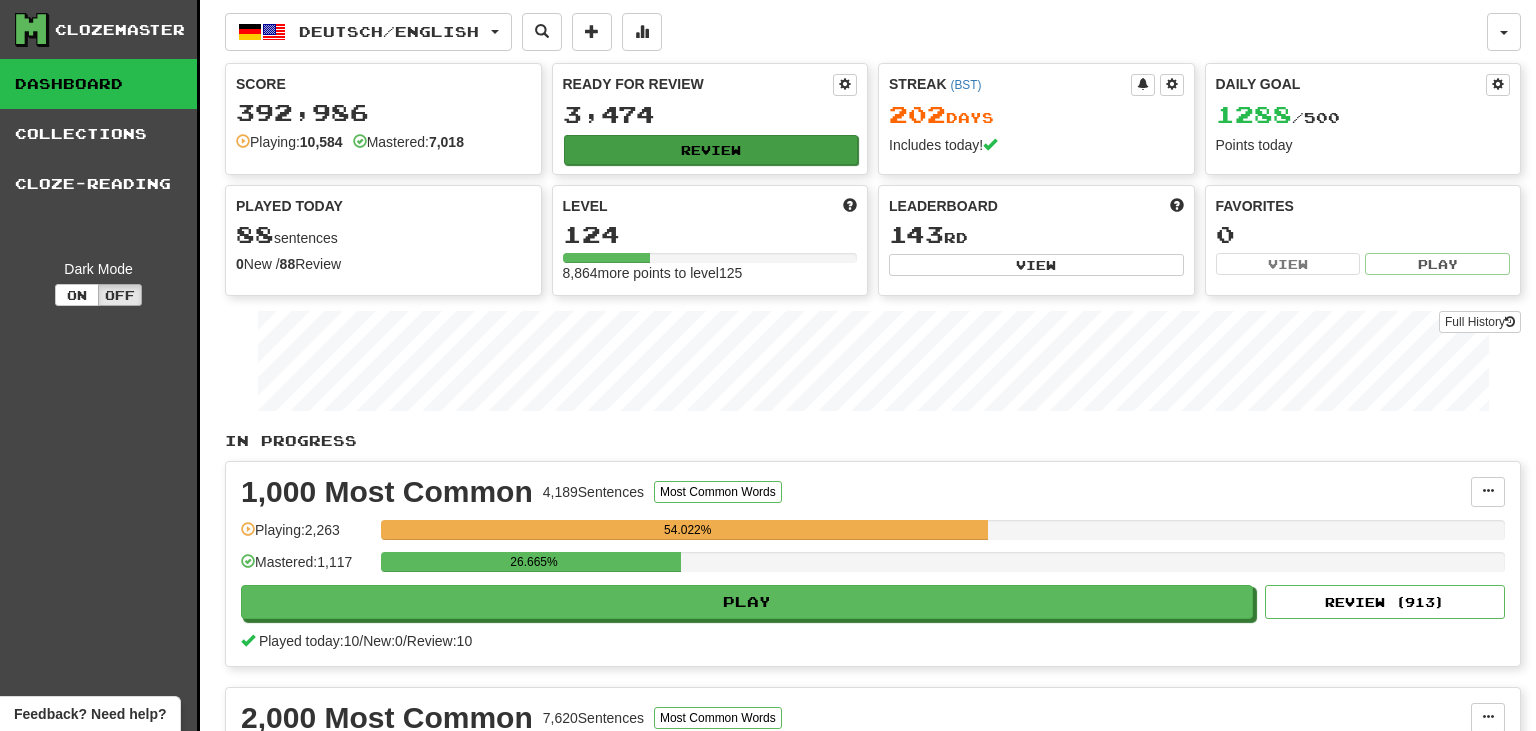 scroll, scrollTop: 0, scrollLeft: 0, axis: both 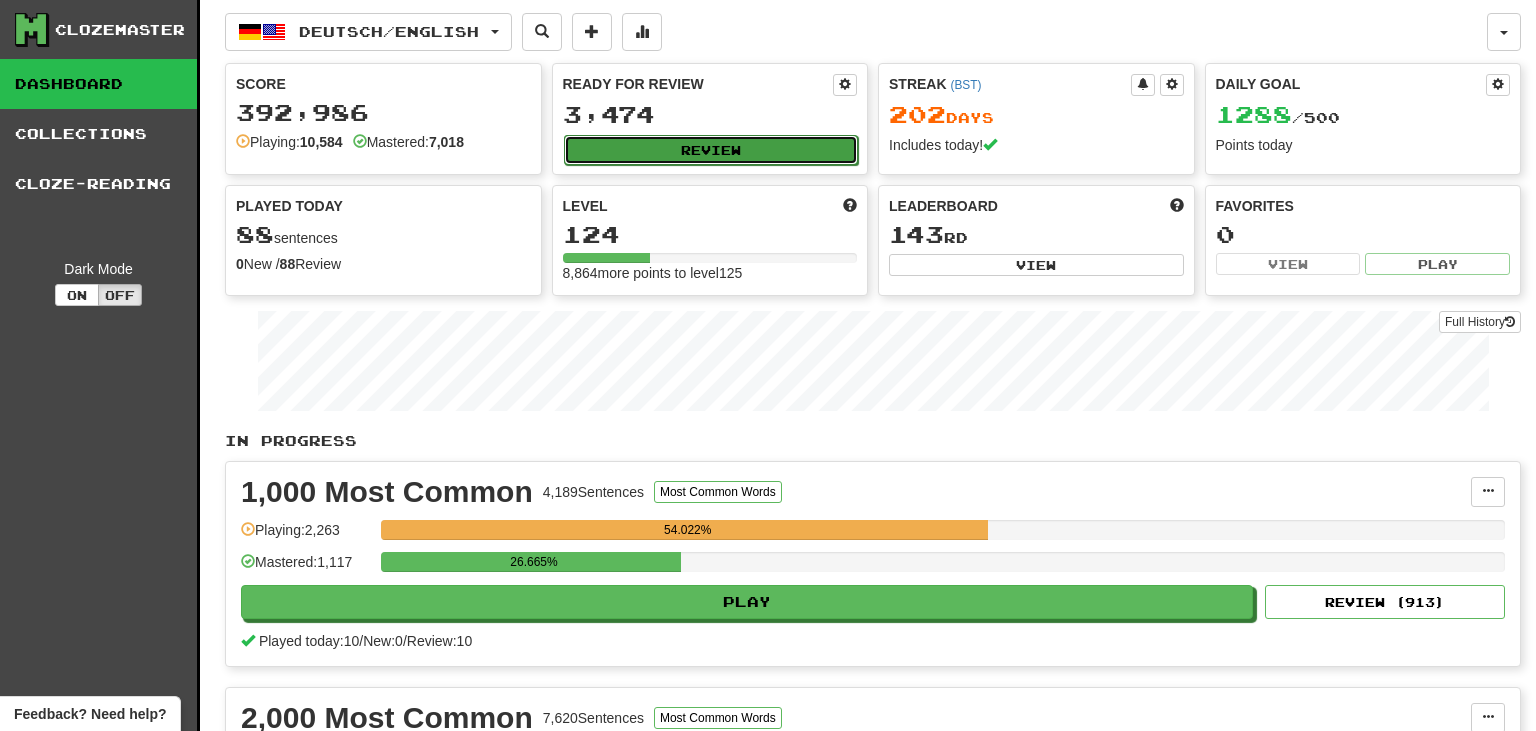 click on "Review" at bounding box center (711, 150) 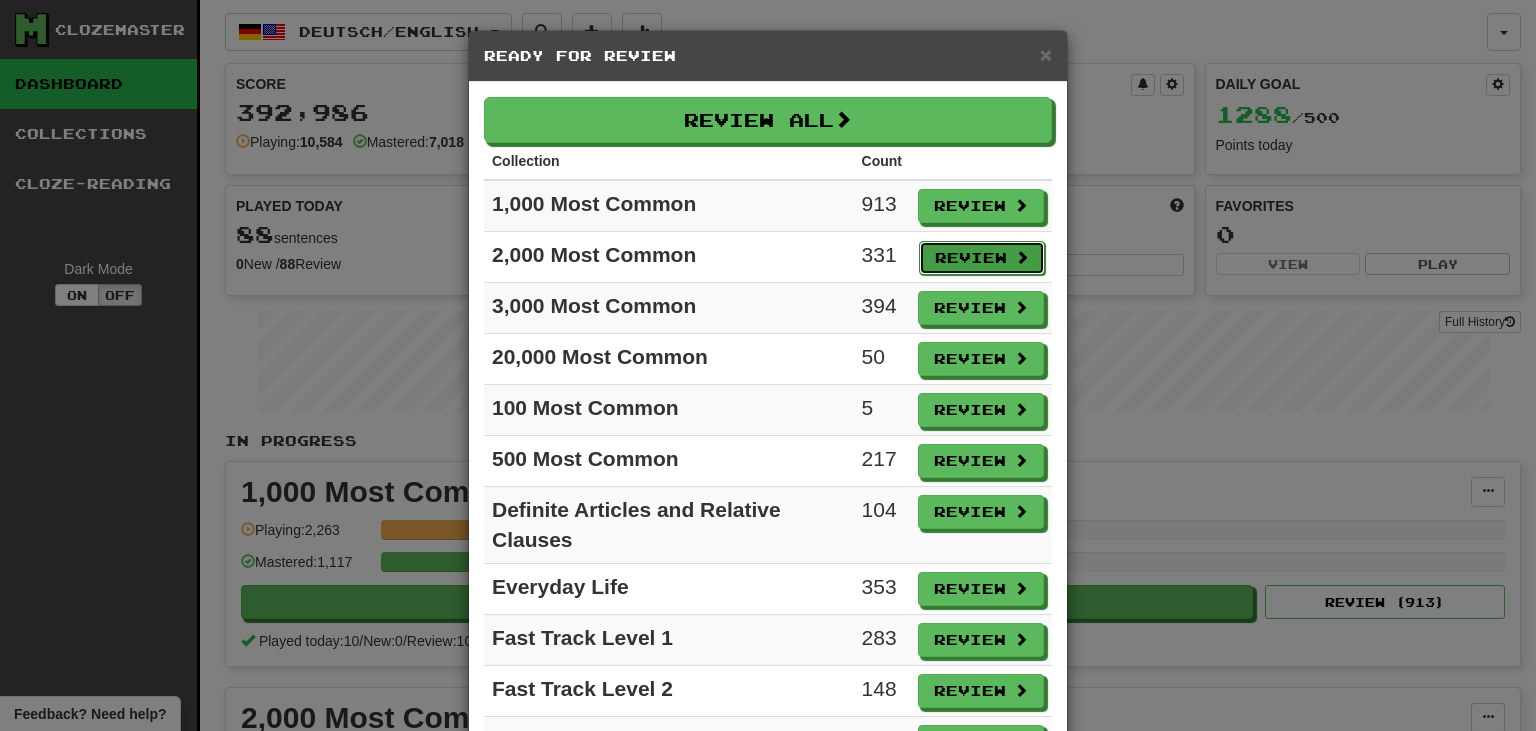 click on "Review" at bounding box center [982, 258] 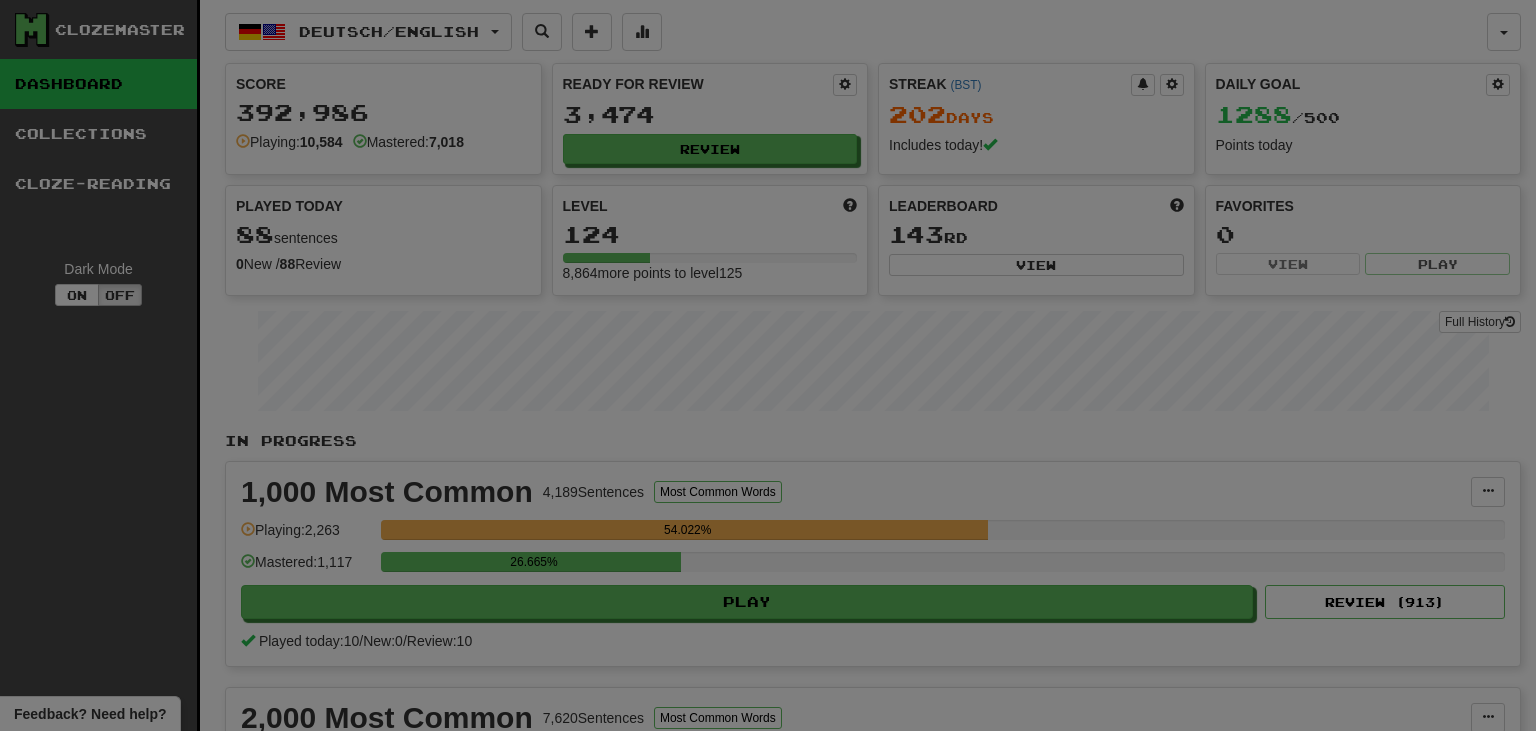 select on "********" 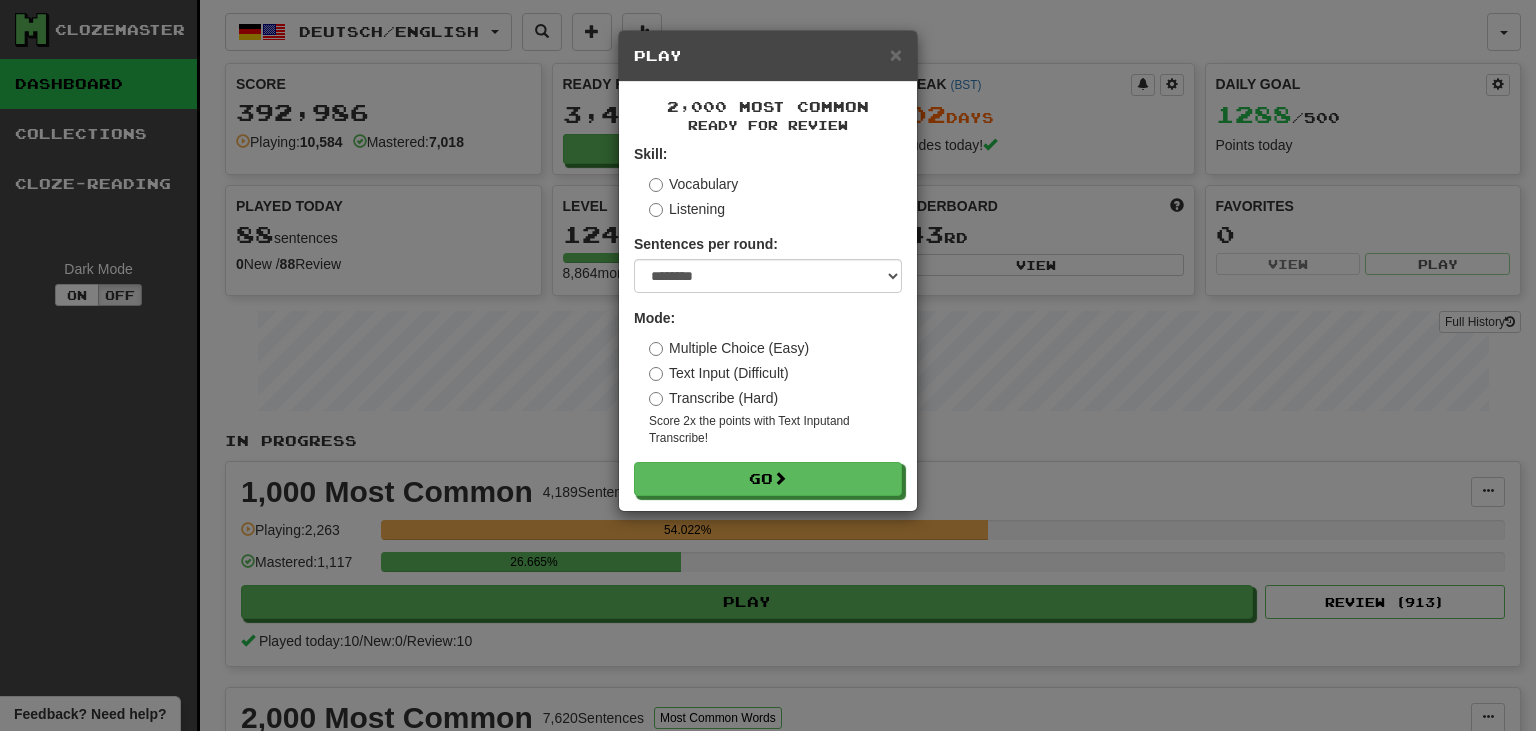 click on "Transcribe (Hard)" at bounding box center (713, 398) 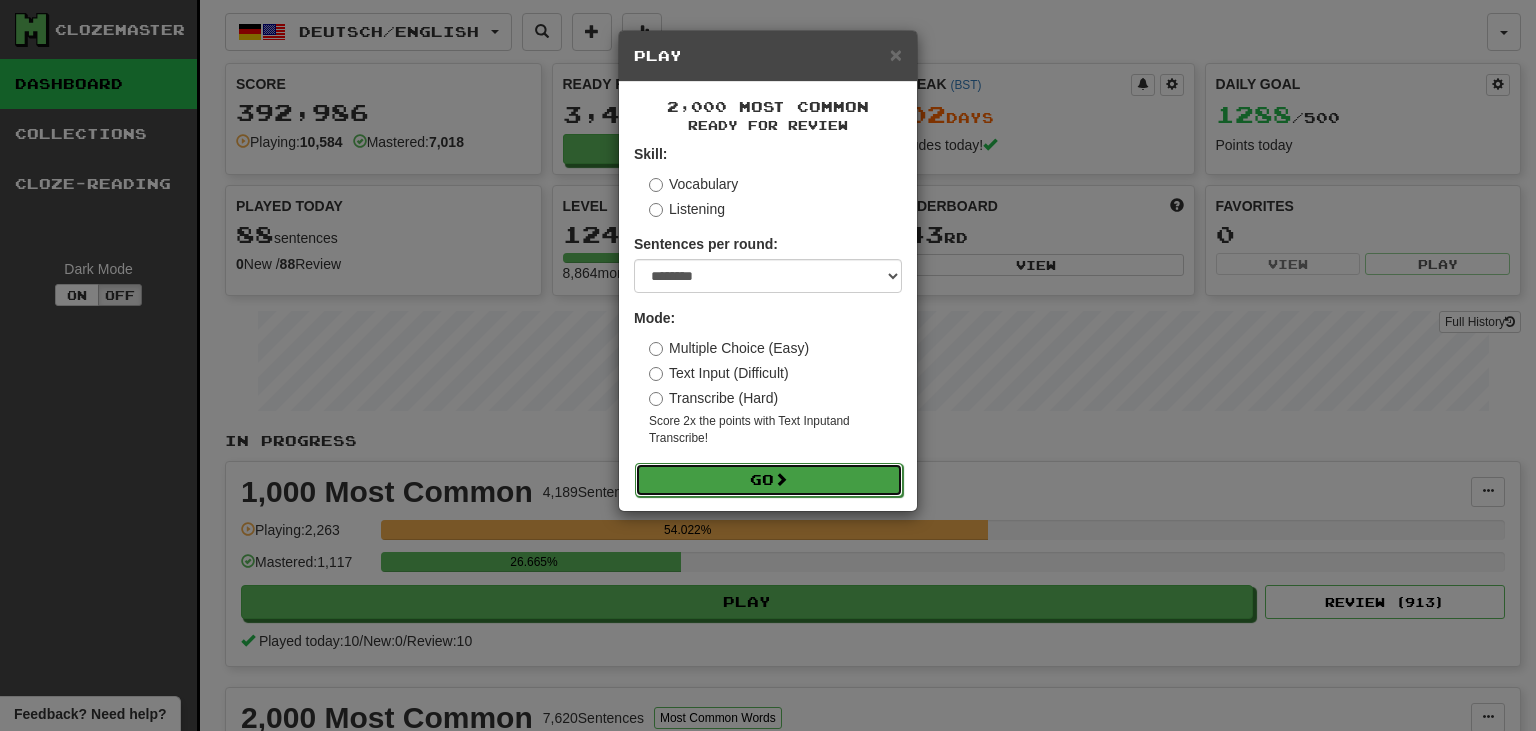 click on "Go" at bounding box center [769, 480] 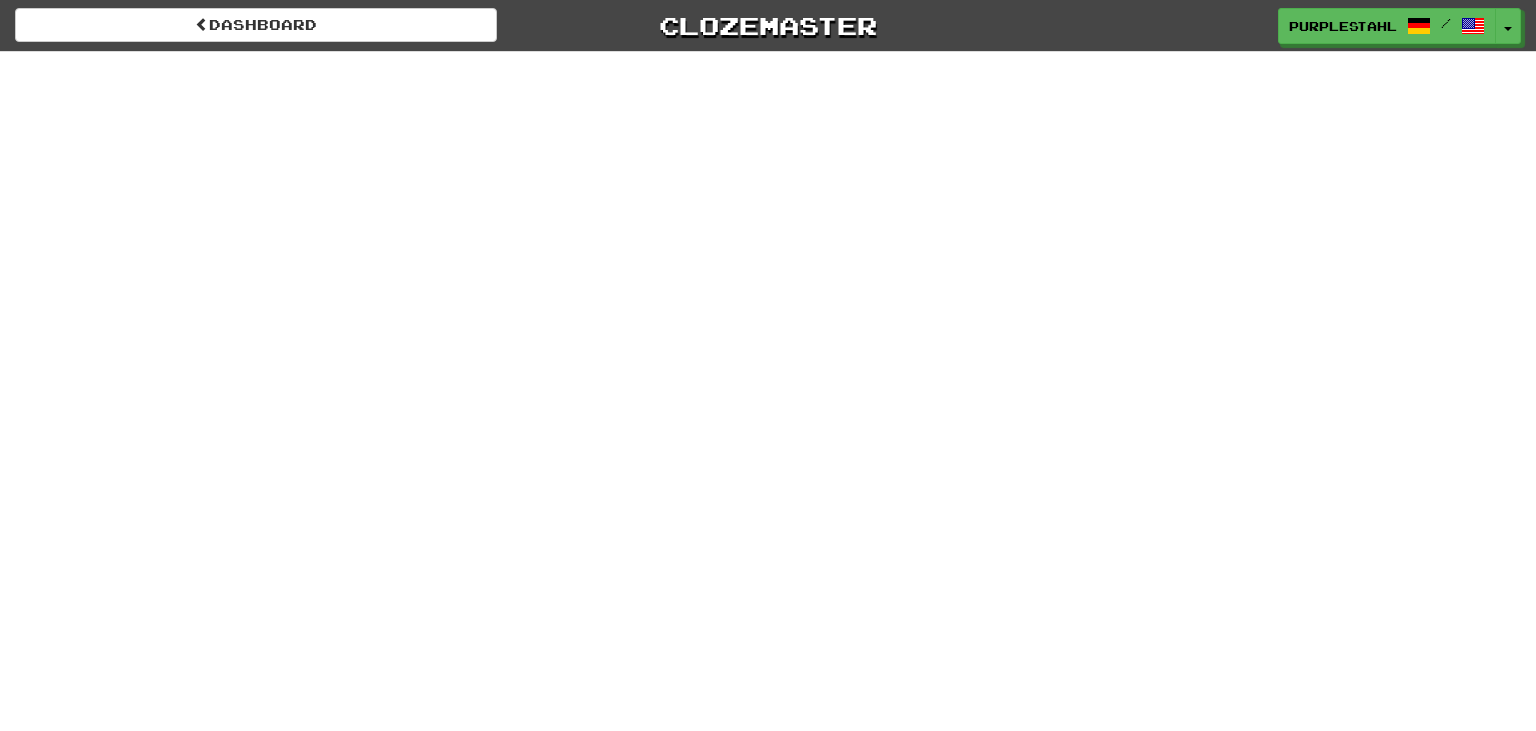 scroll, scrollTop: 0, scrollLeft: 0, axis: both 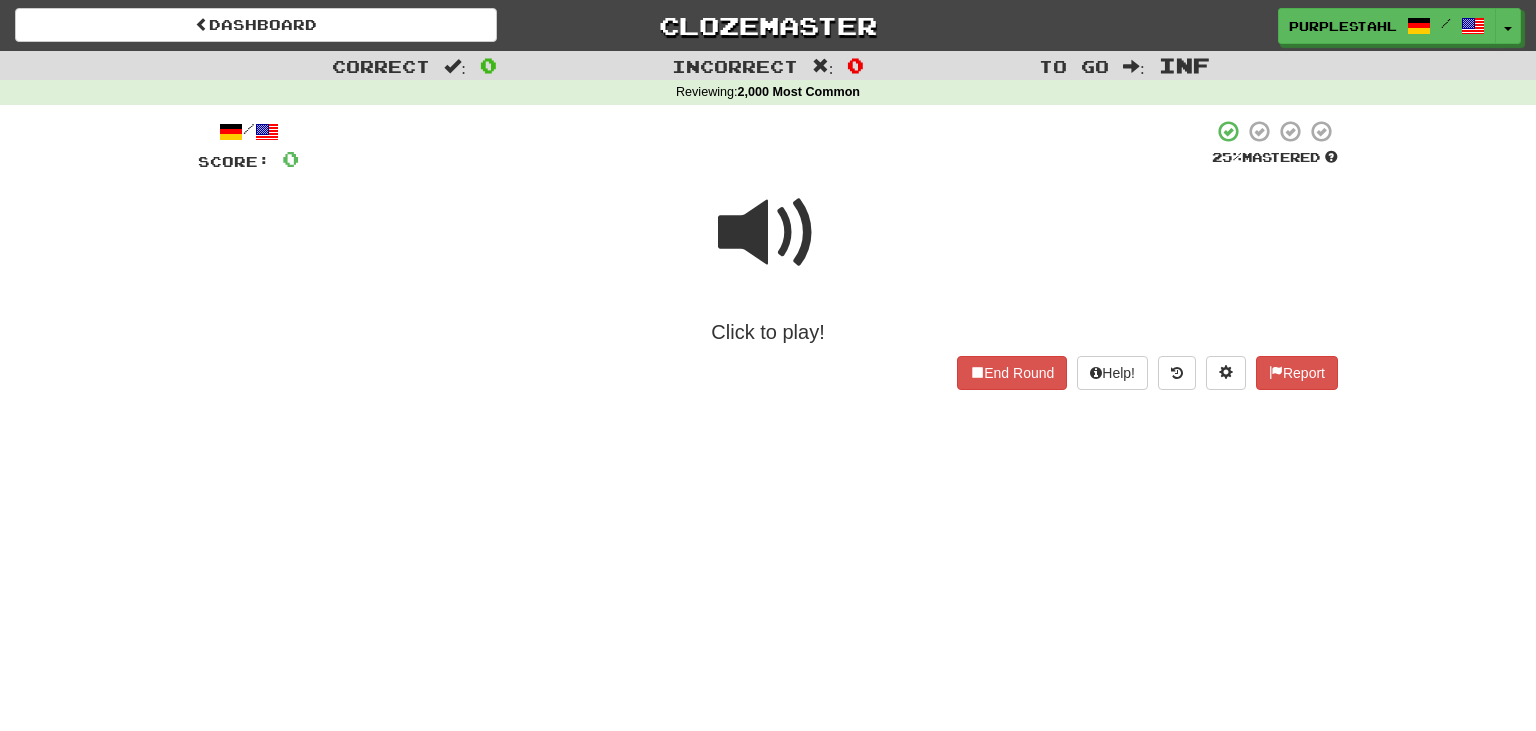 click at bounding box center [768, 233] 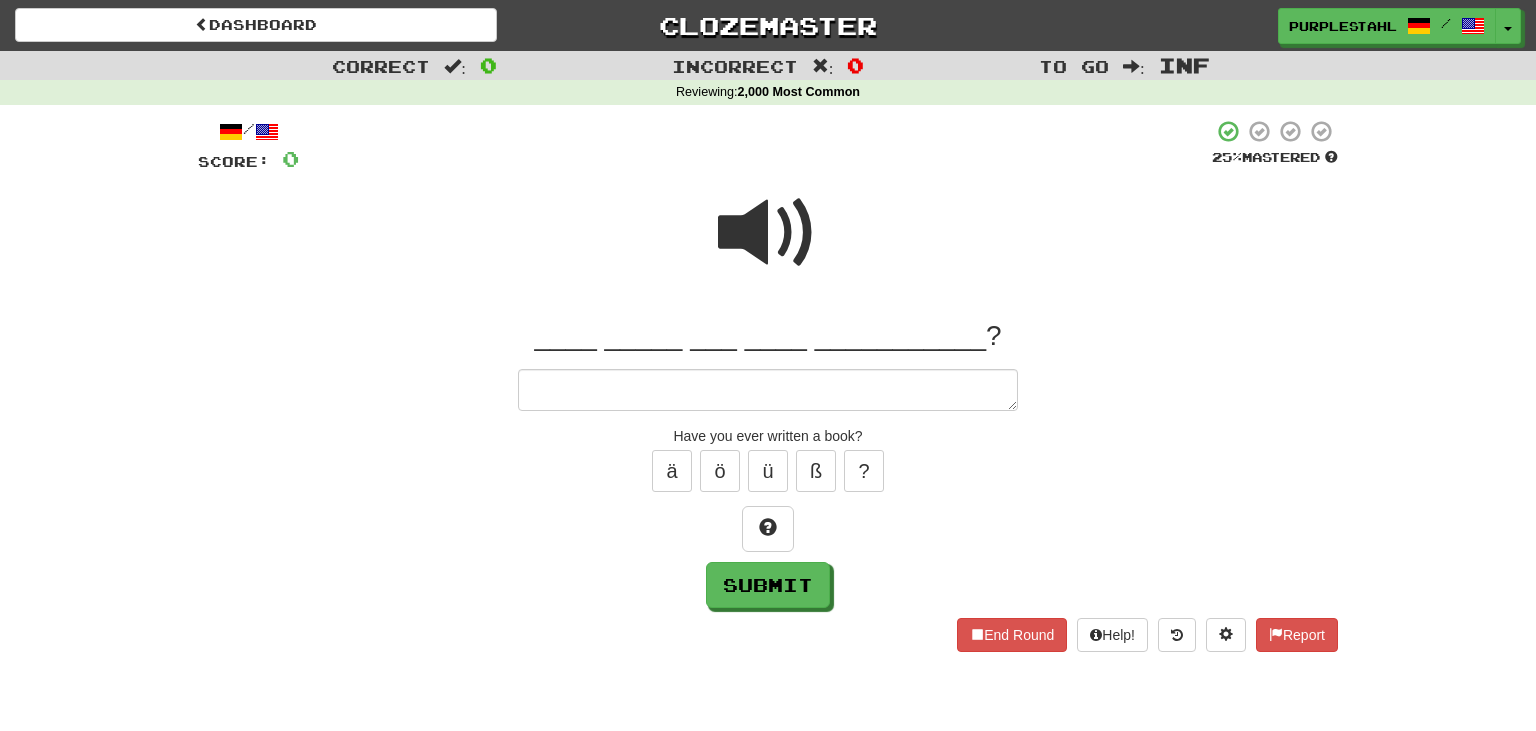 type on "*" 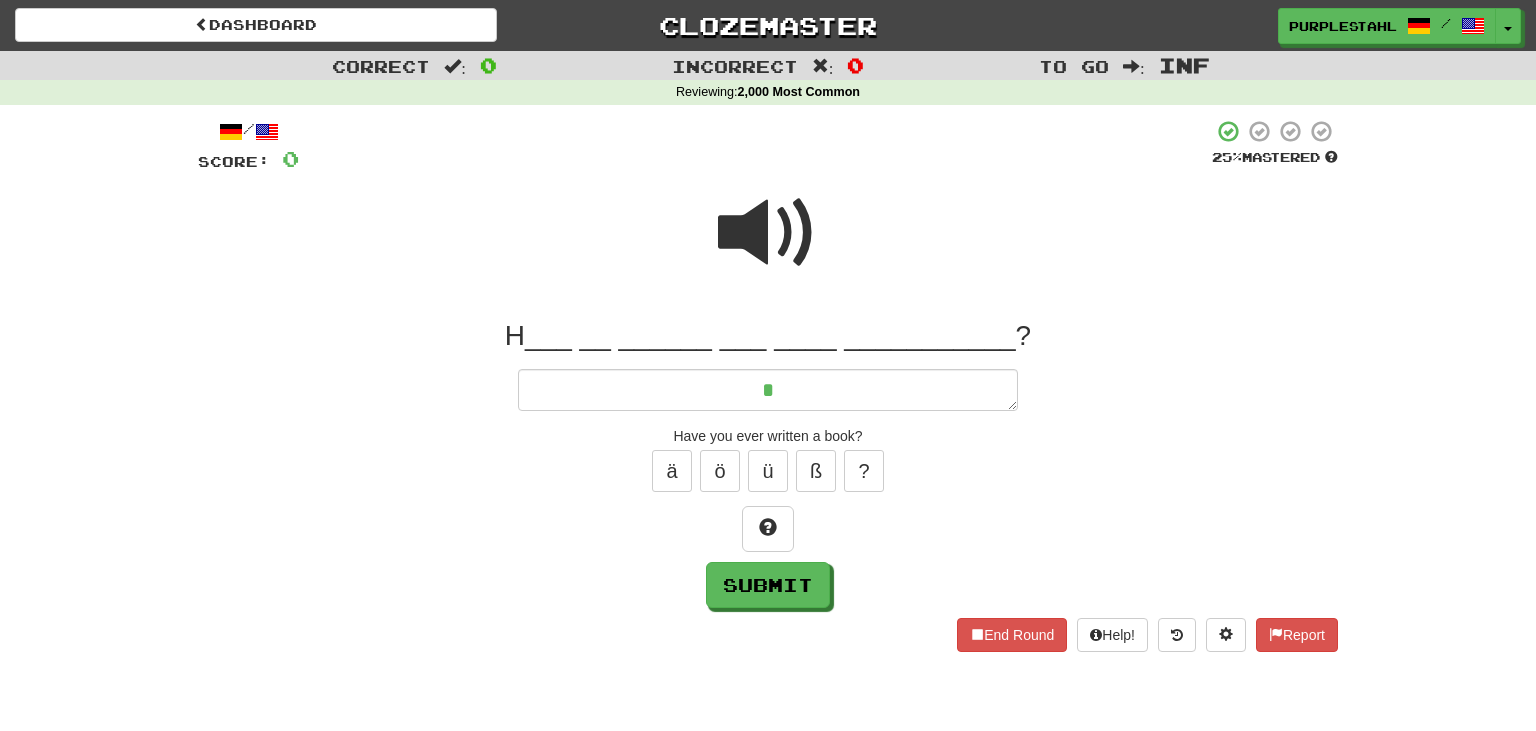 type on "*" 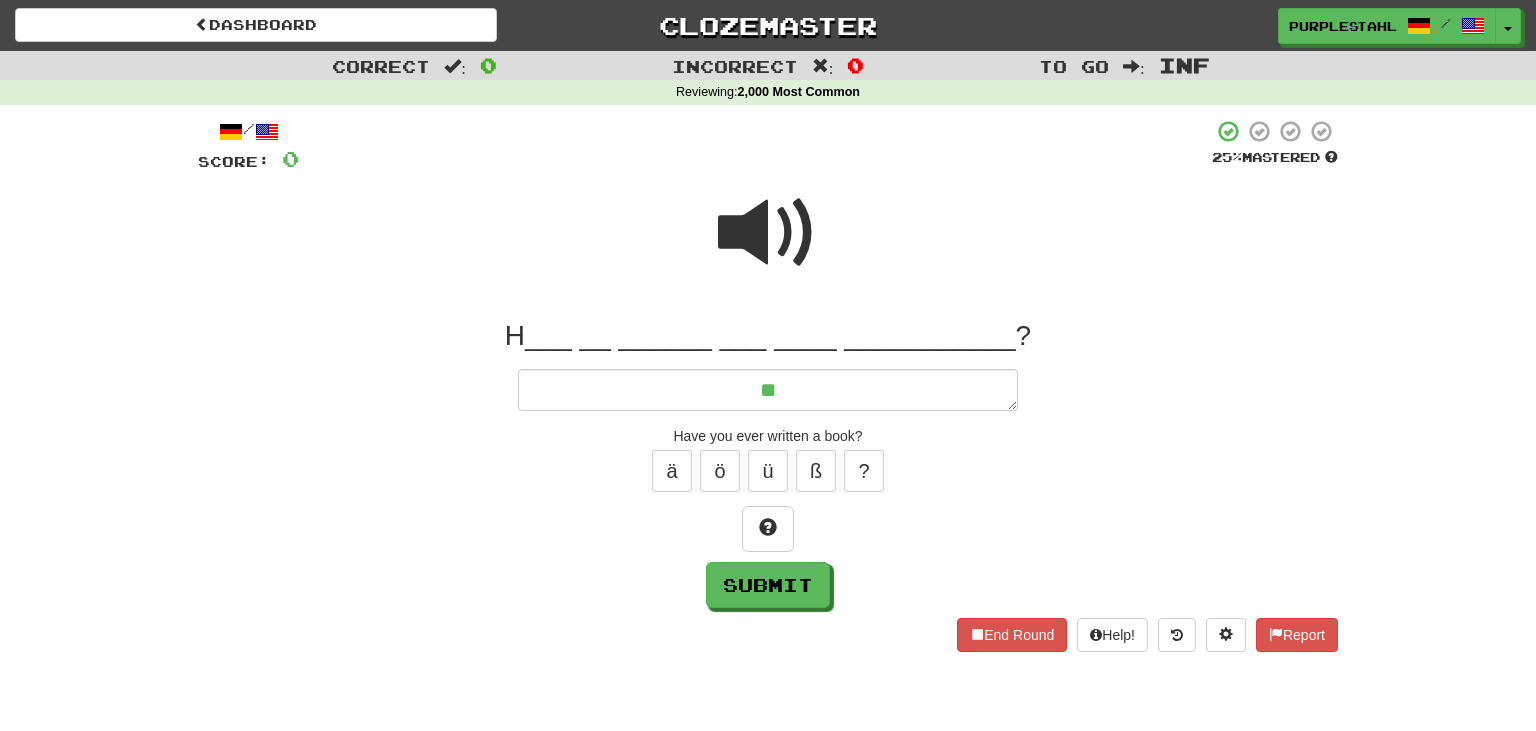 type on "*" 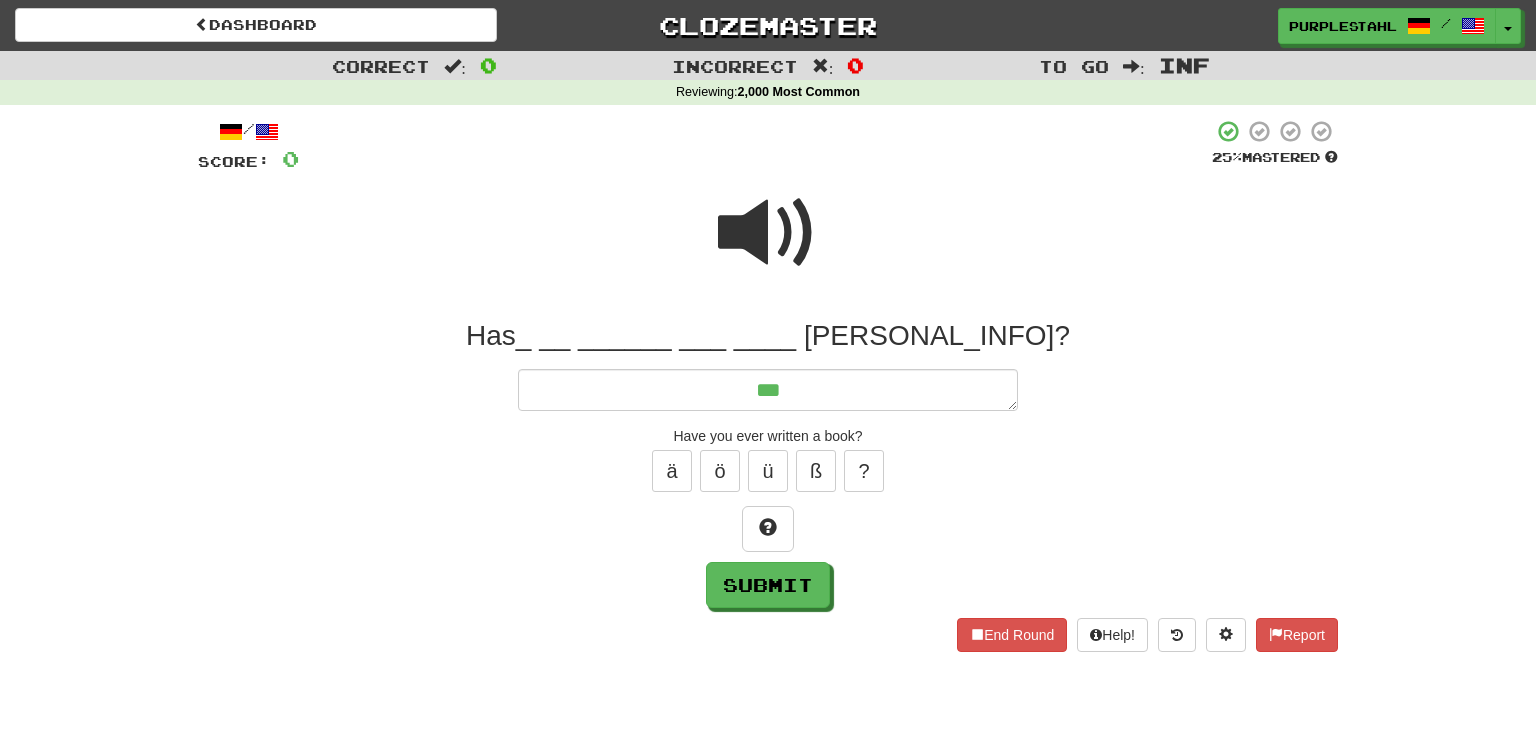 type on "*" 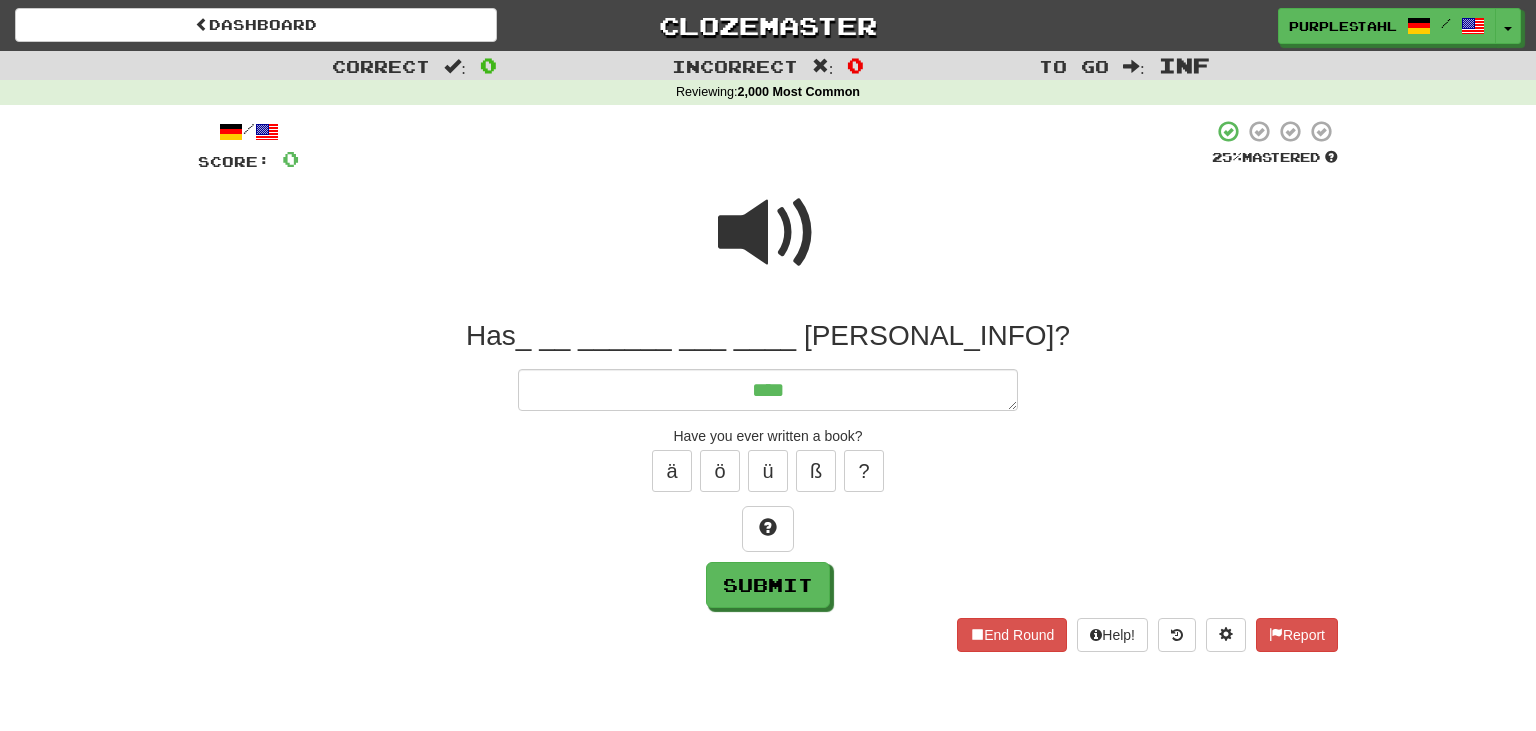 type on "*" 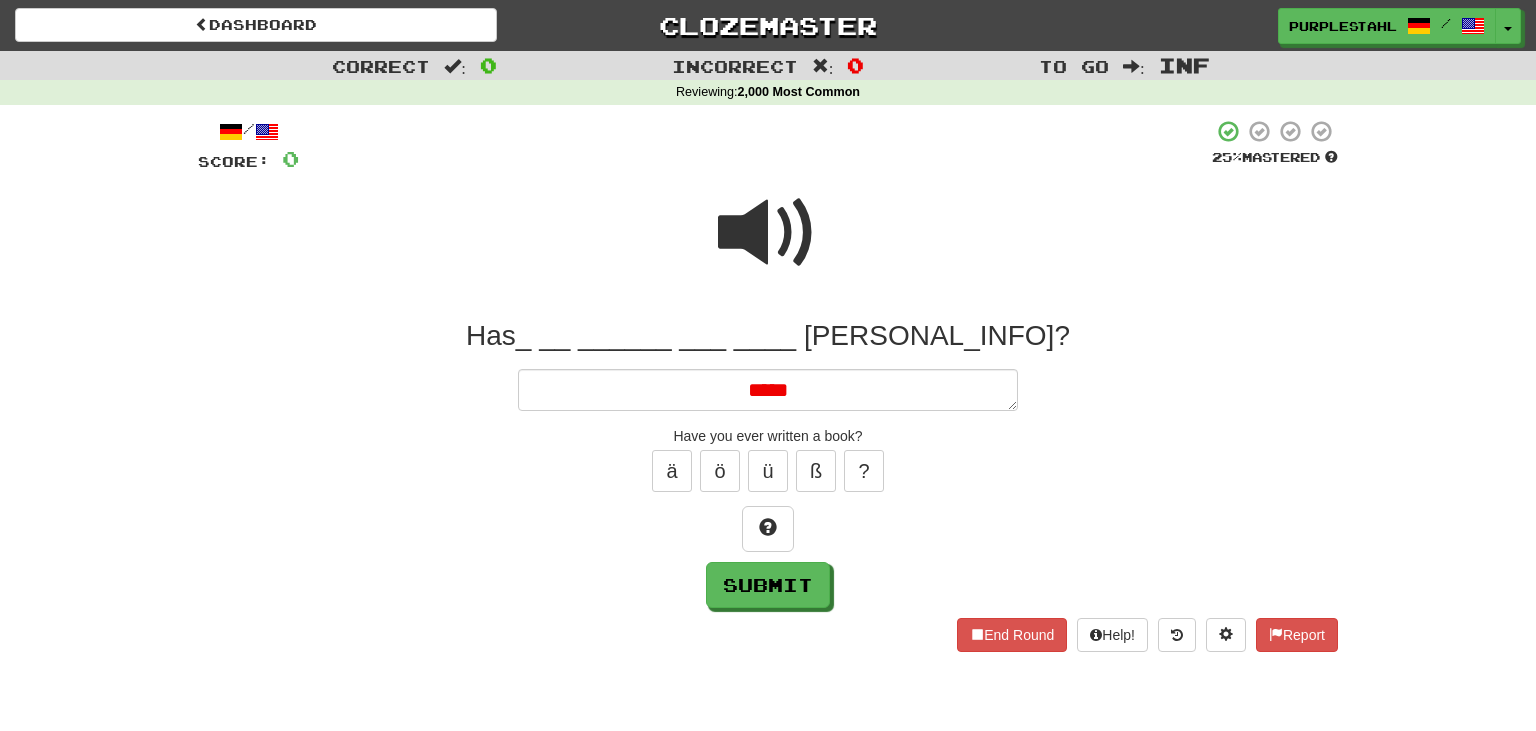 type on "*" 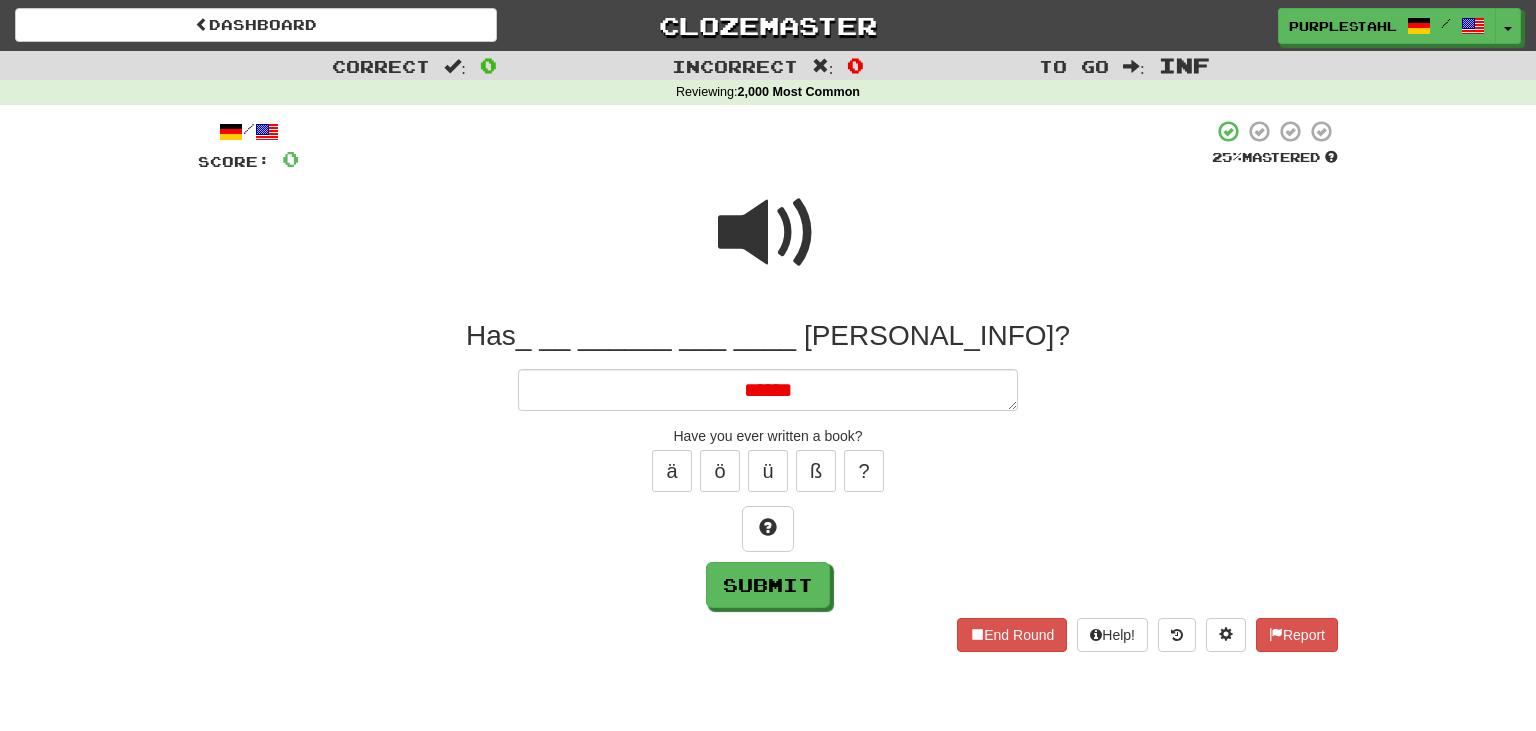 type on "*" 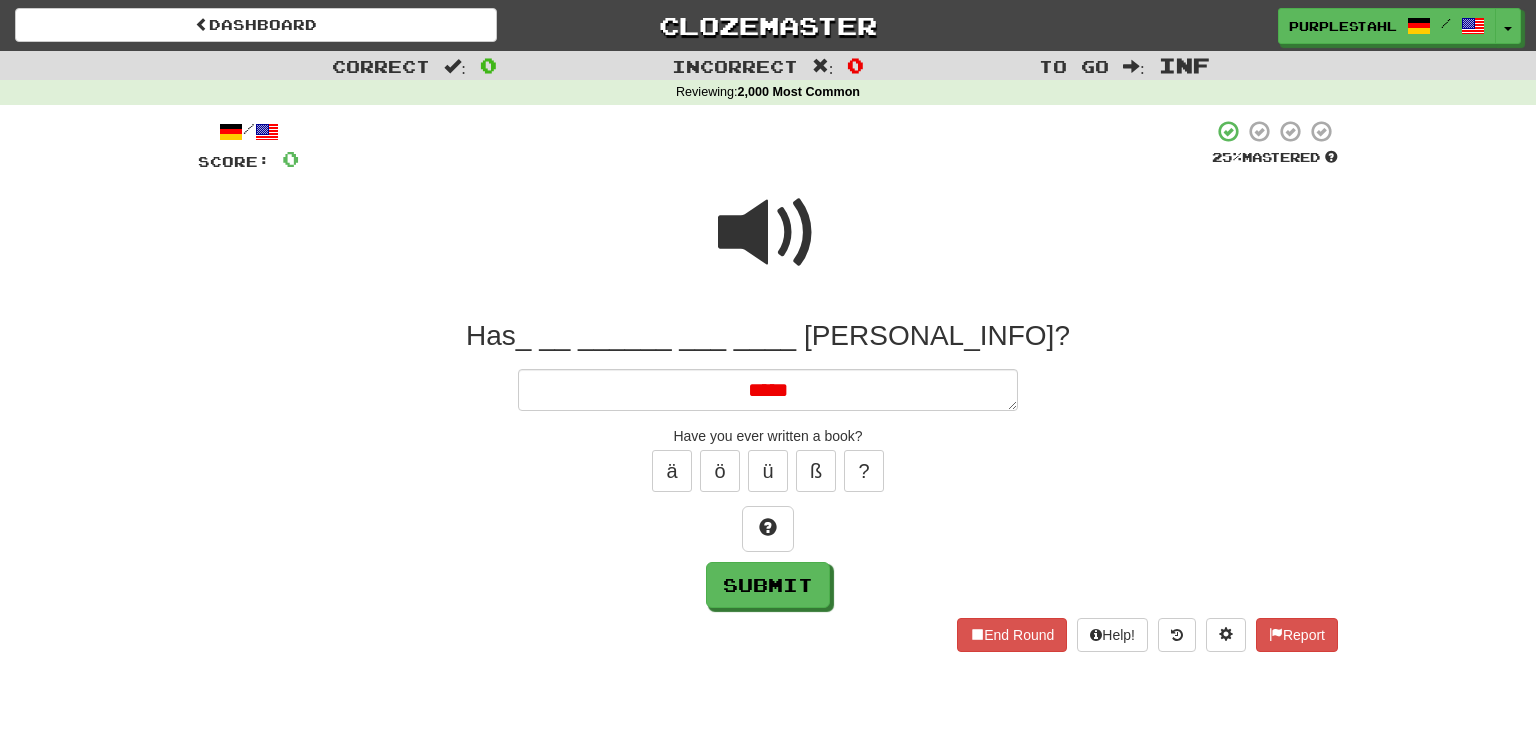type on "*" 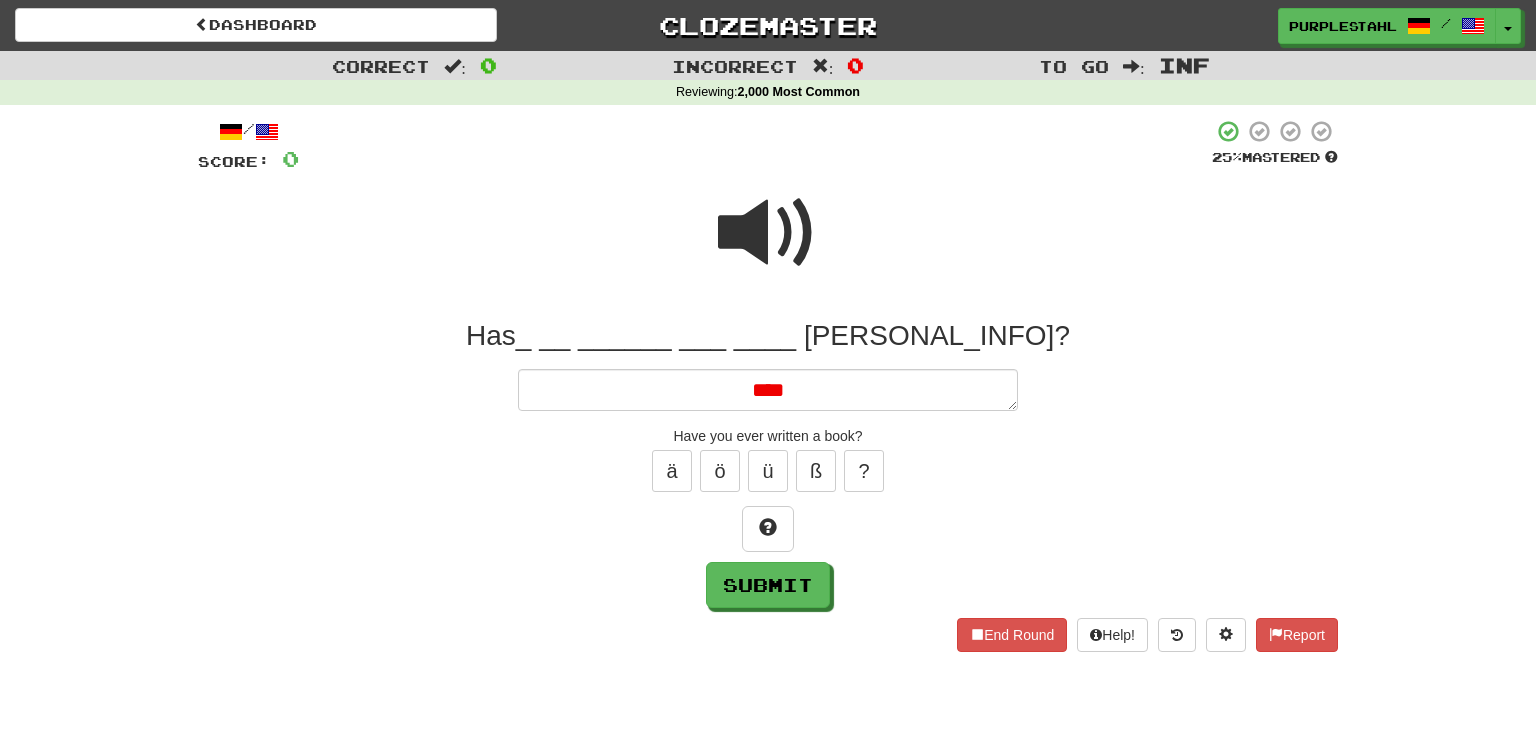 type on "*" 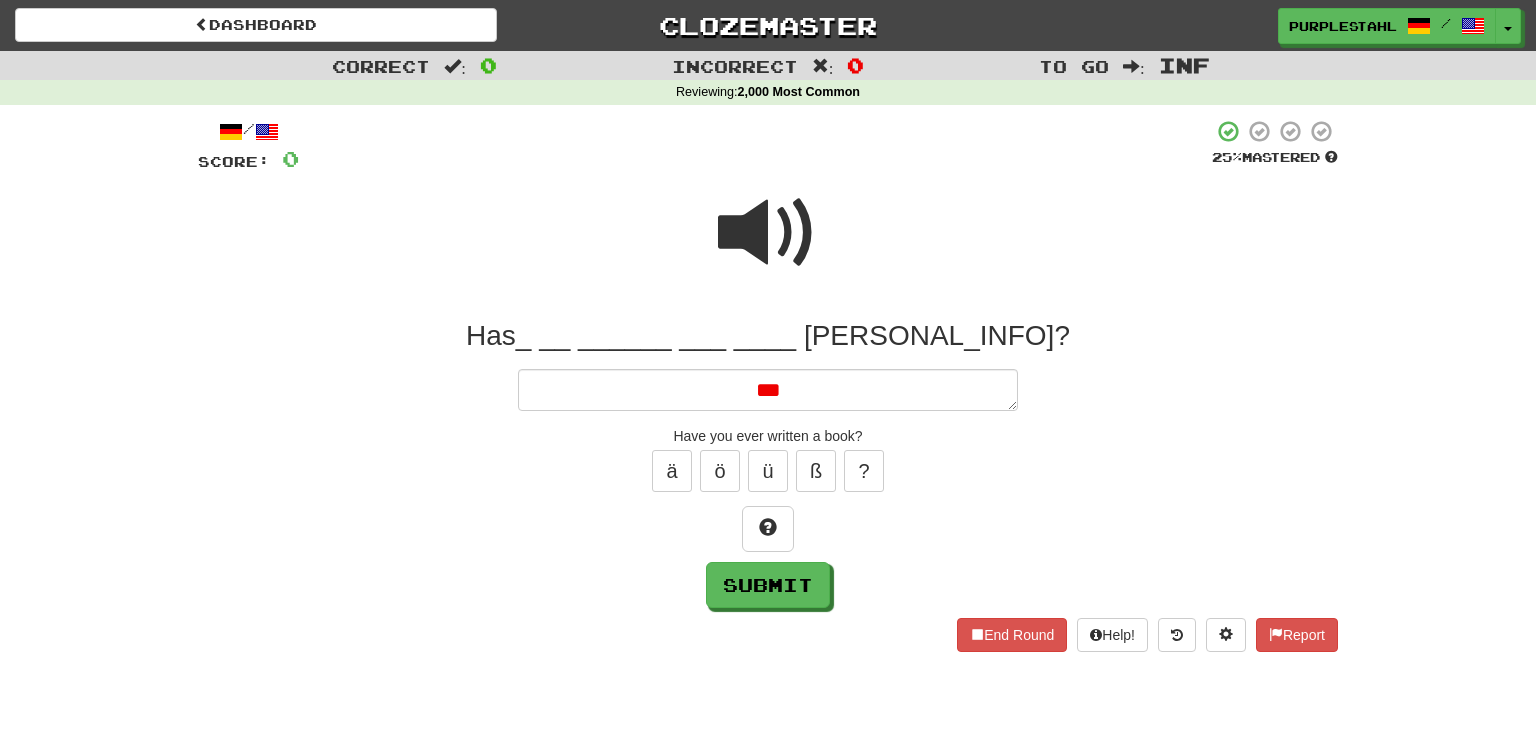 type on "*" 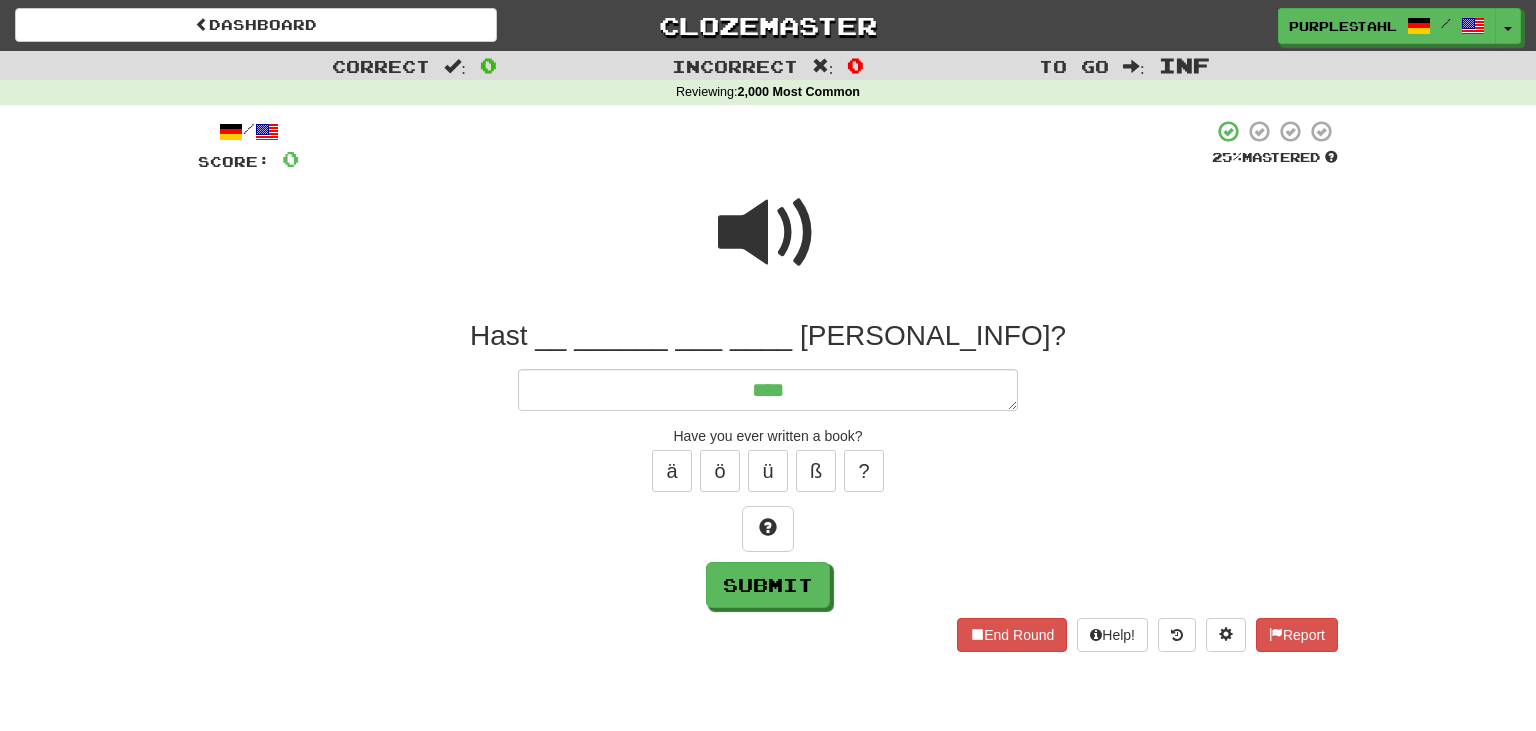 type on "*" 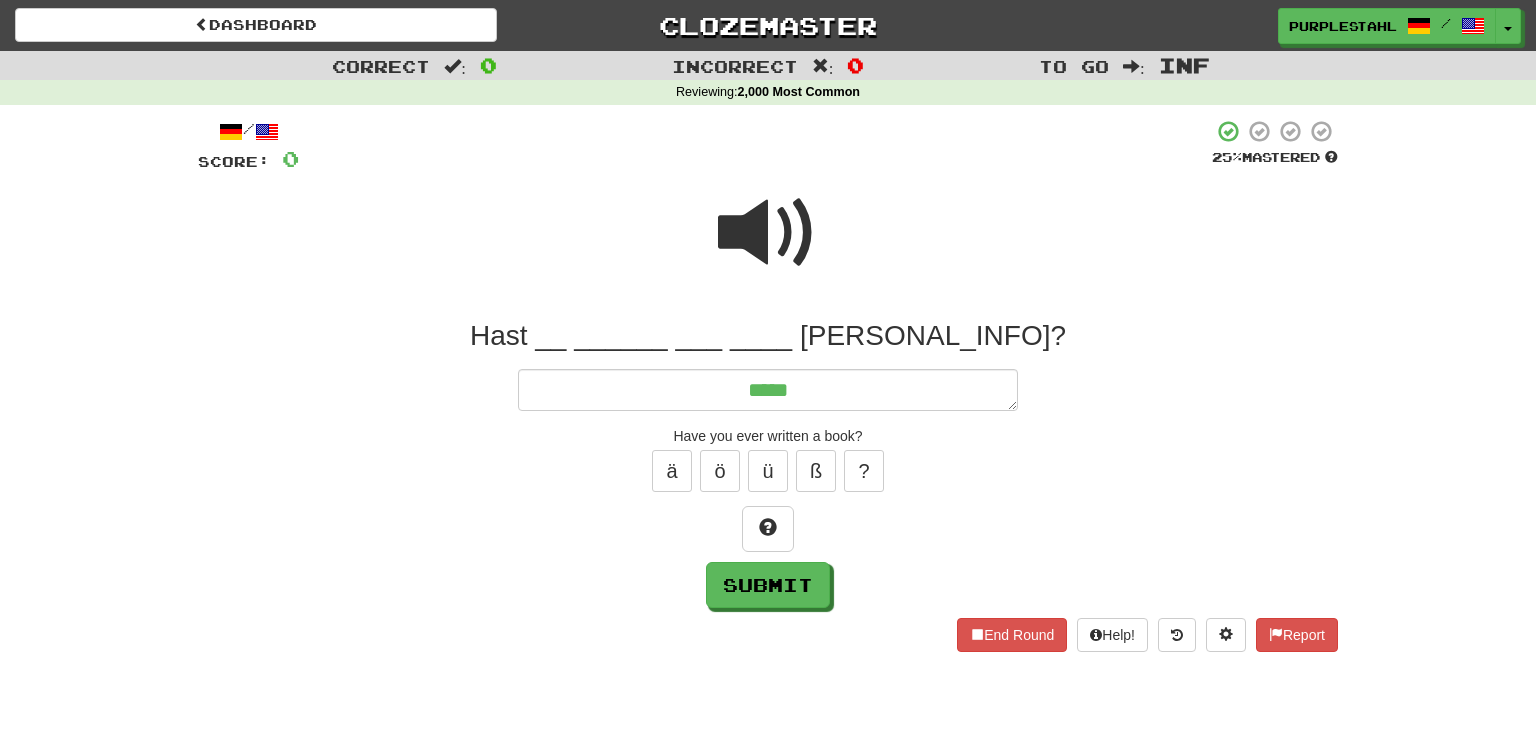 type on "*" 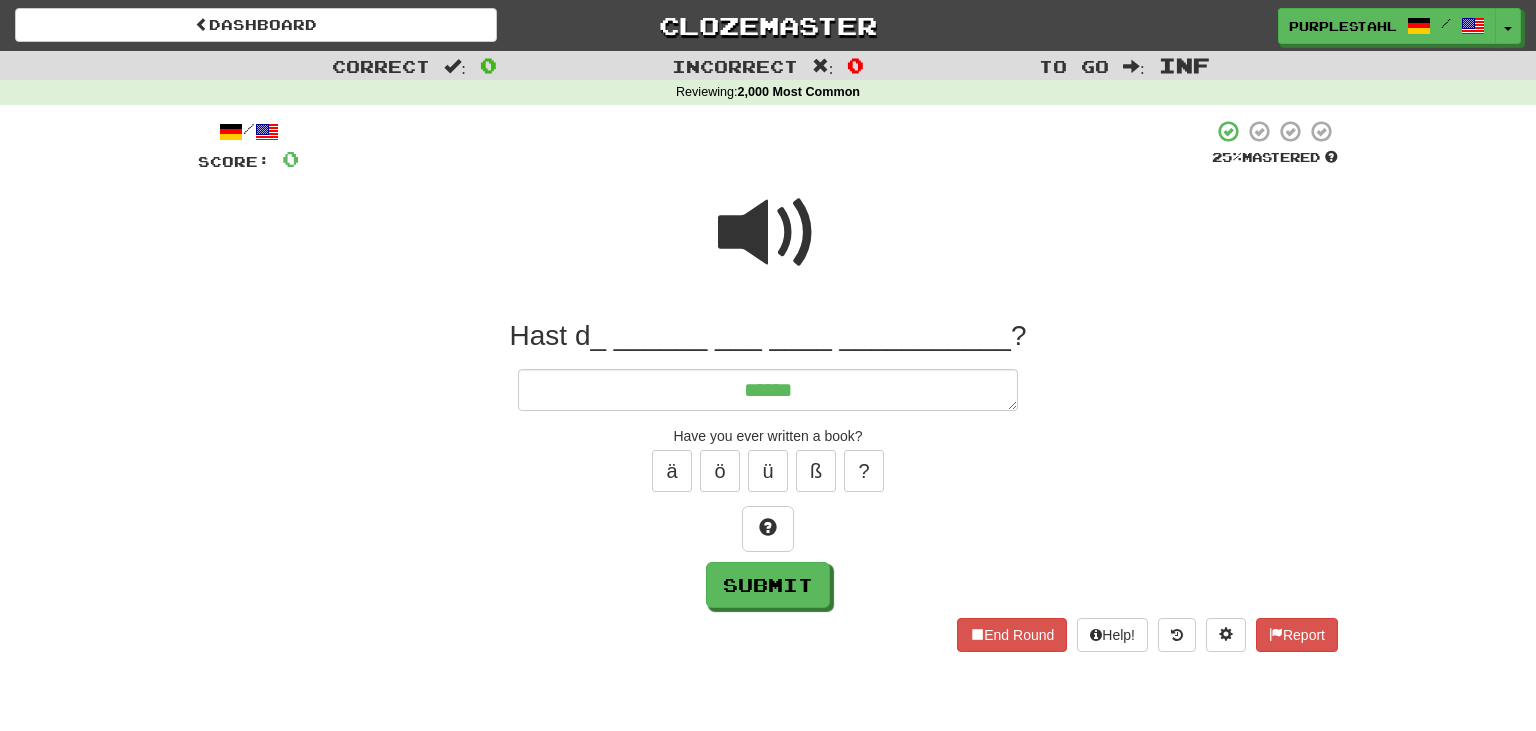 type on "*" 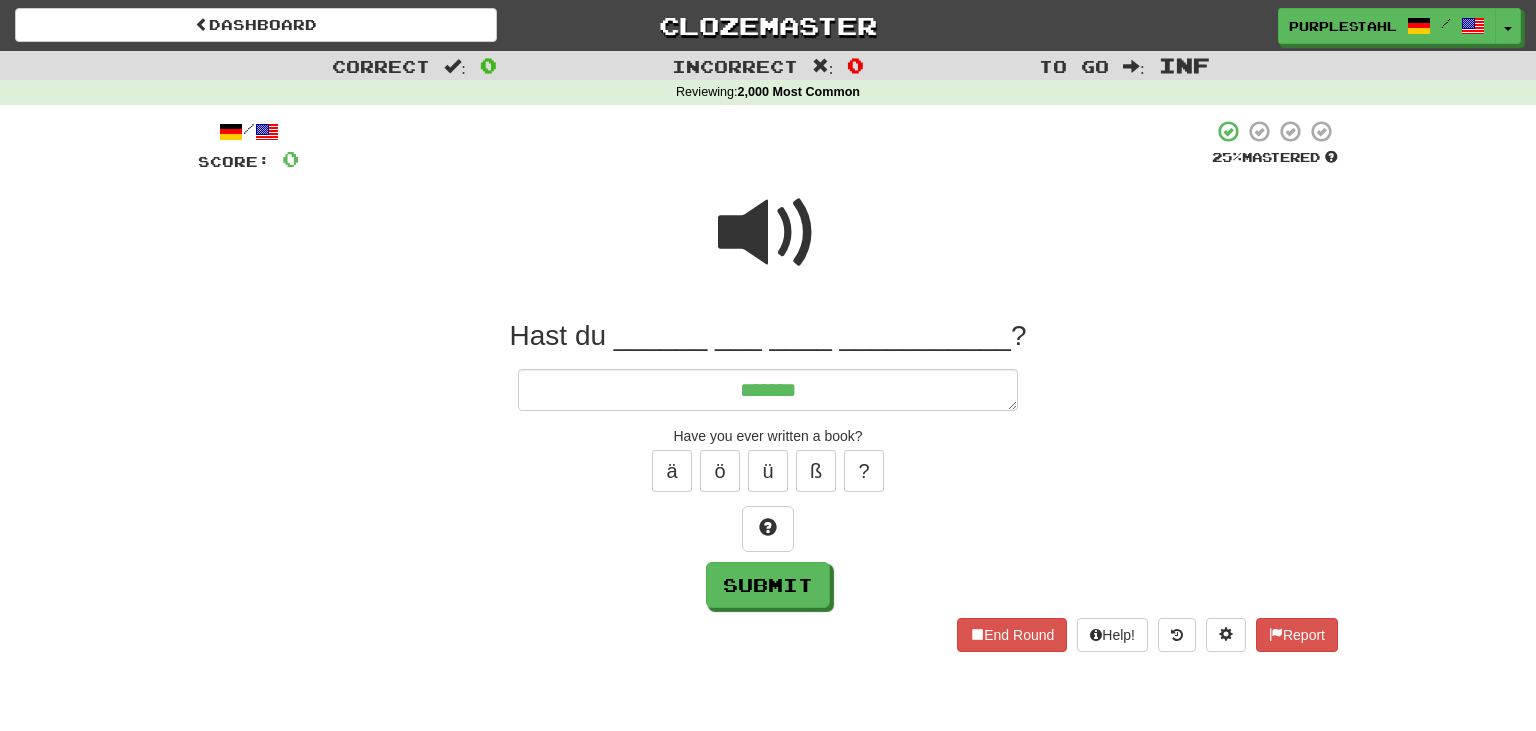 type on "*" 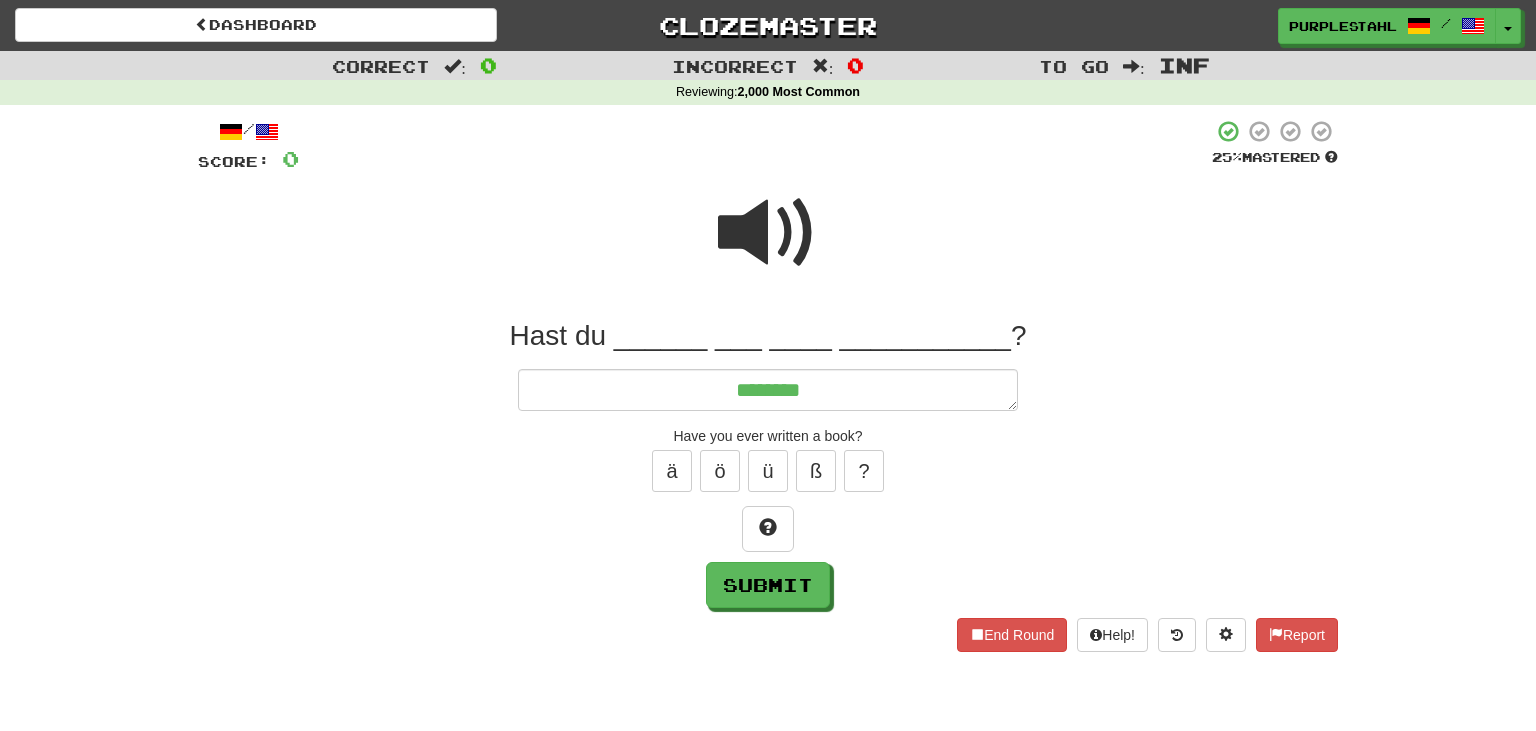 type on "*" 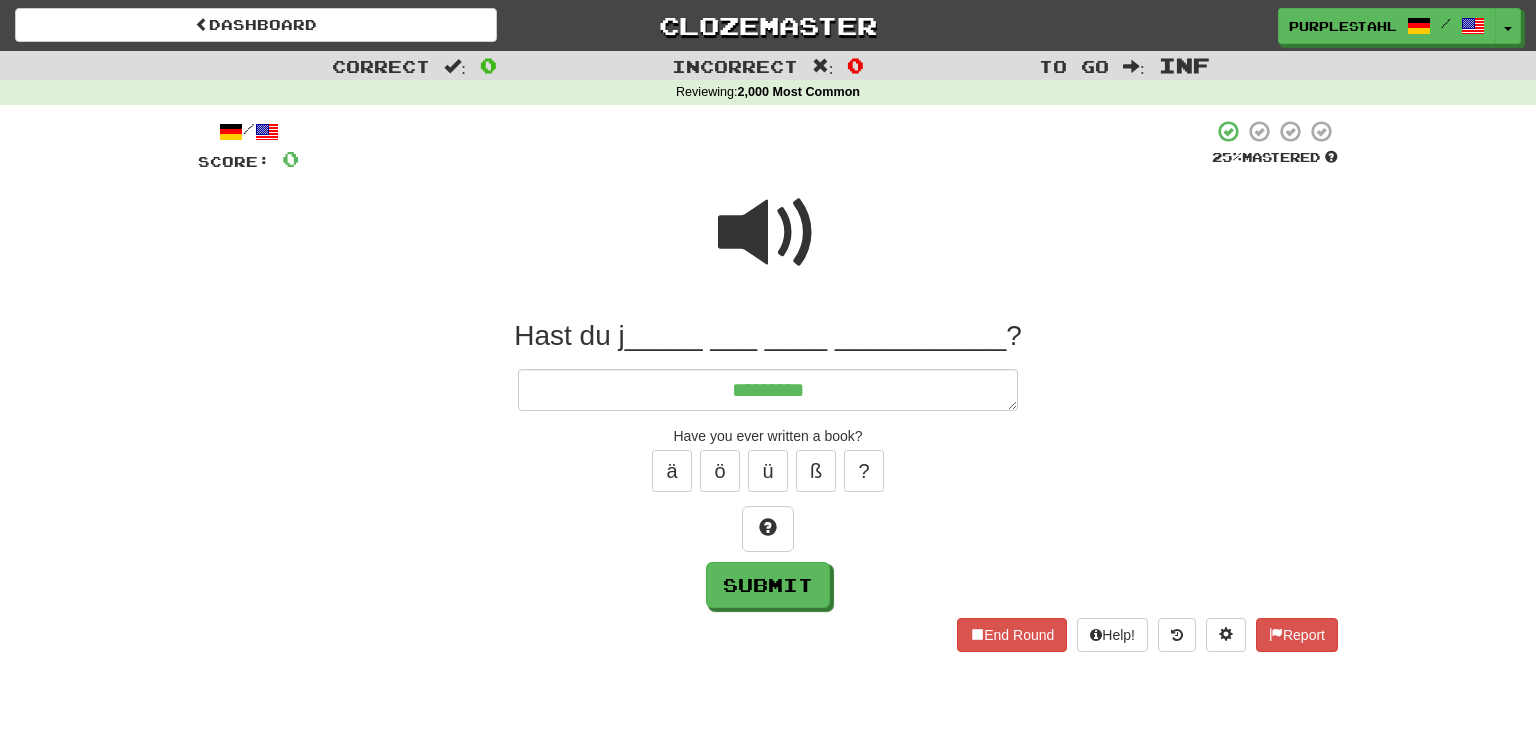 type on "*" 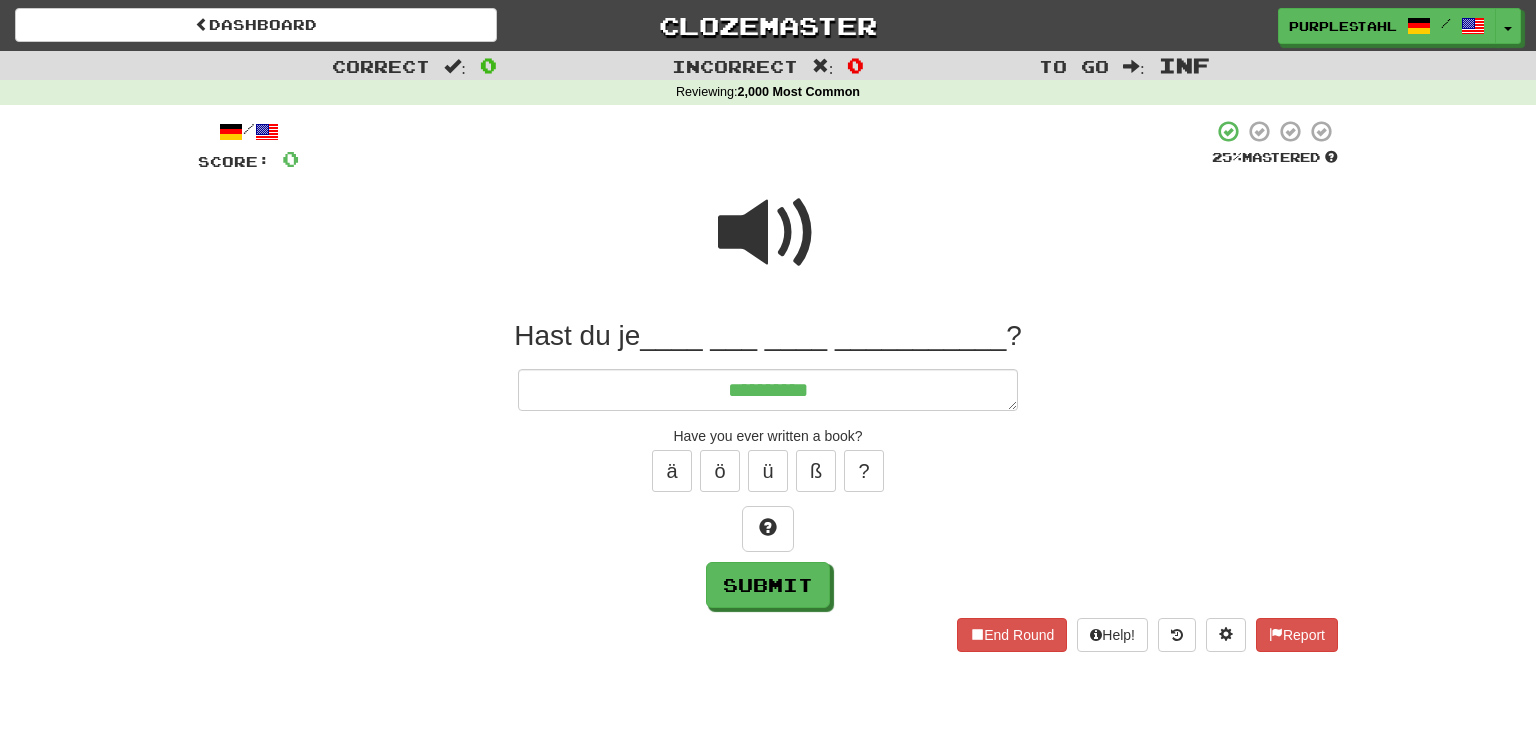type on "*" 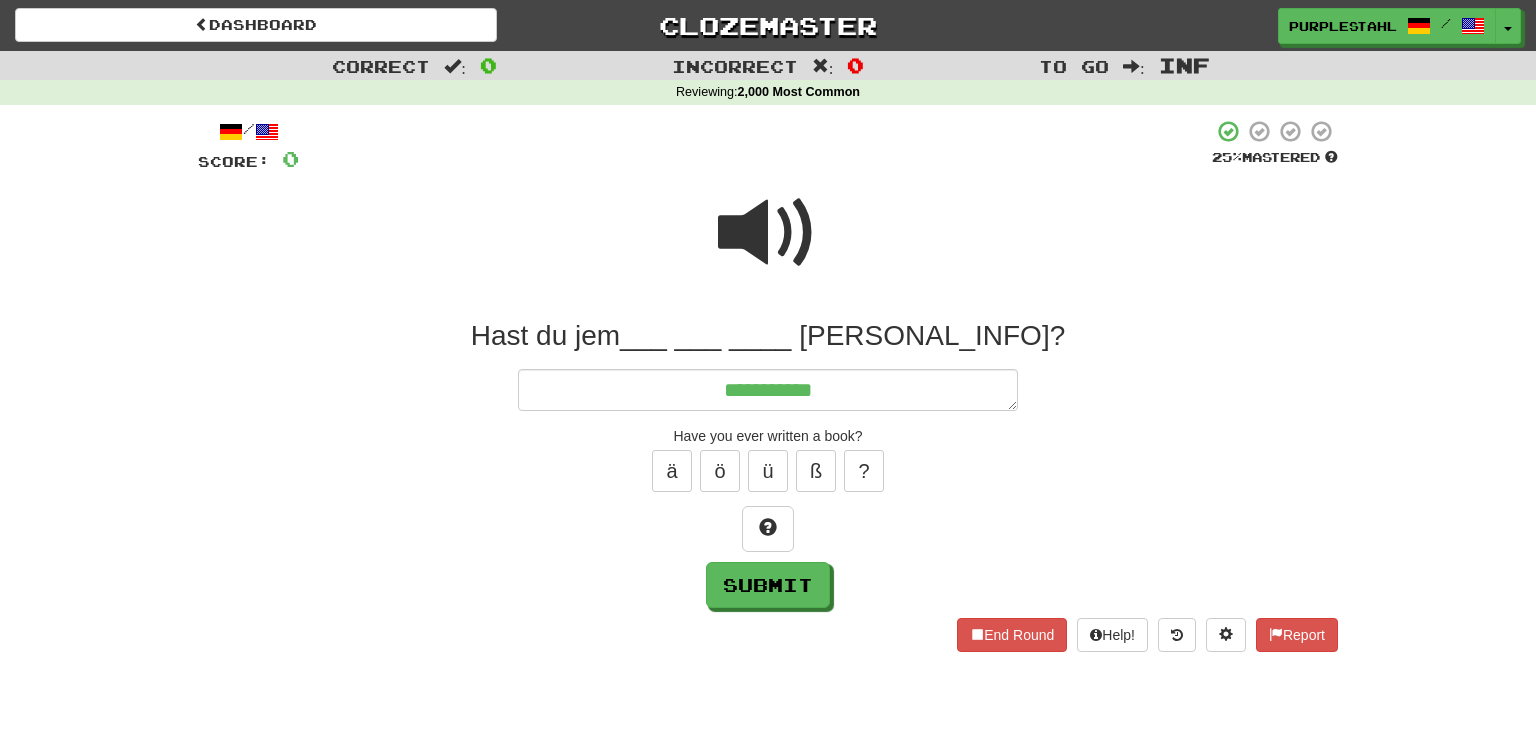 type on "*" 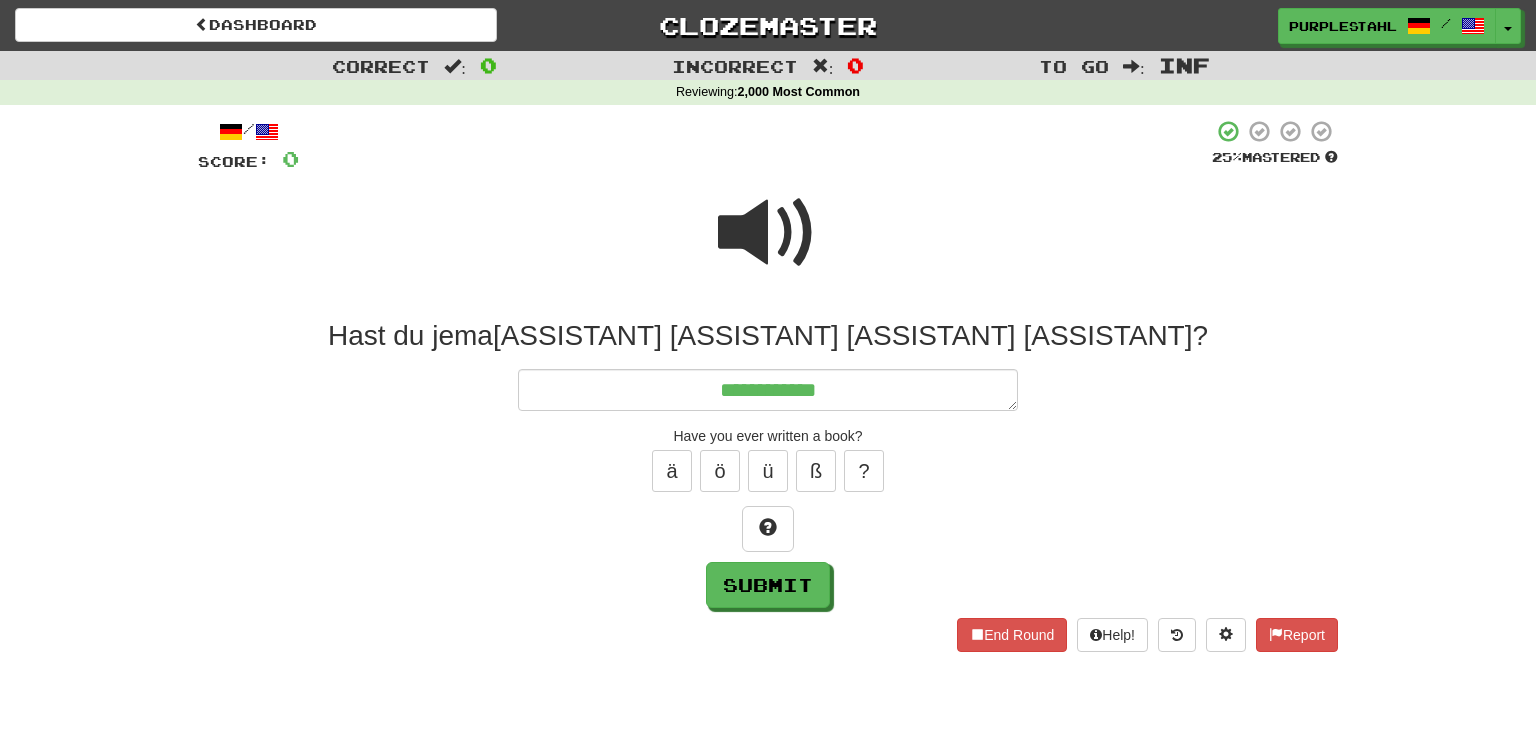 type on "*" 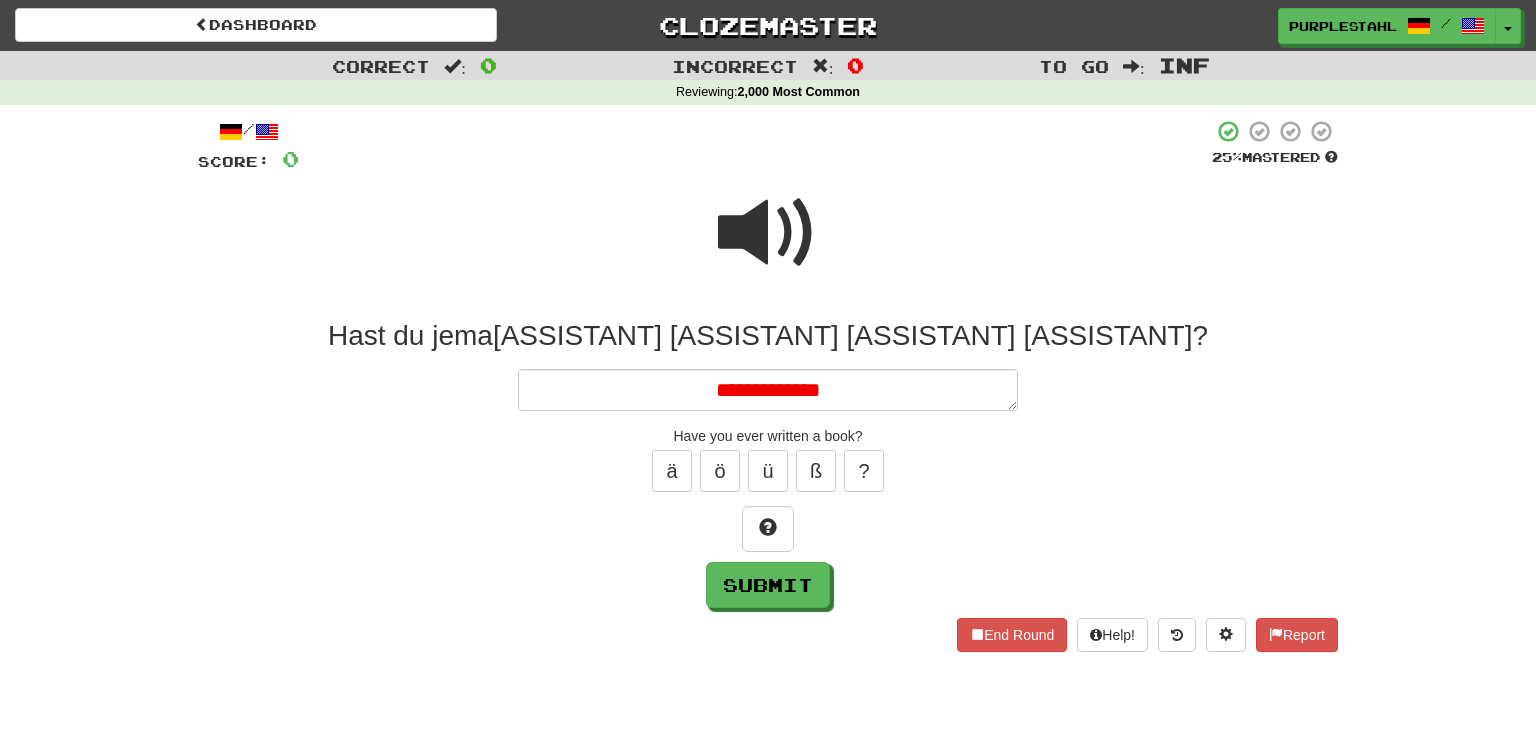 type on "*" 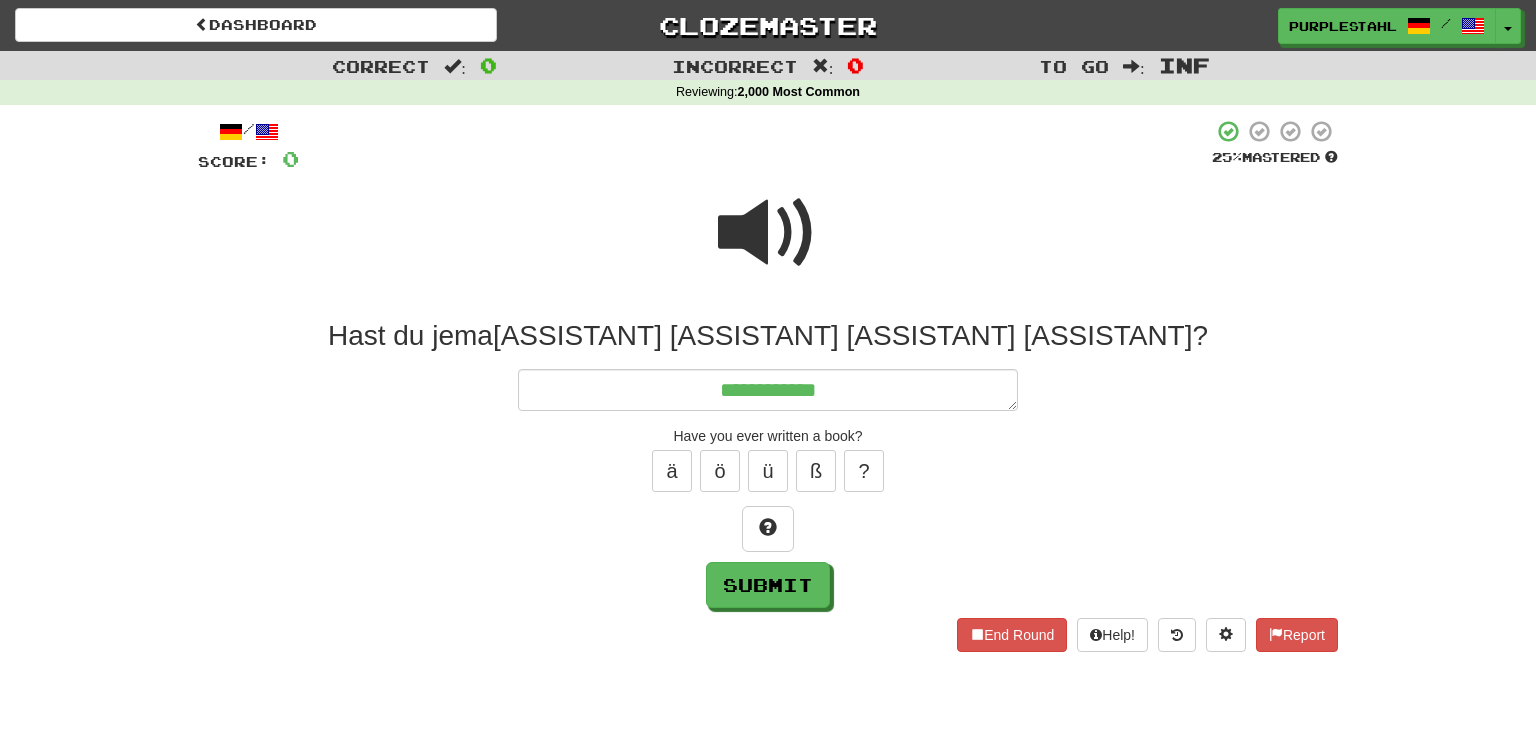 type on "**********" 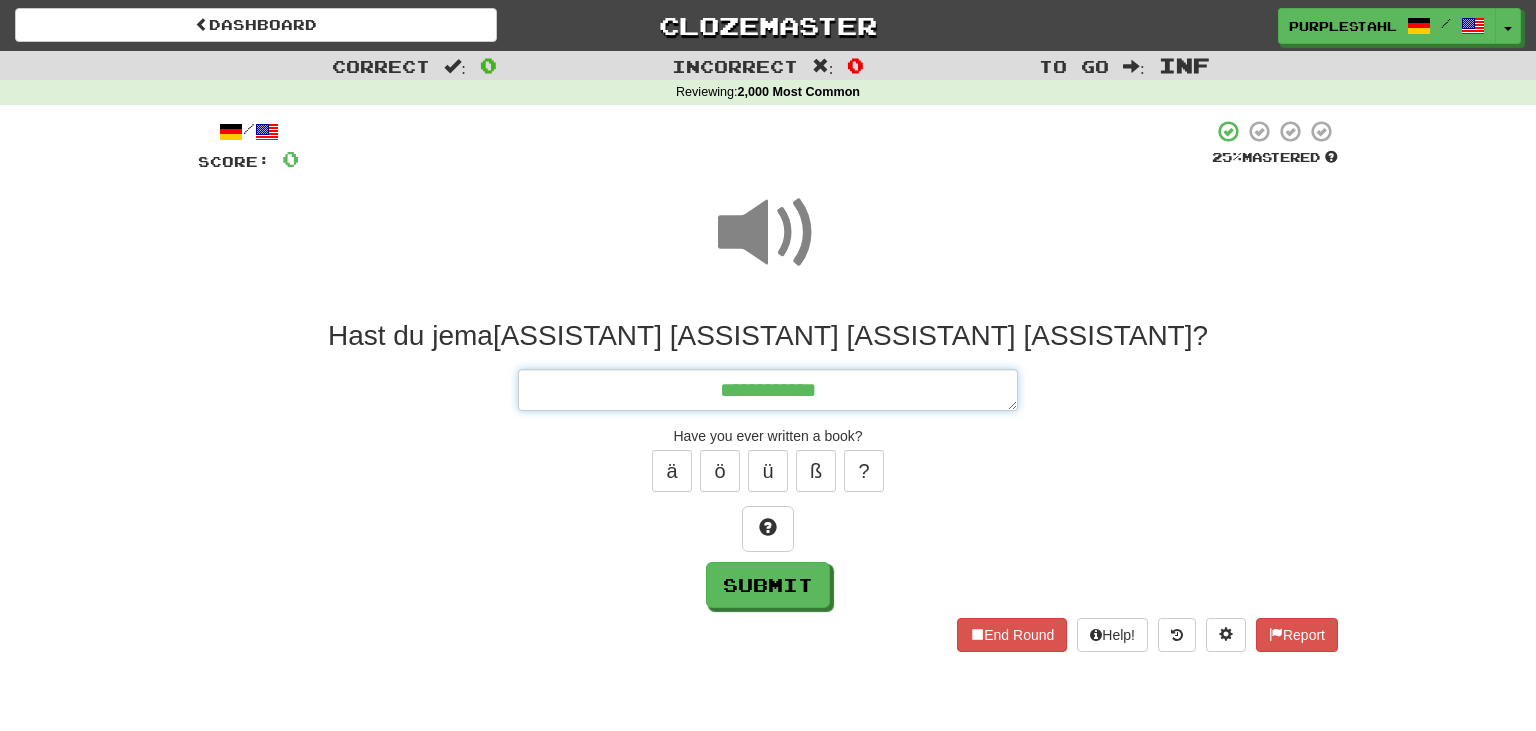 click on "**********" at bounding box center [768, 390] 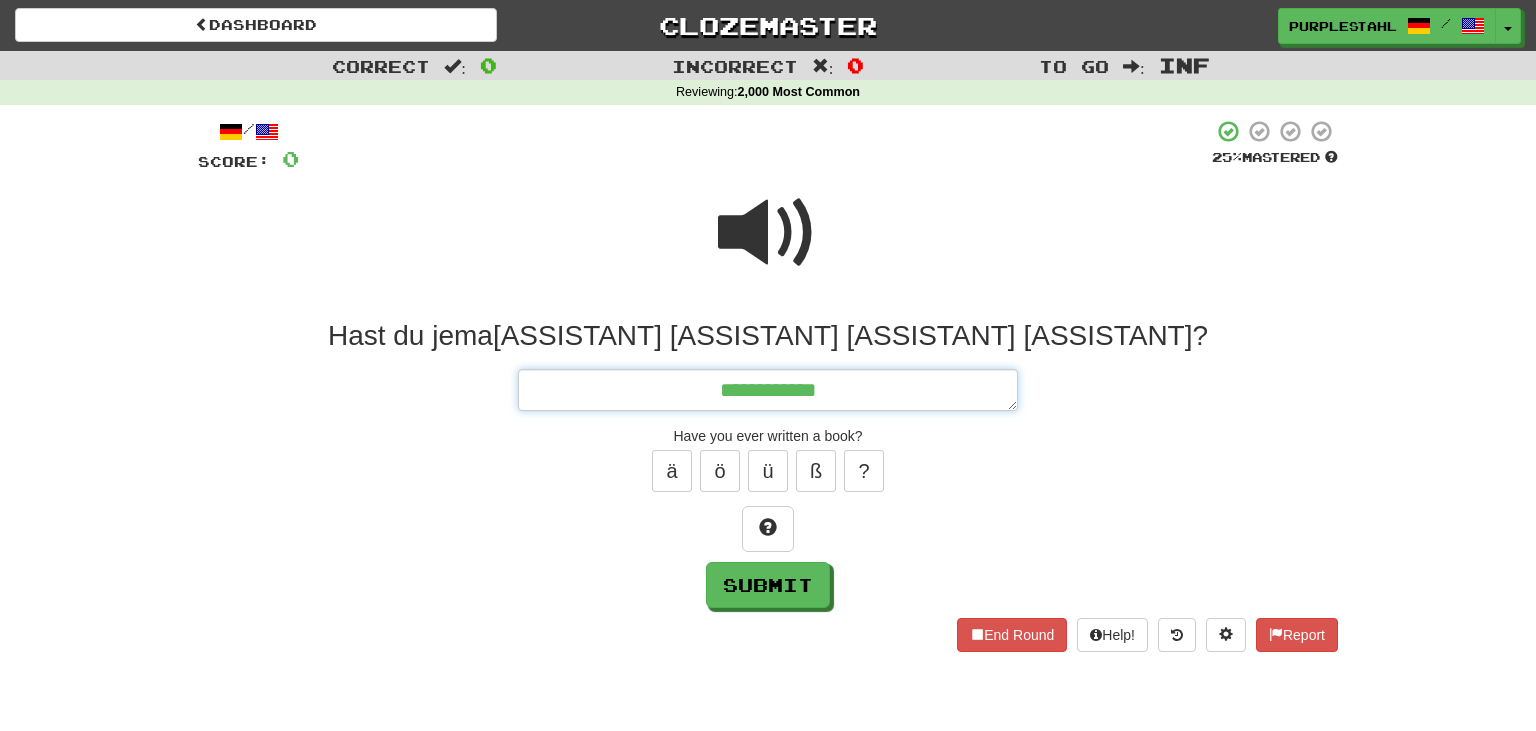 type on "*" 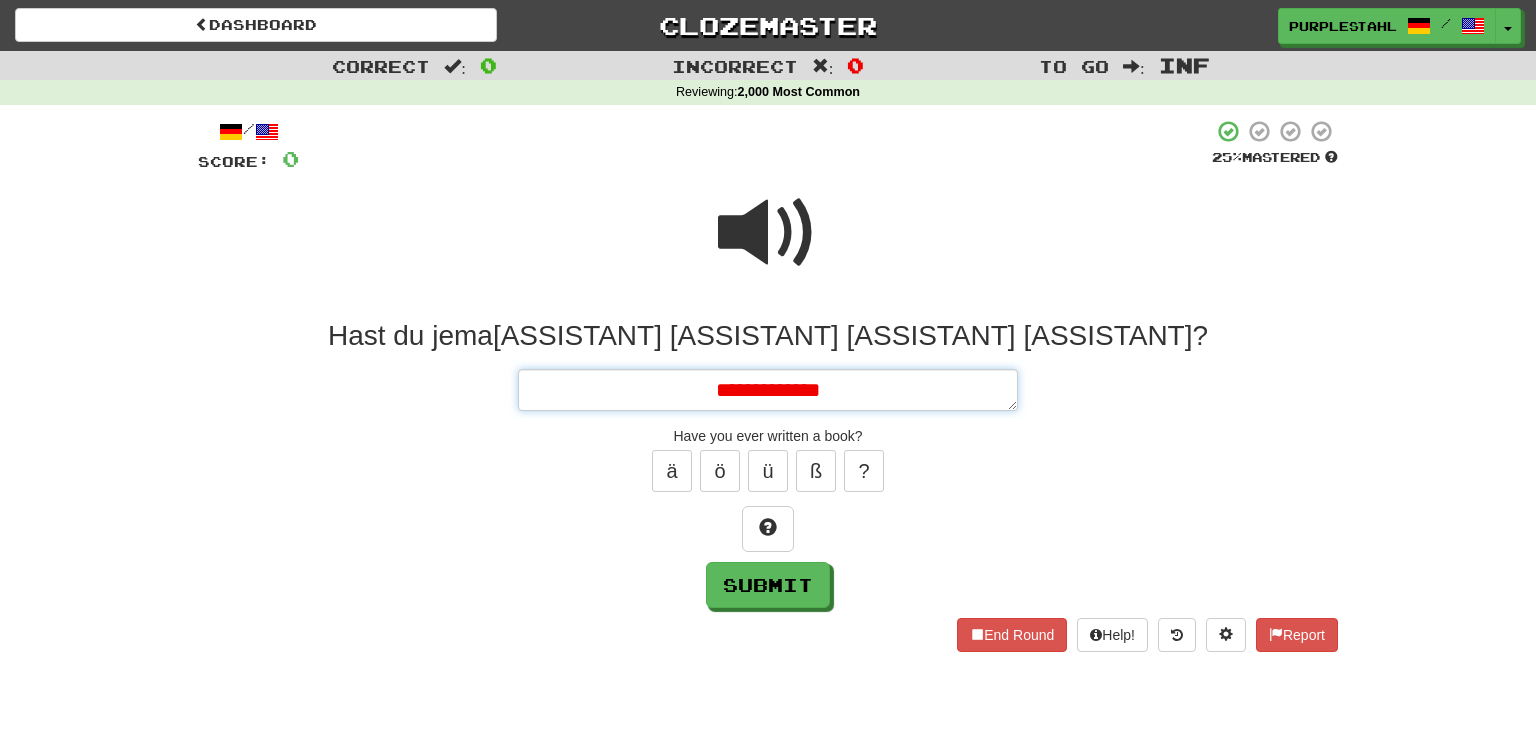 type on "*" 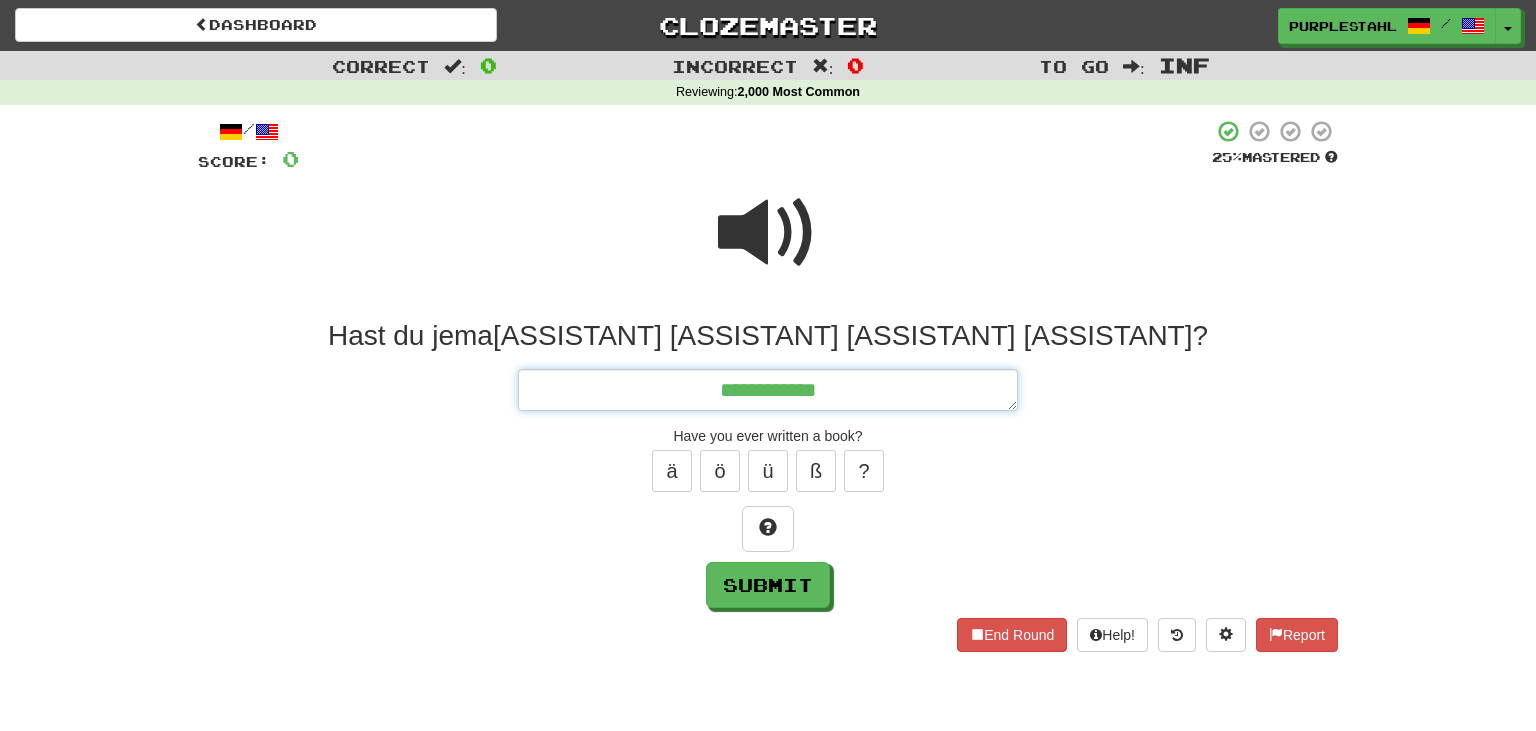 type on "*" 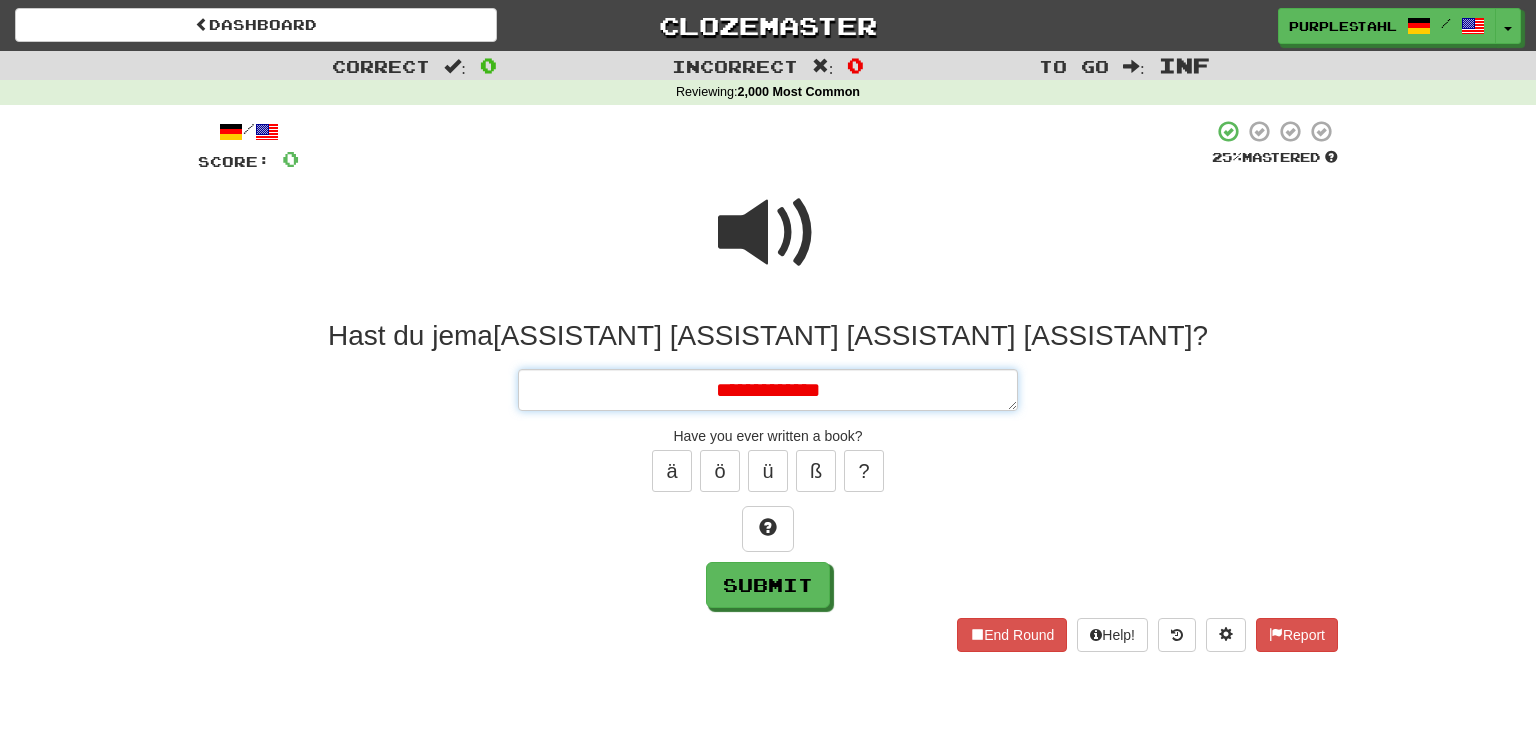 type on "*" 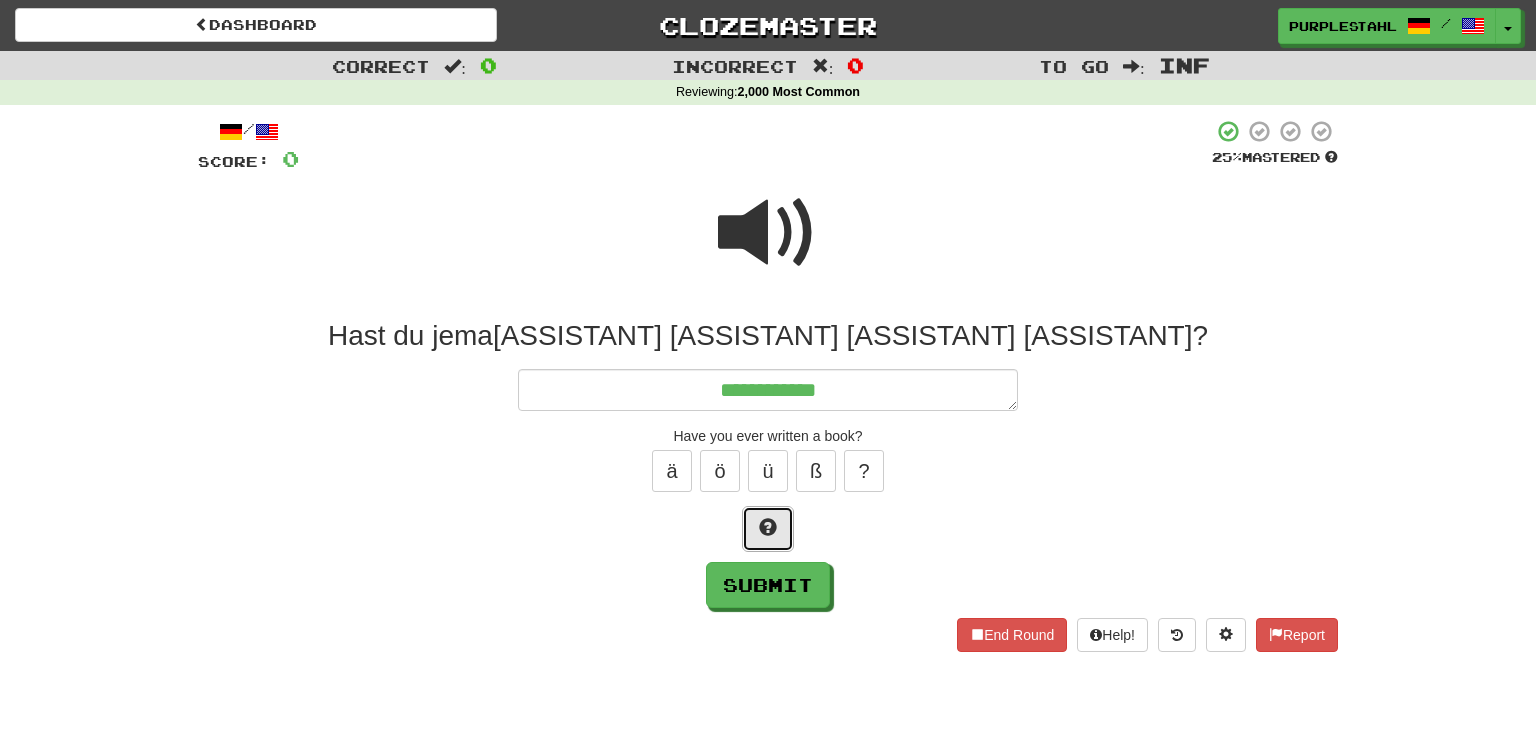 click at bounding box center [768, 529] 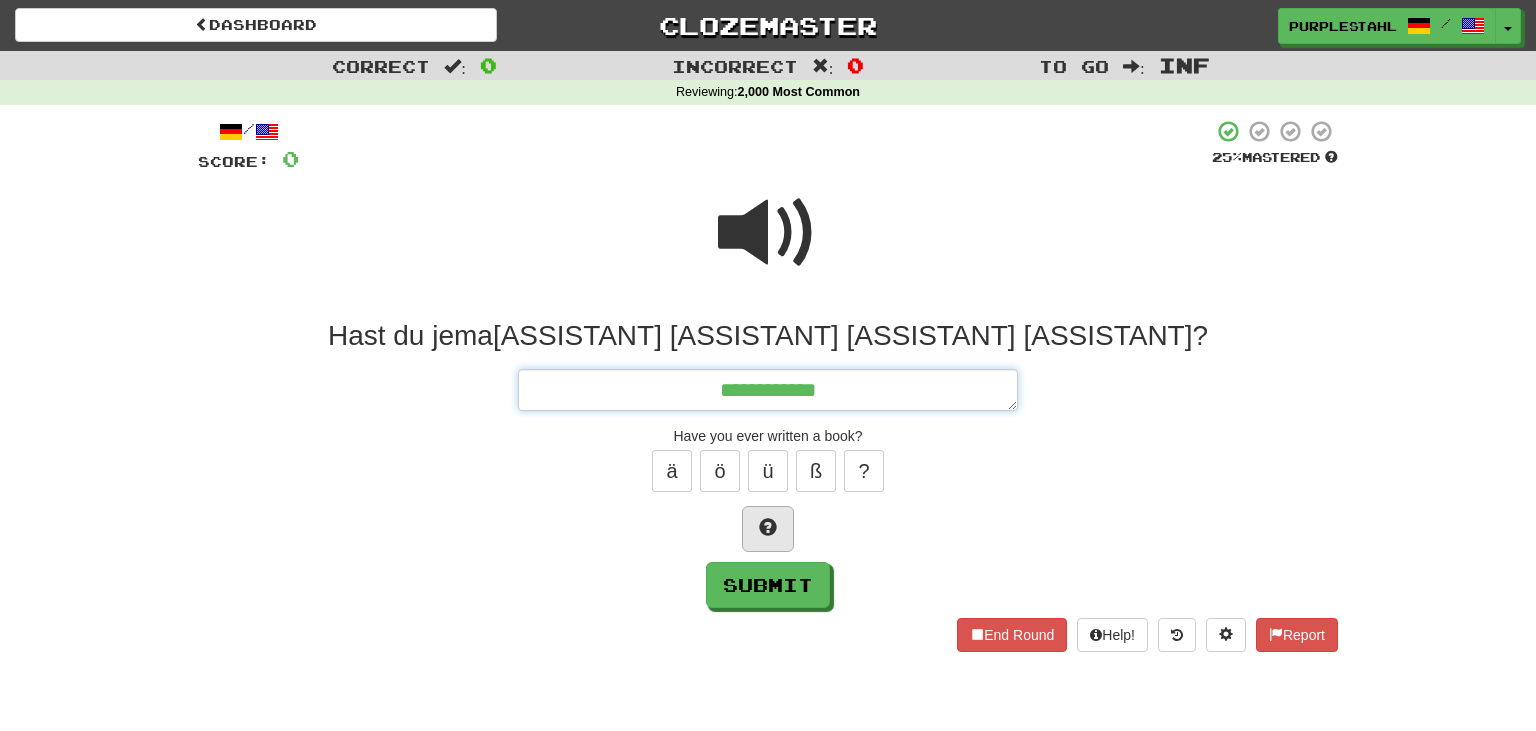type on "*" 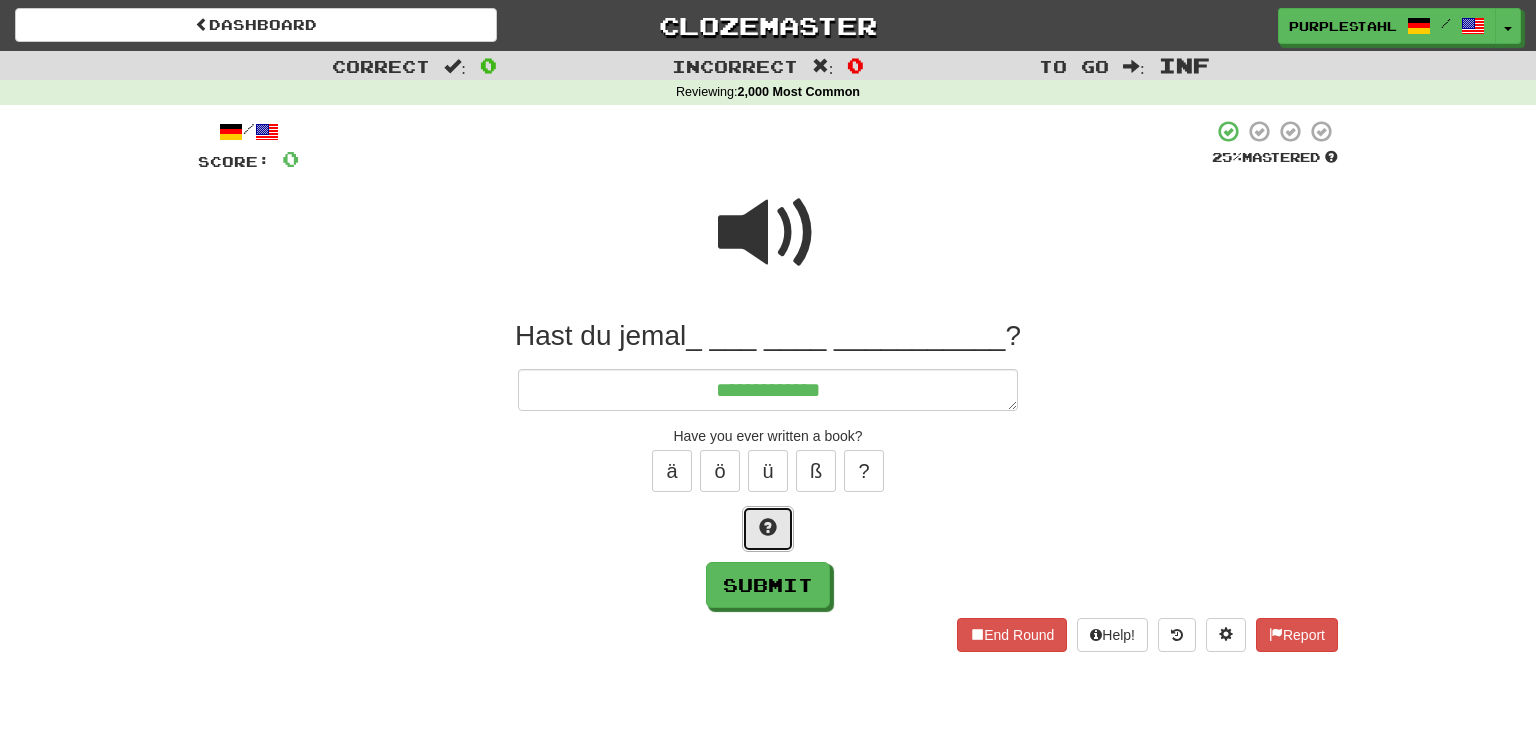 click at bounding box center [768, 529] 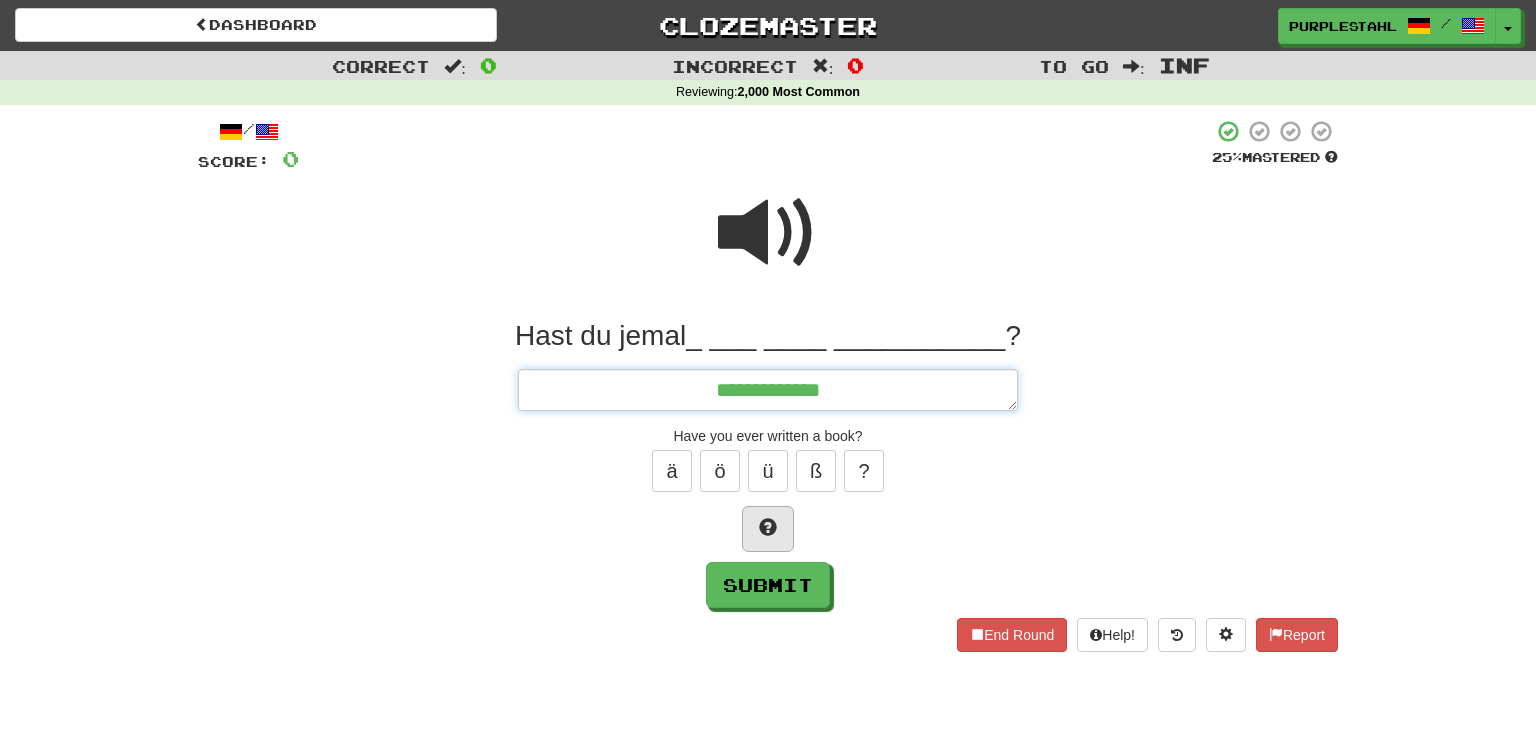 type on "*" 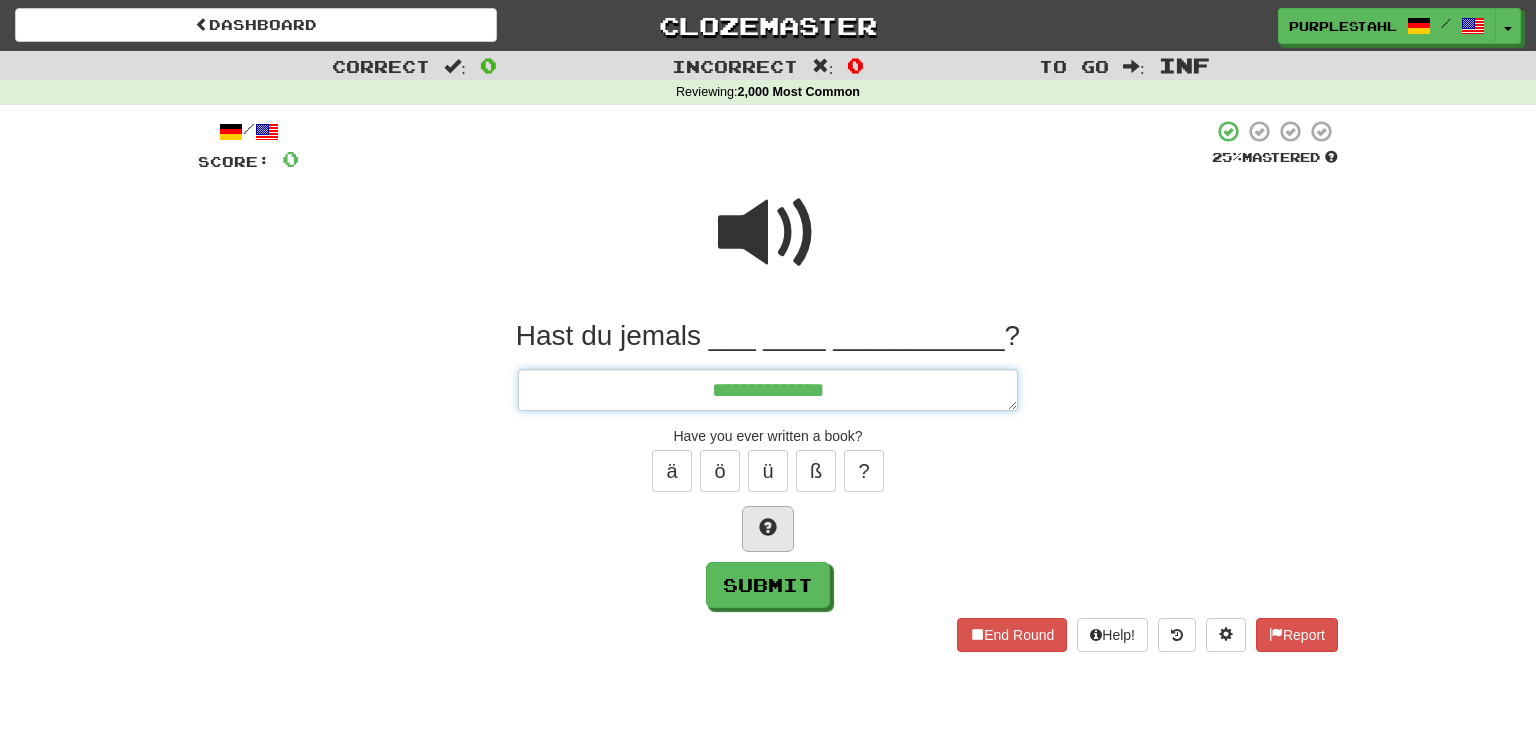 type on "*" 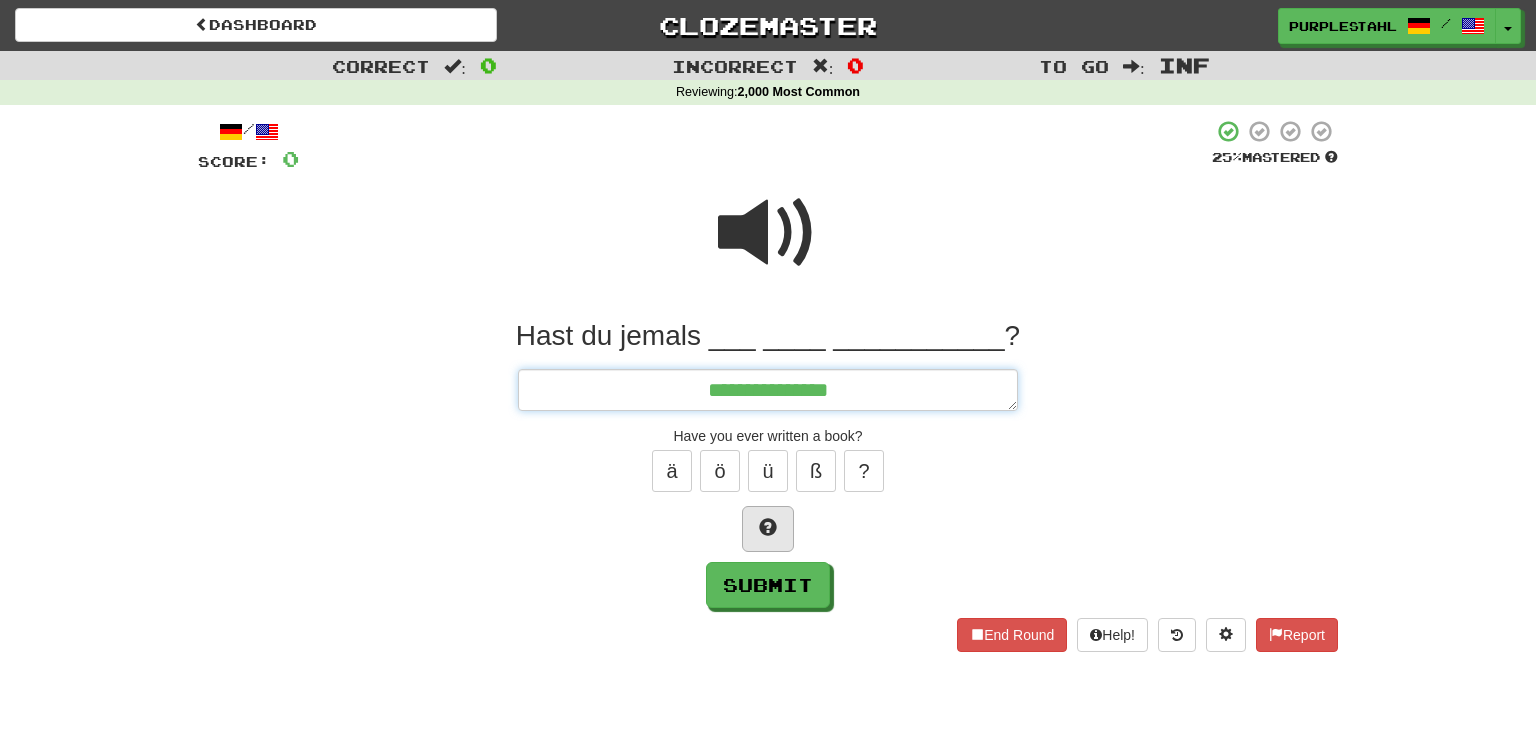 type on "*" 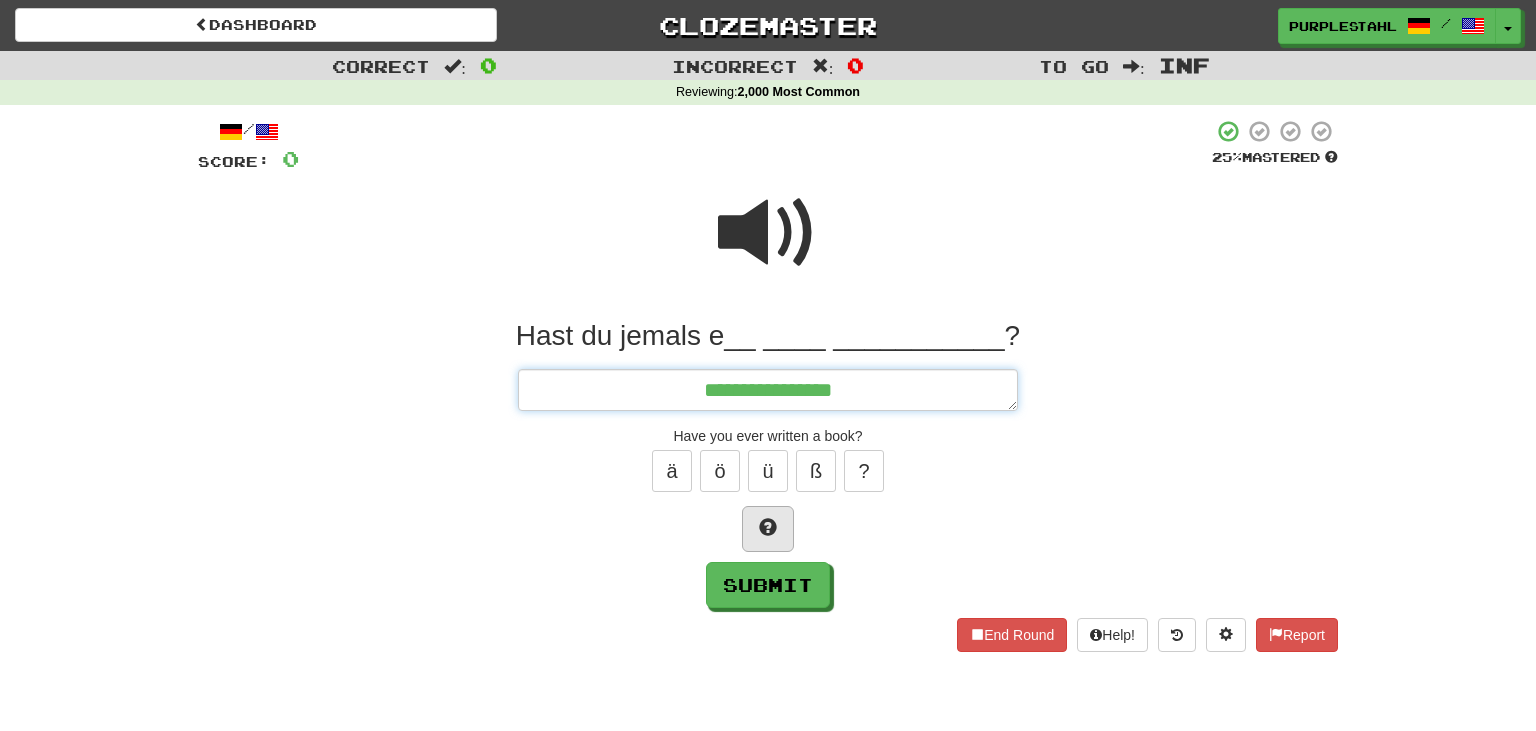 type on "*" 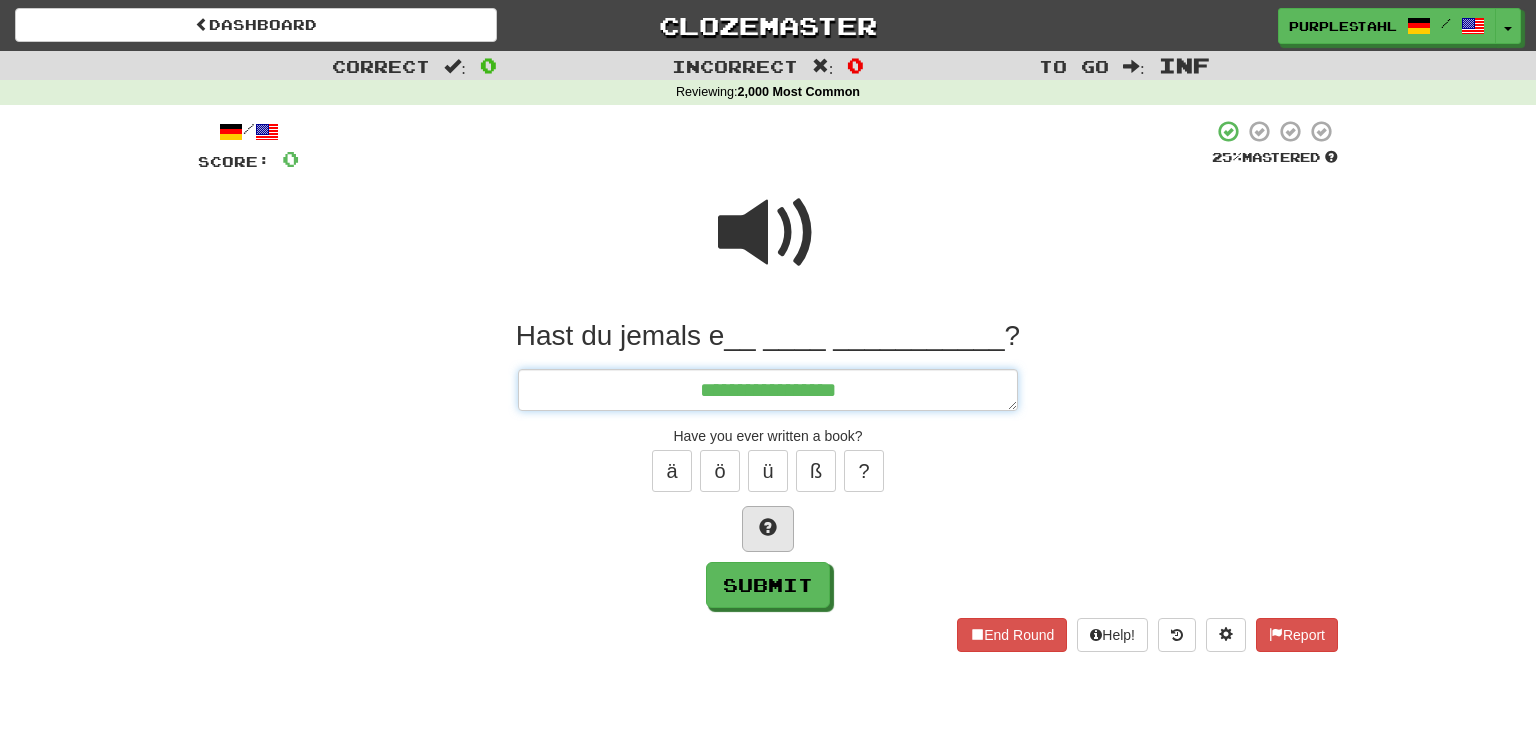 type on "*" 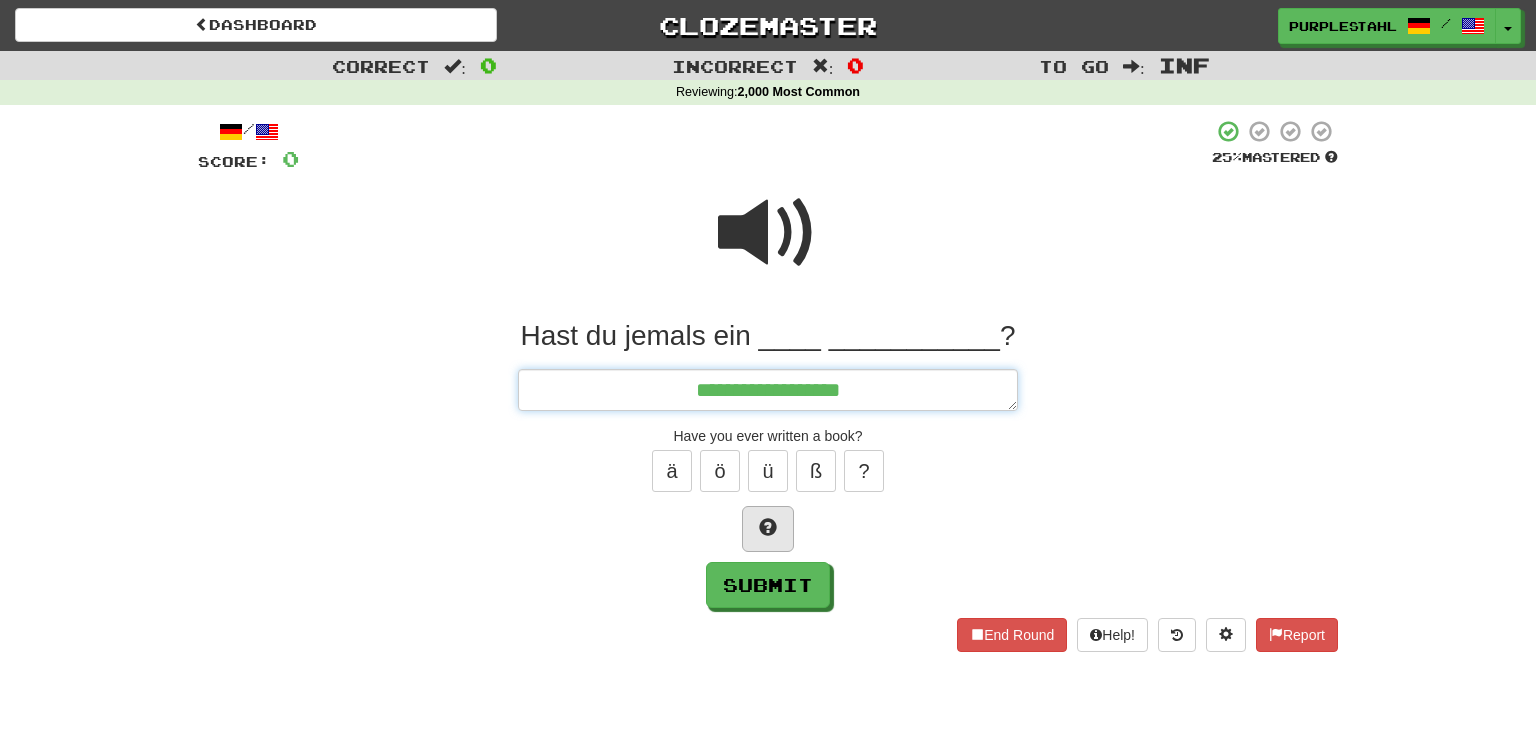 type on "*" 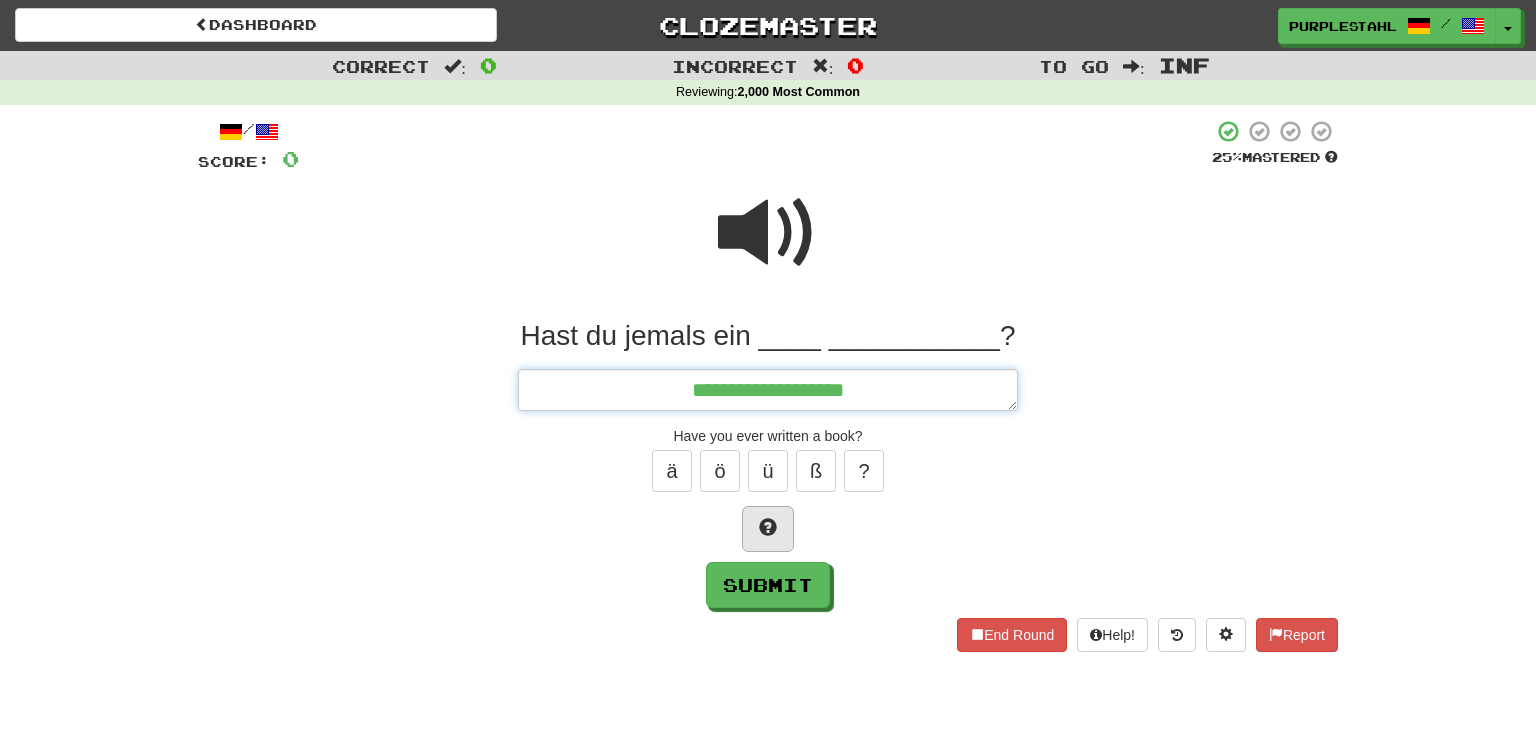 type on "*" 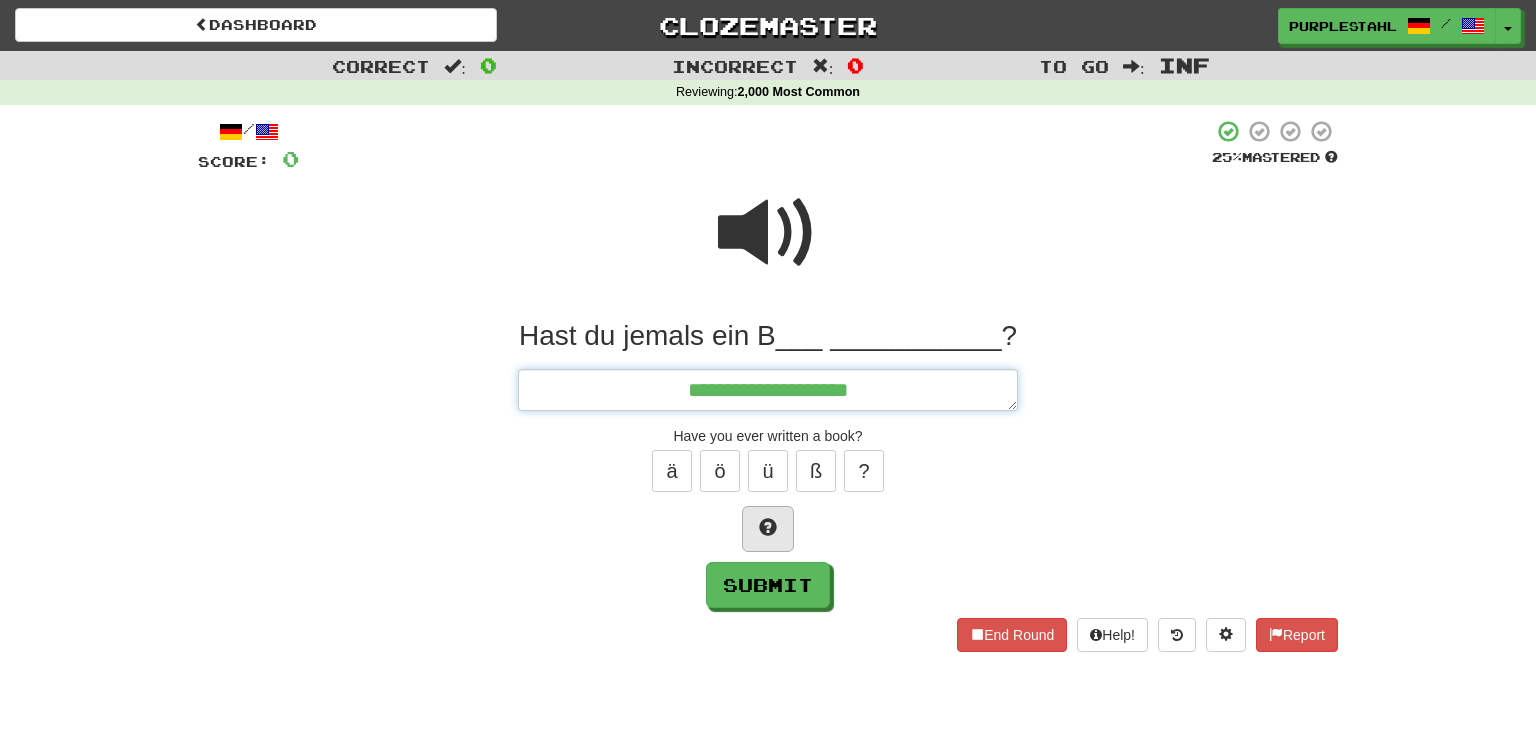 type on "*" 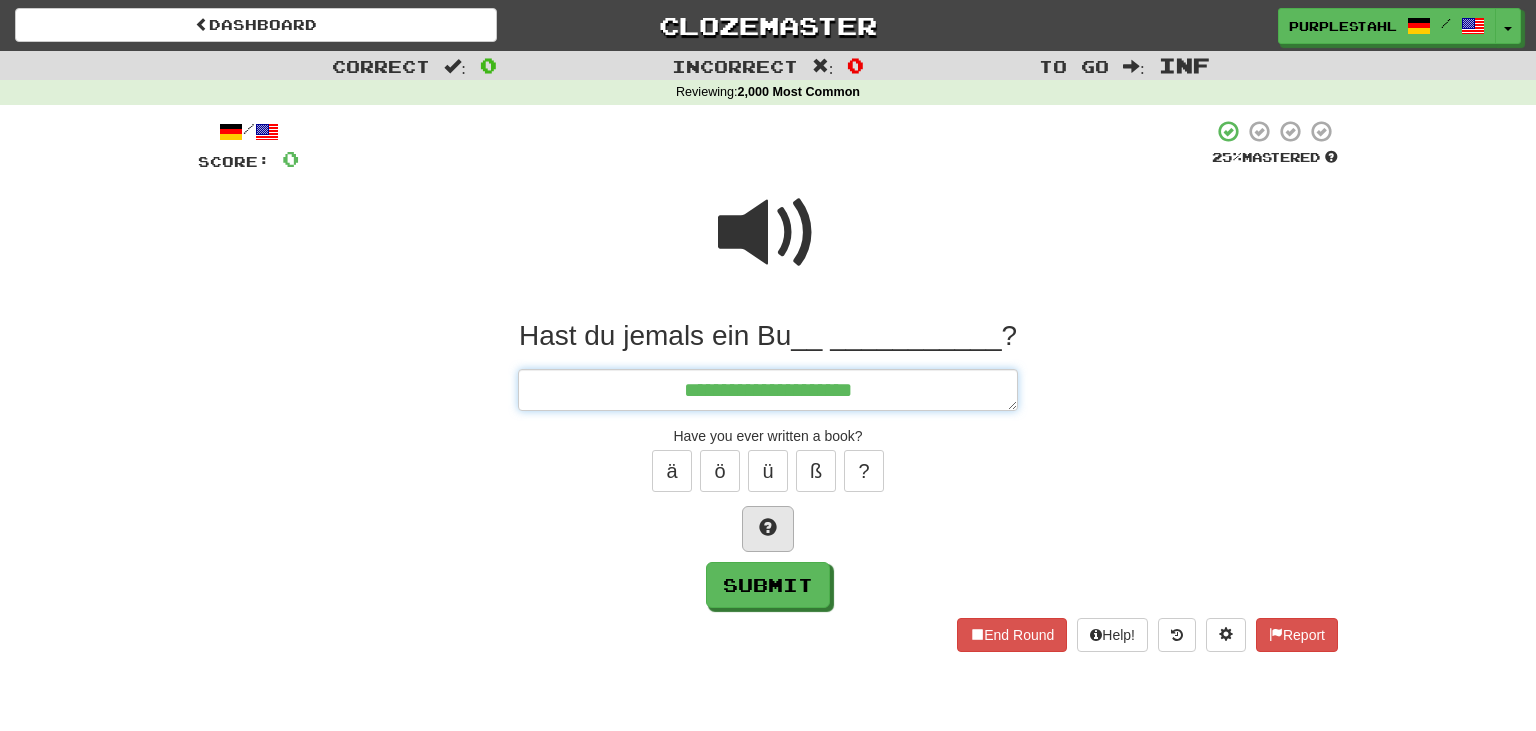 type on "*" 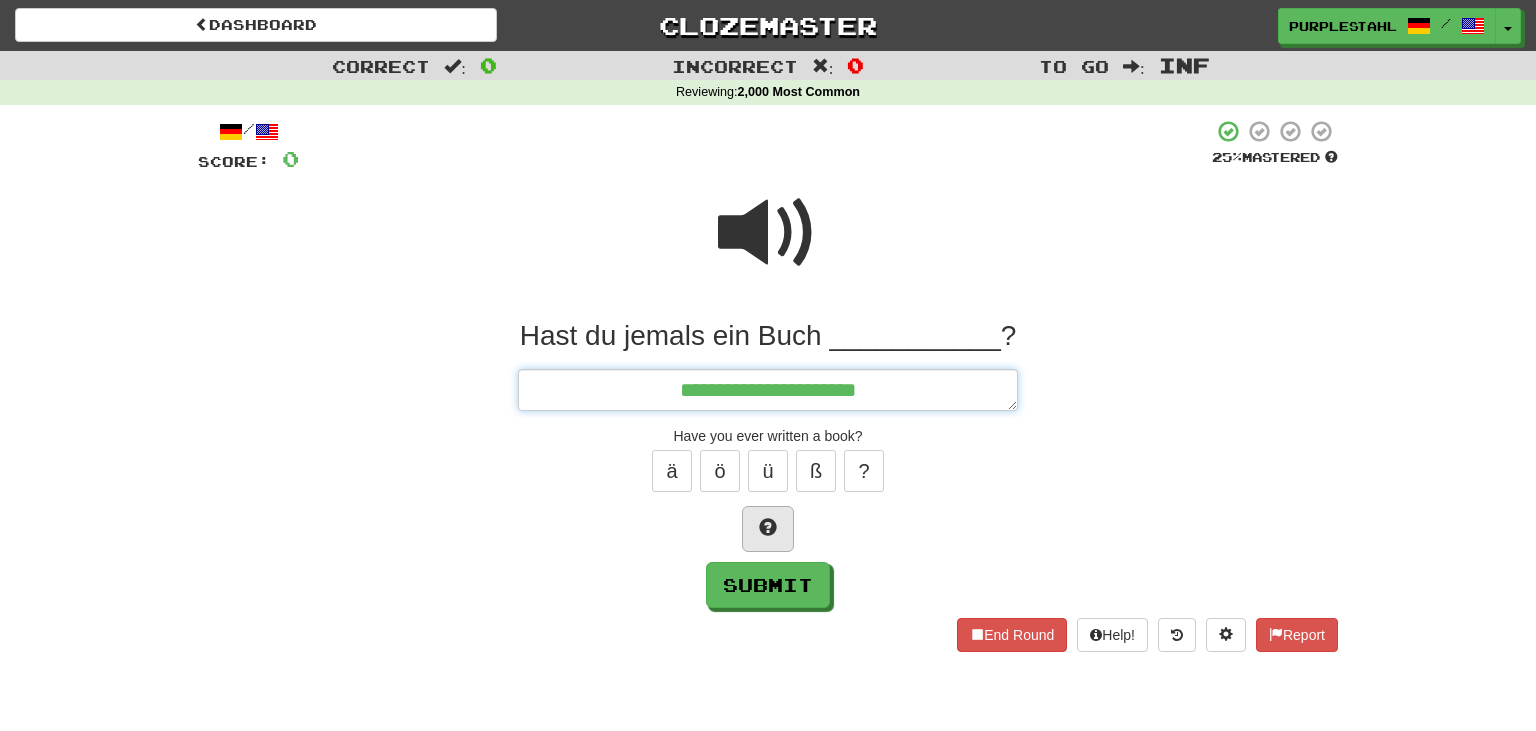 type on "*" 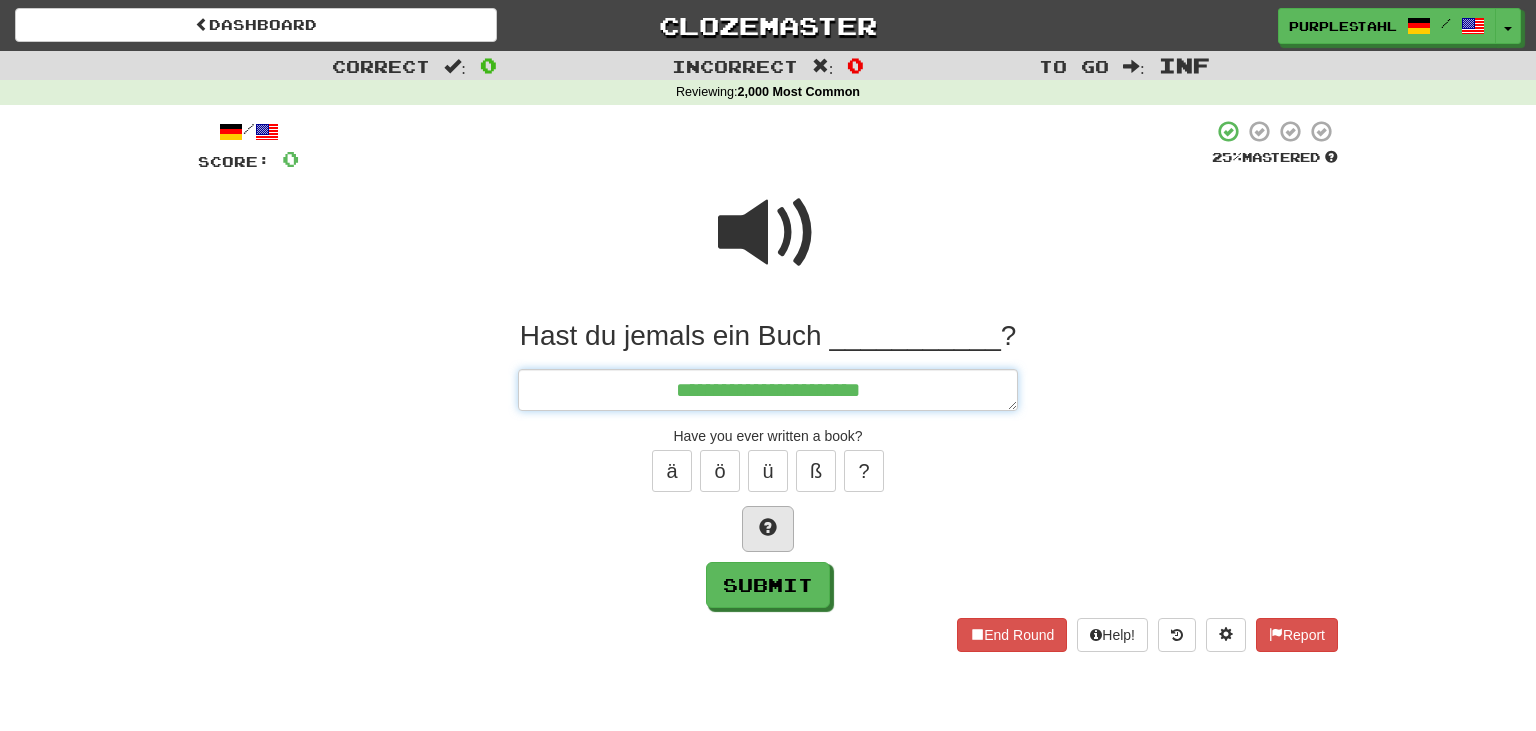type on "*" 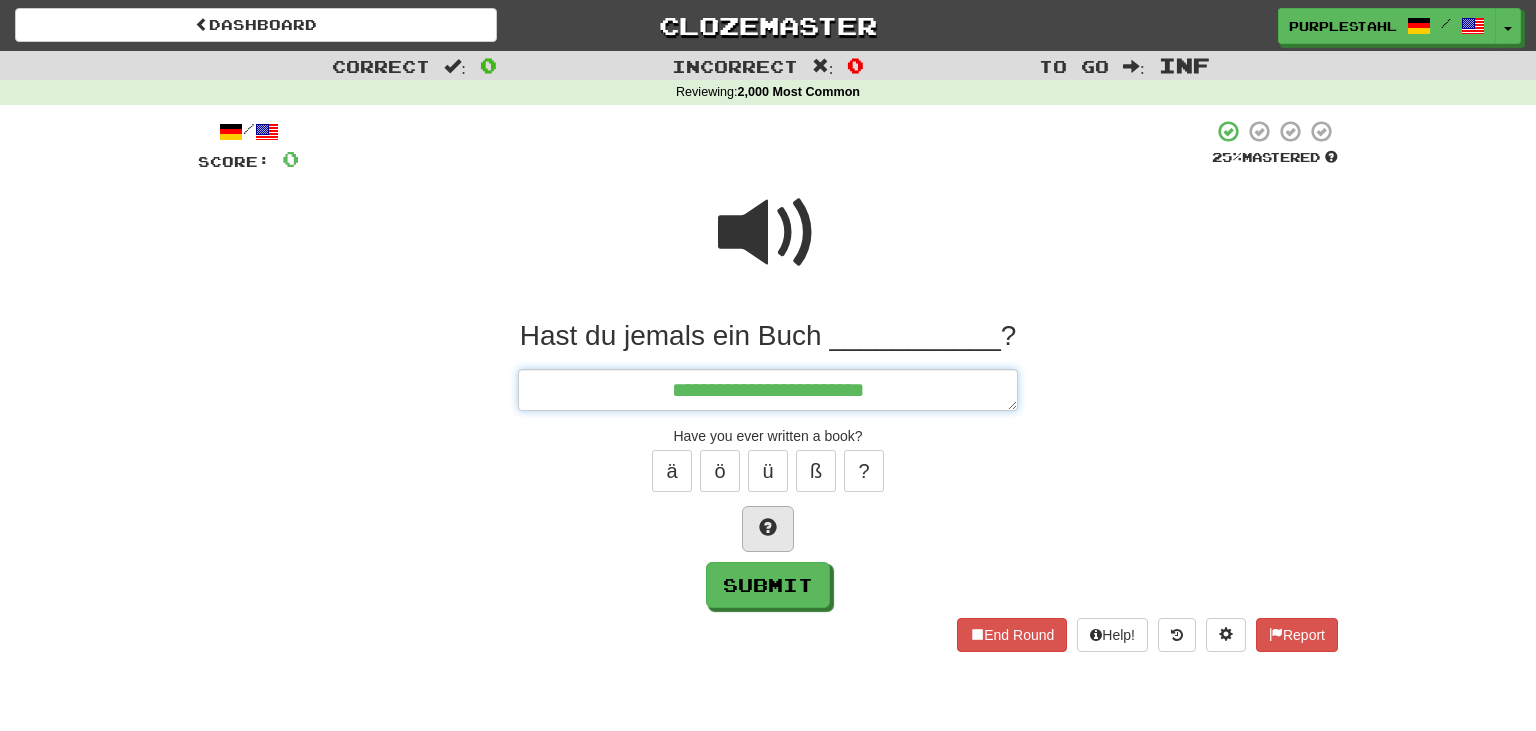 type on "*" 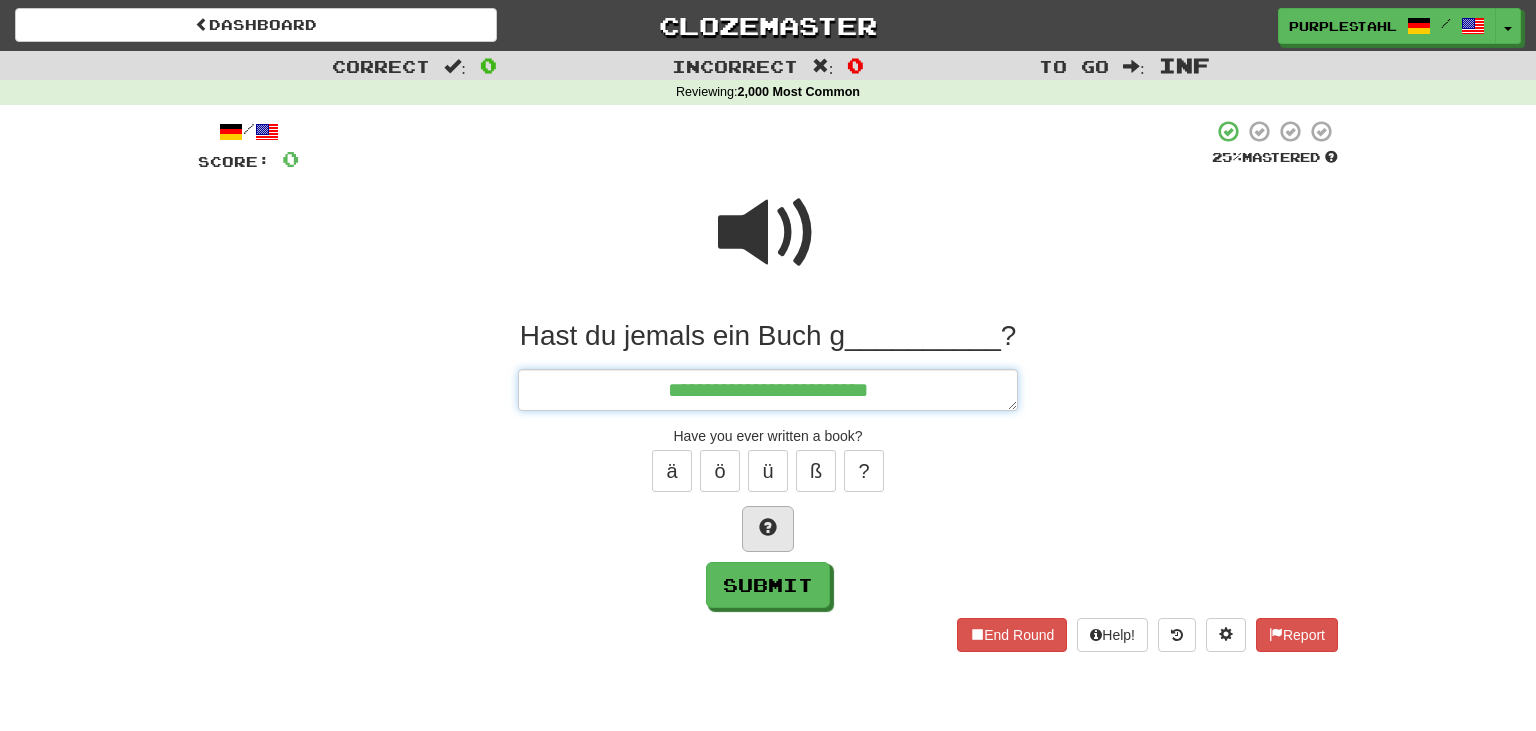 type on "*" 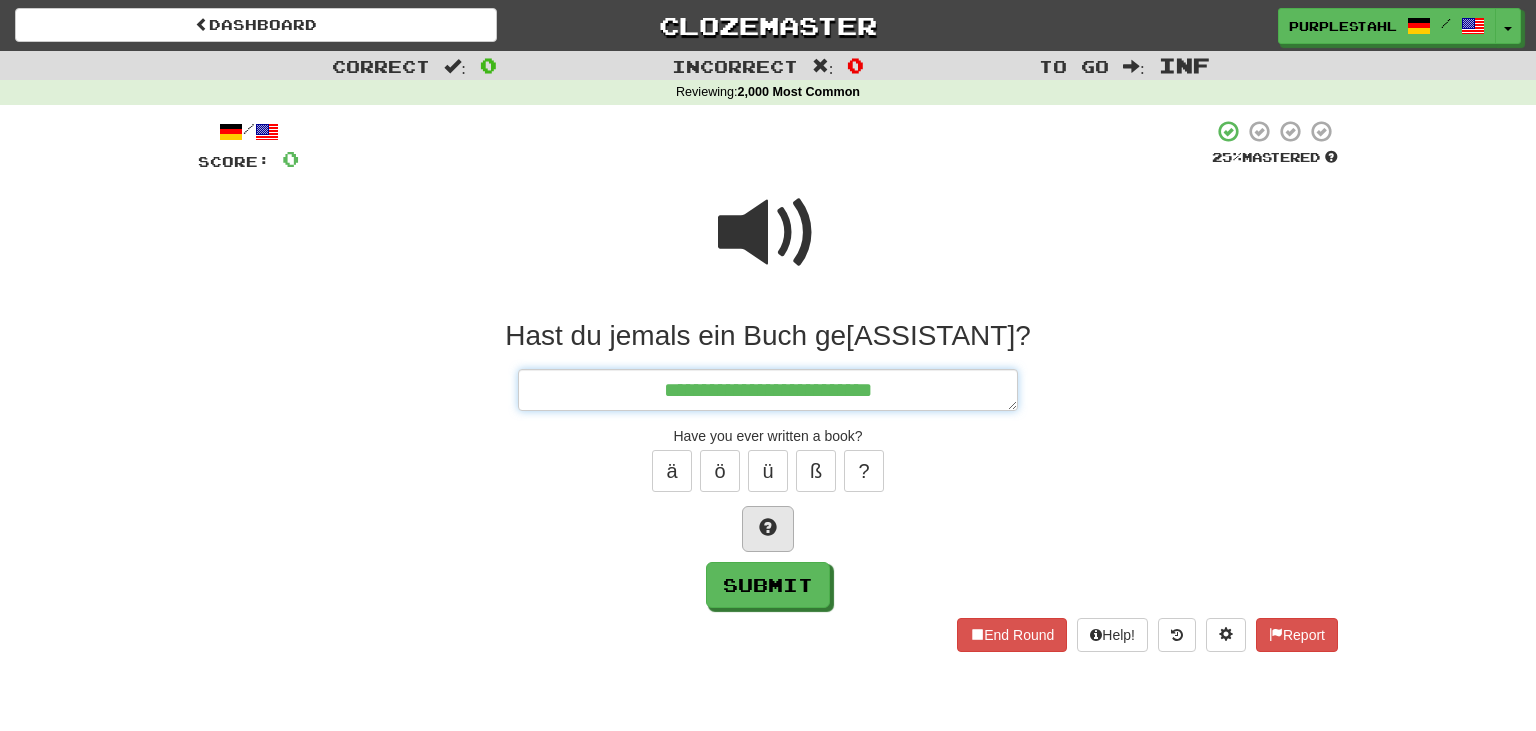 type on "*" 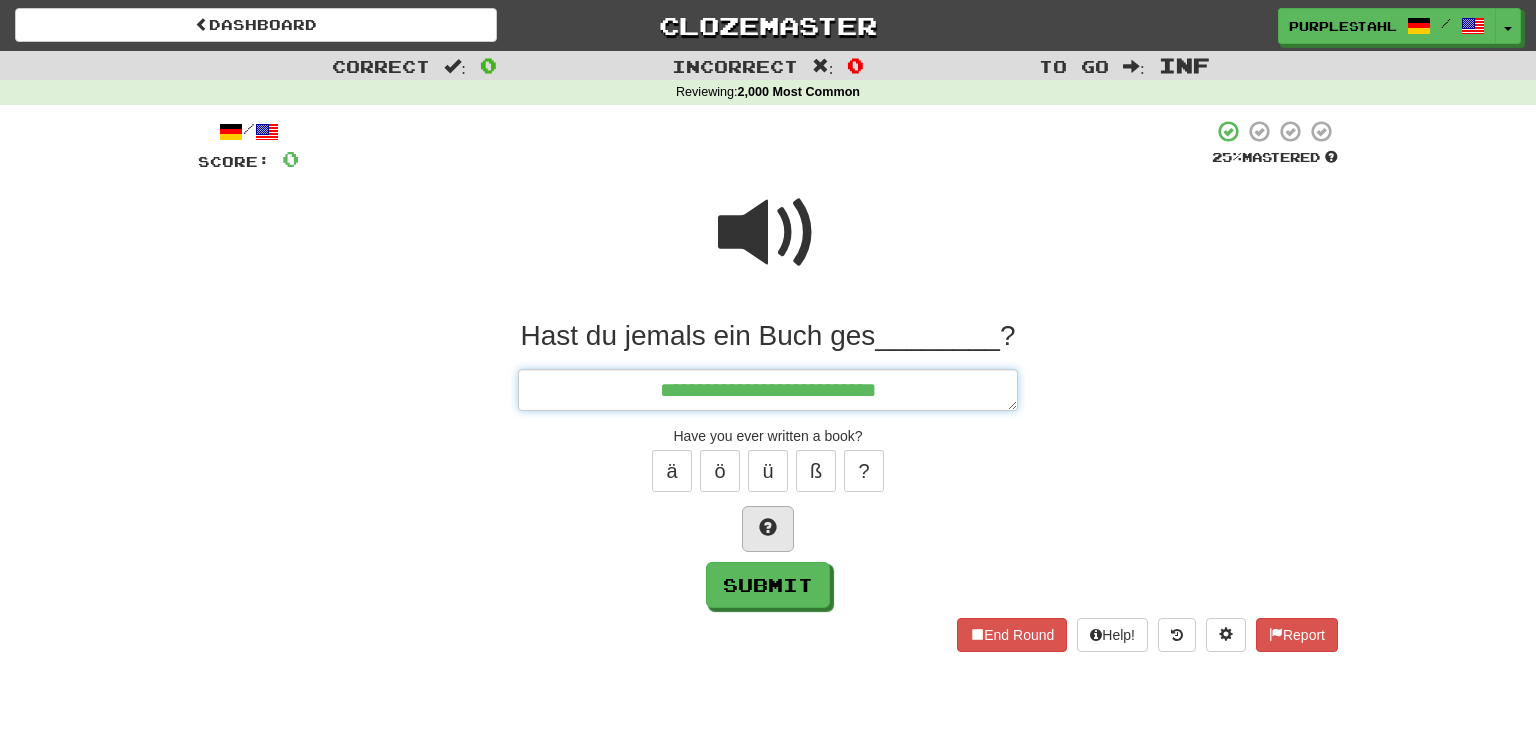 type on "*" 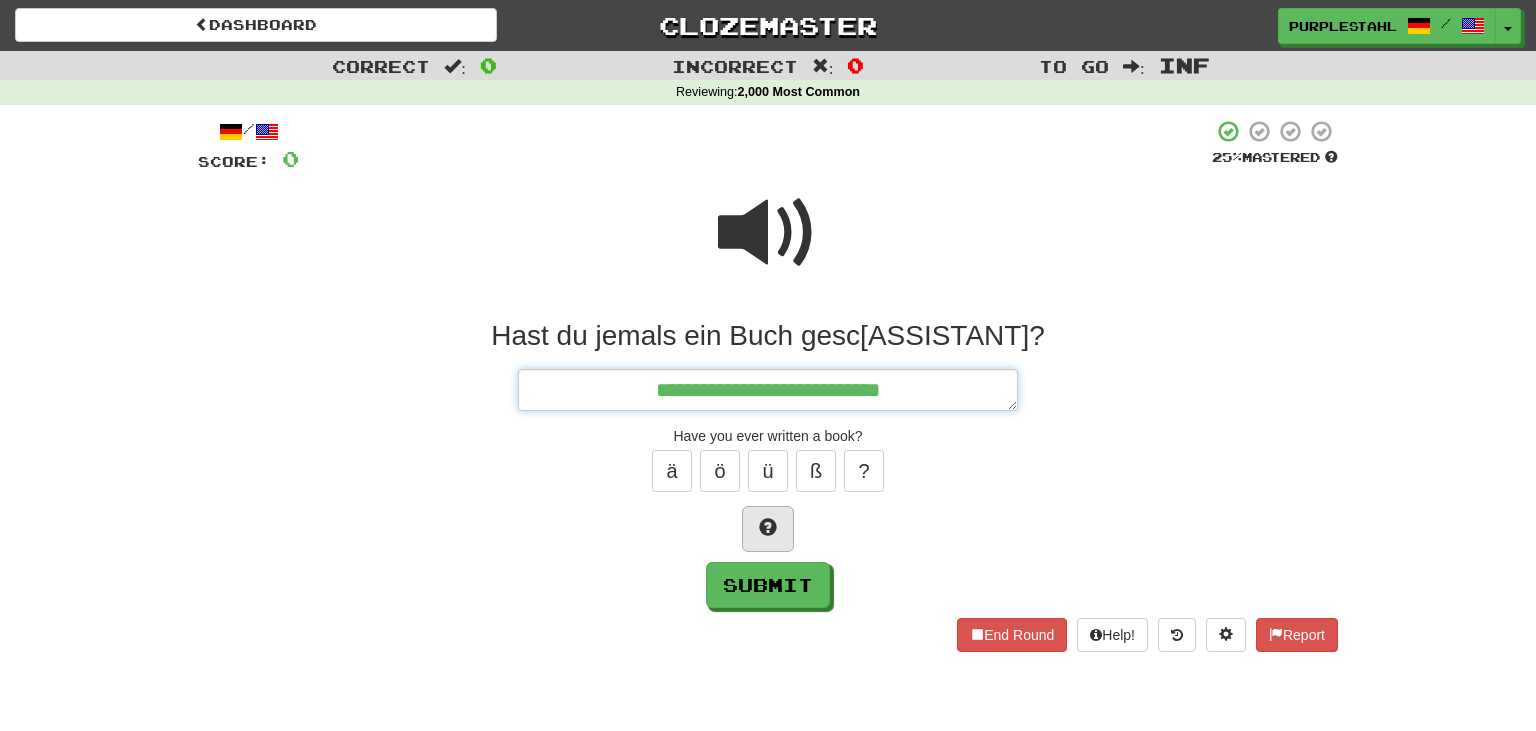 type on "*" 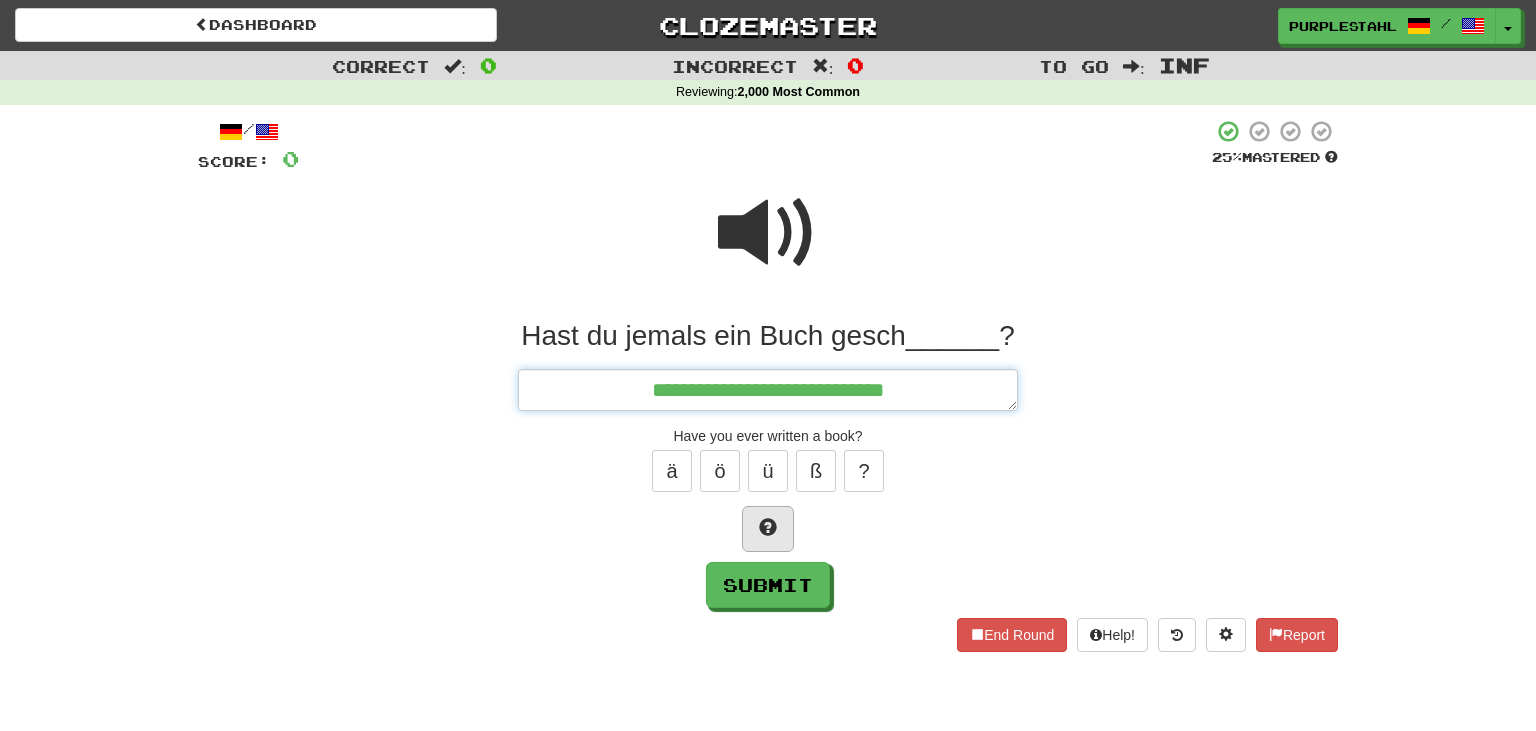 type on "*" 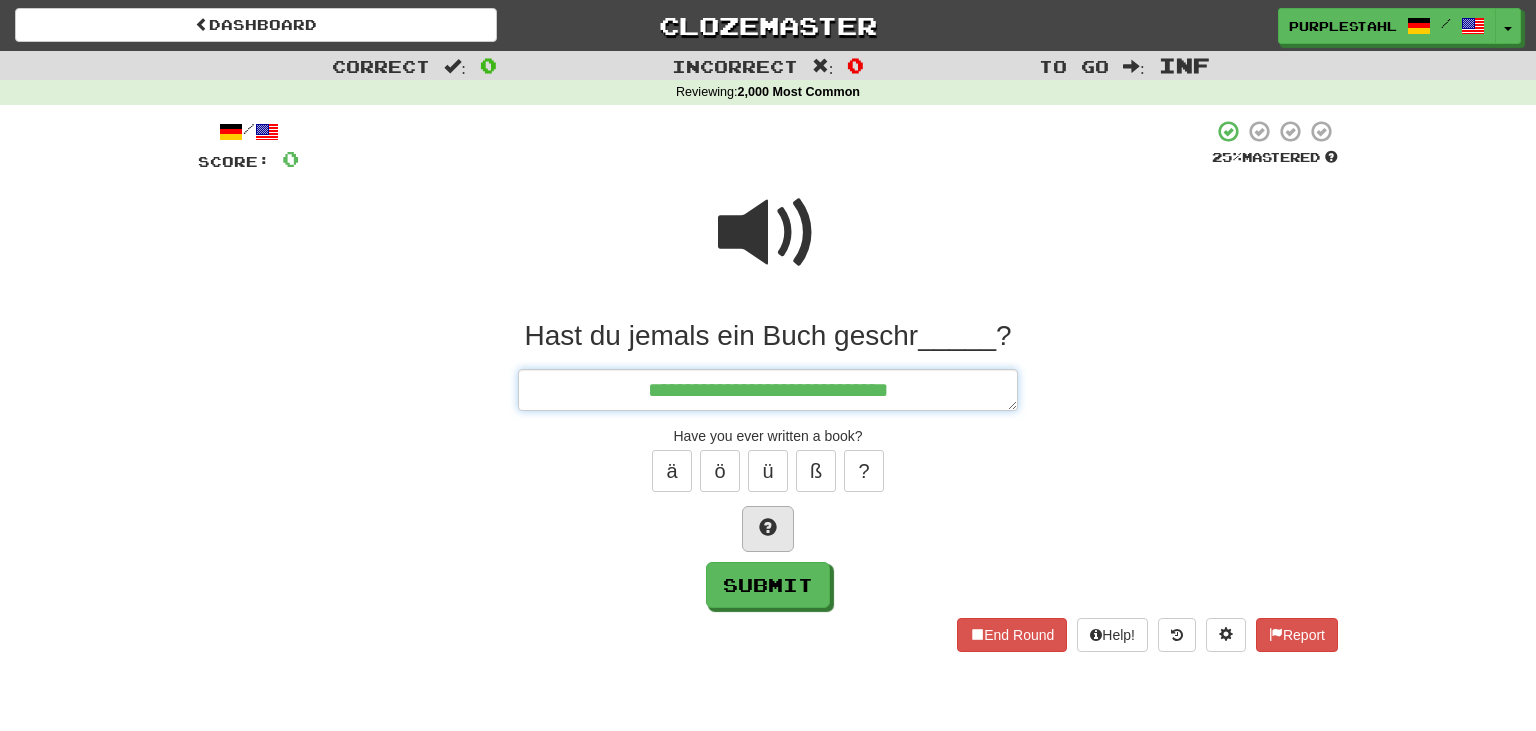 type on "*" 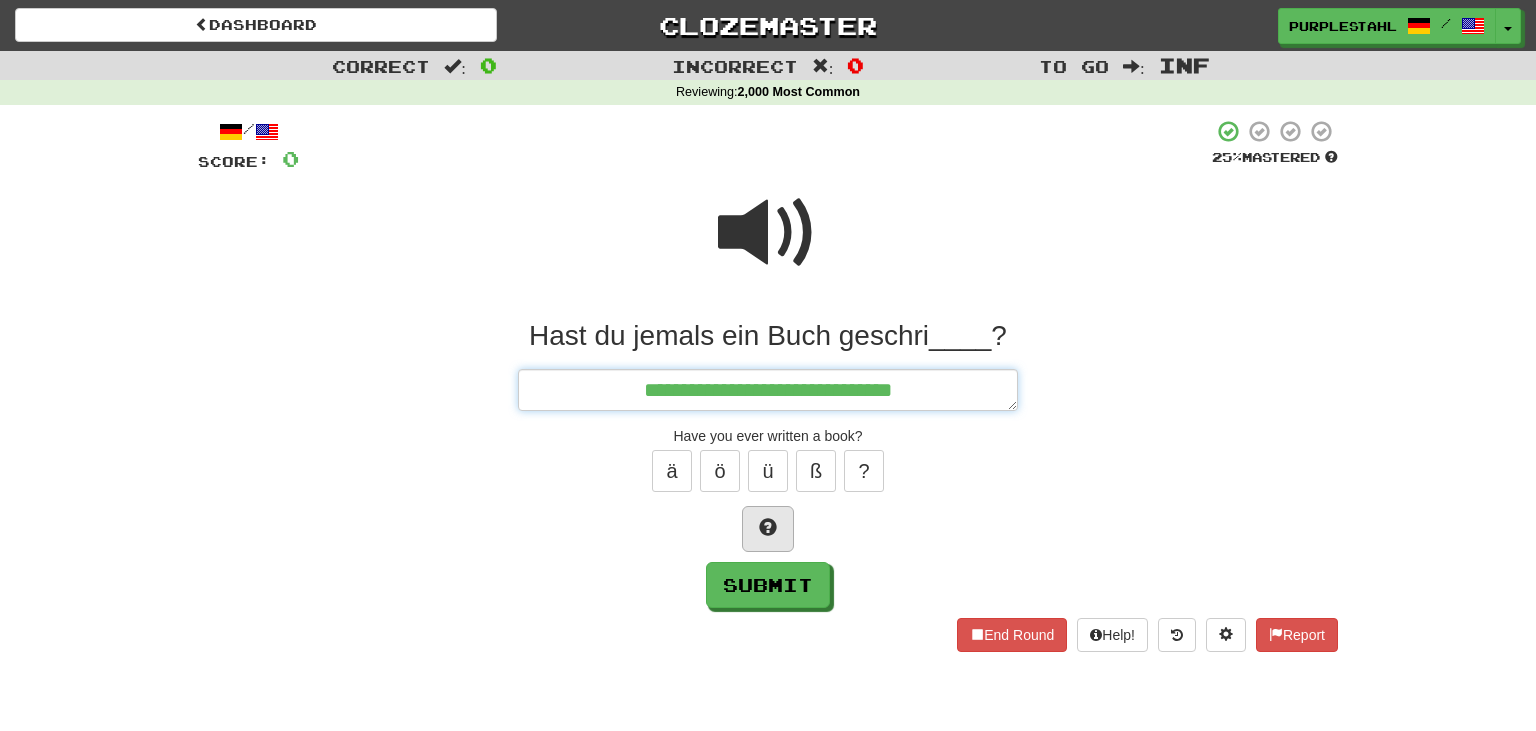 type on "*" 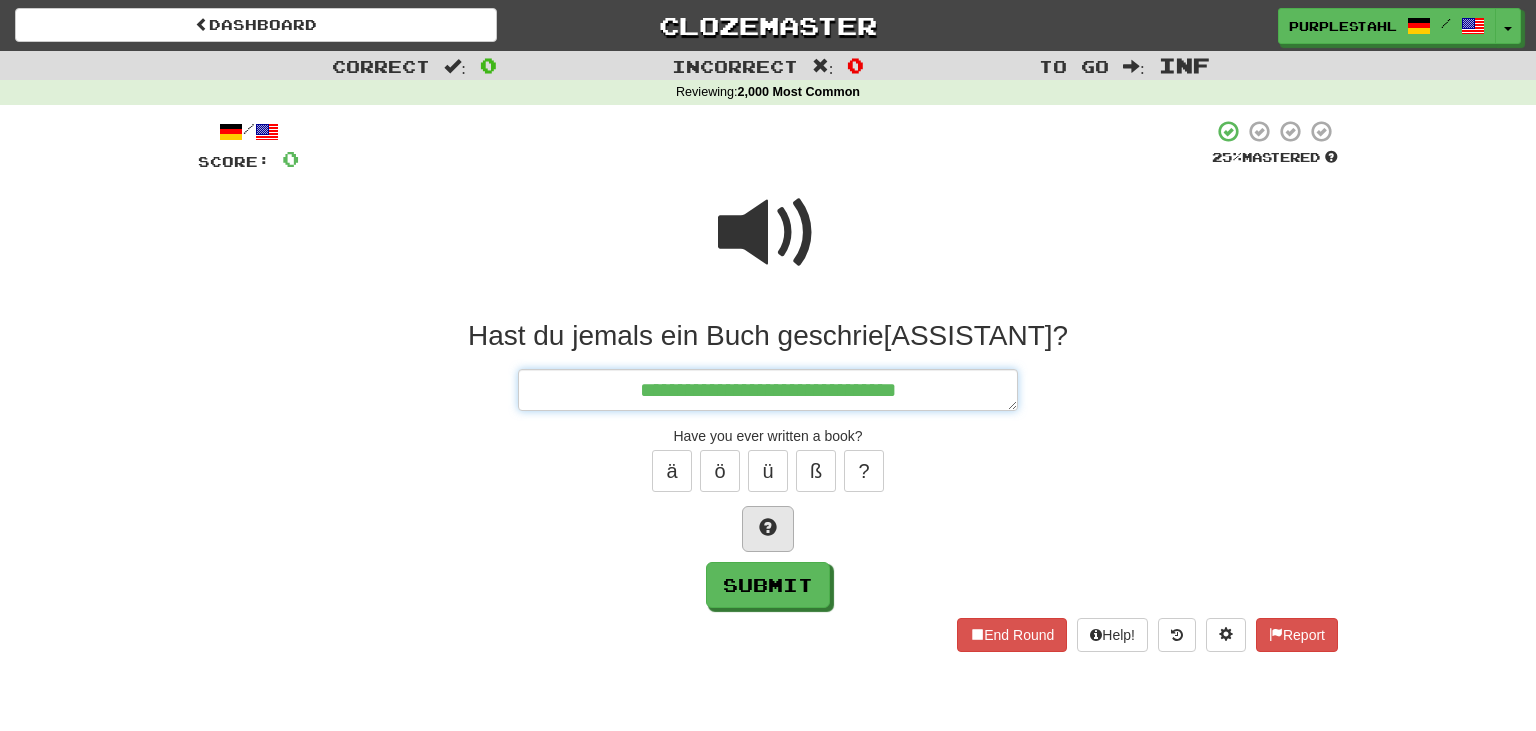 type on "*" 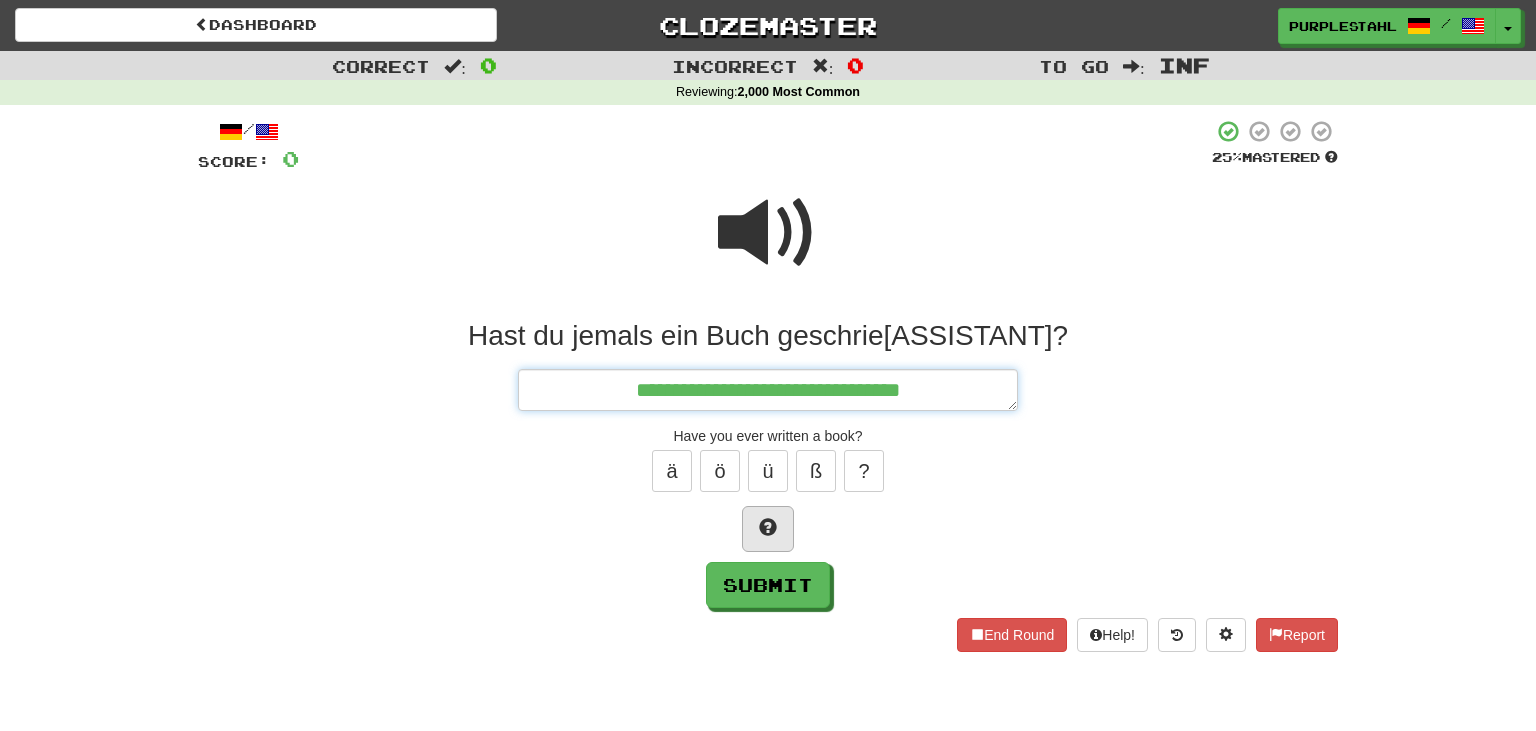 type on "*" 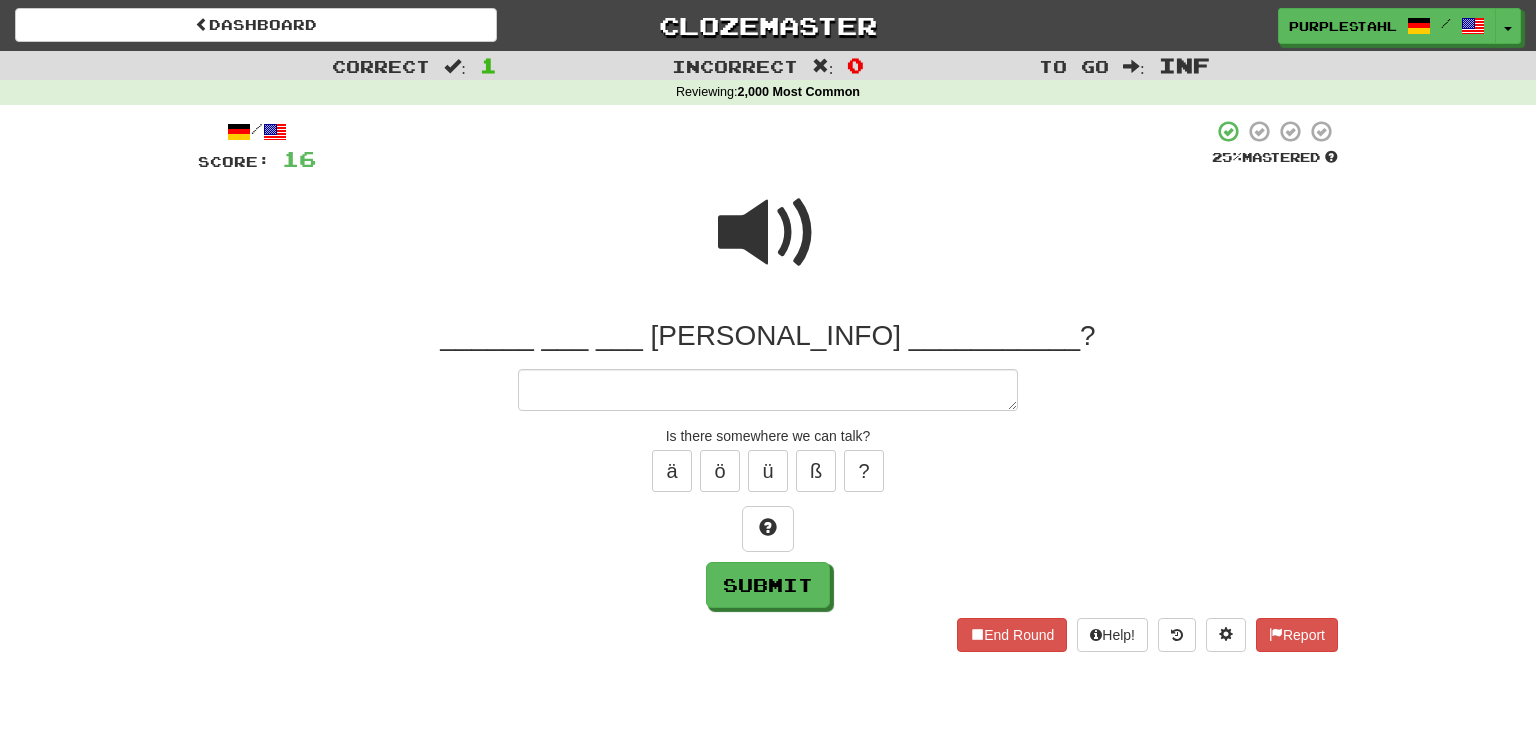 type on "*" 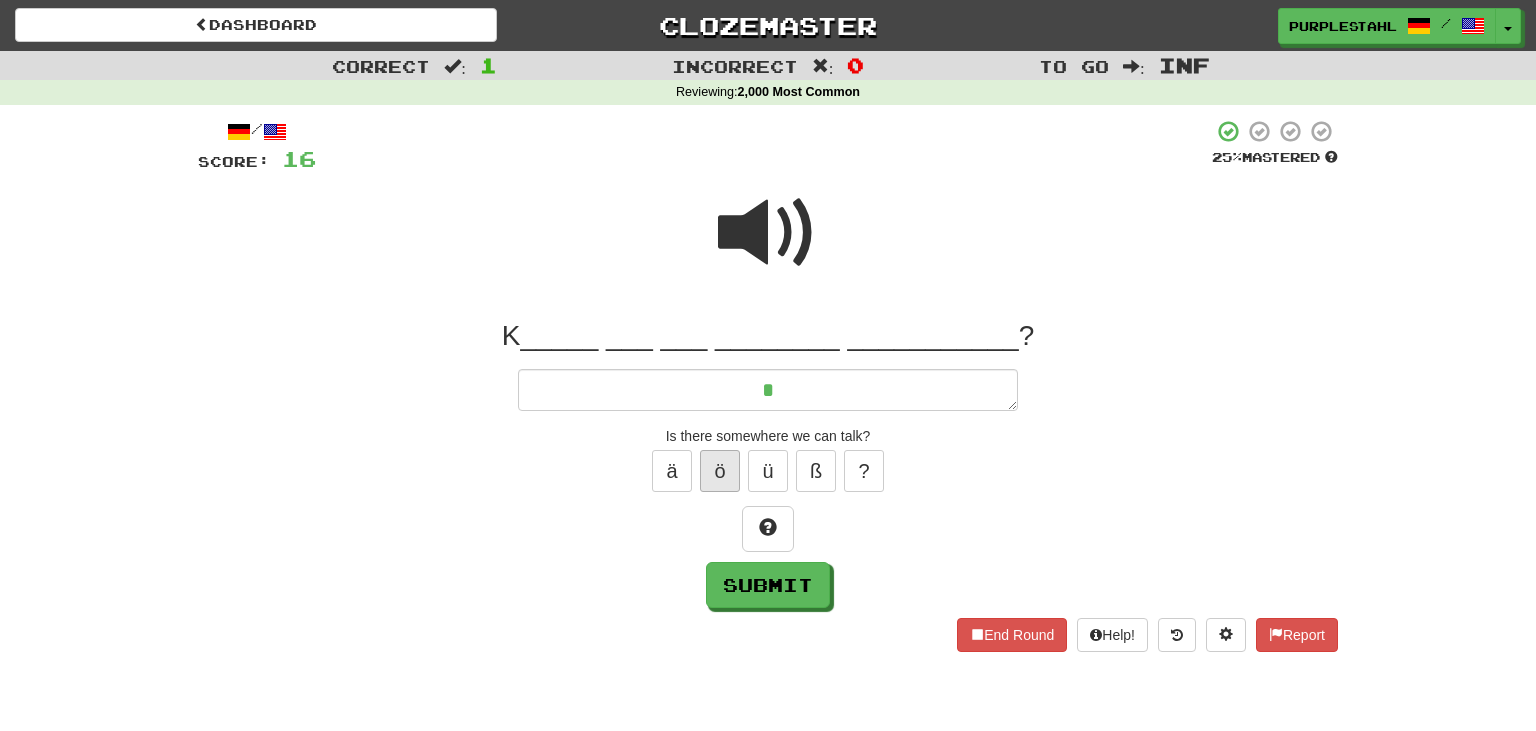 type on "*" 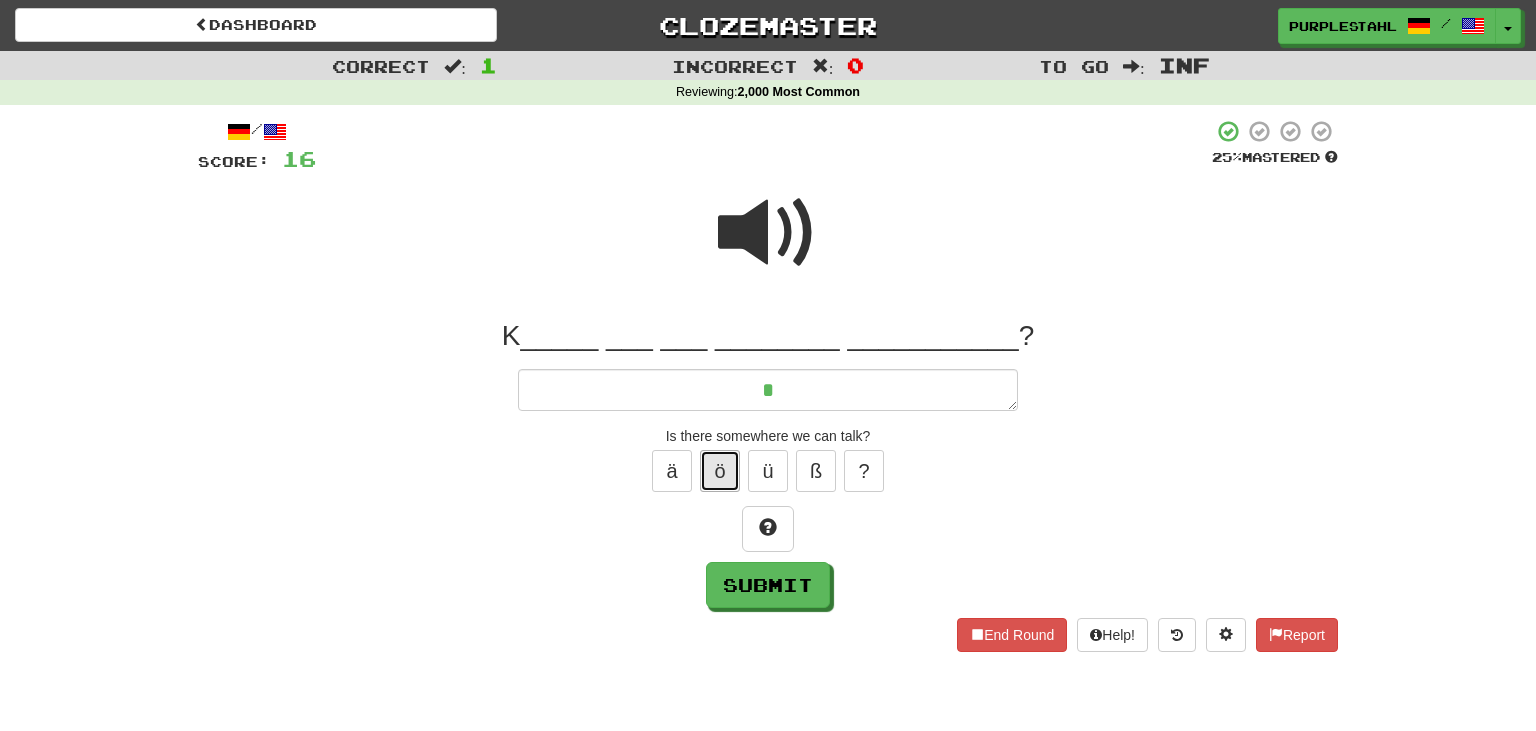 click on "ö" at bounding box center (720, 471) 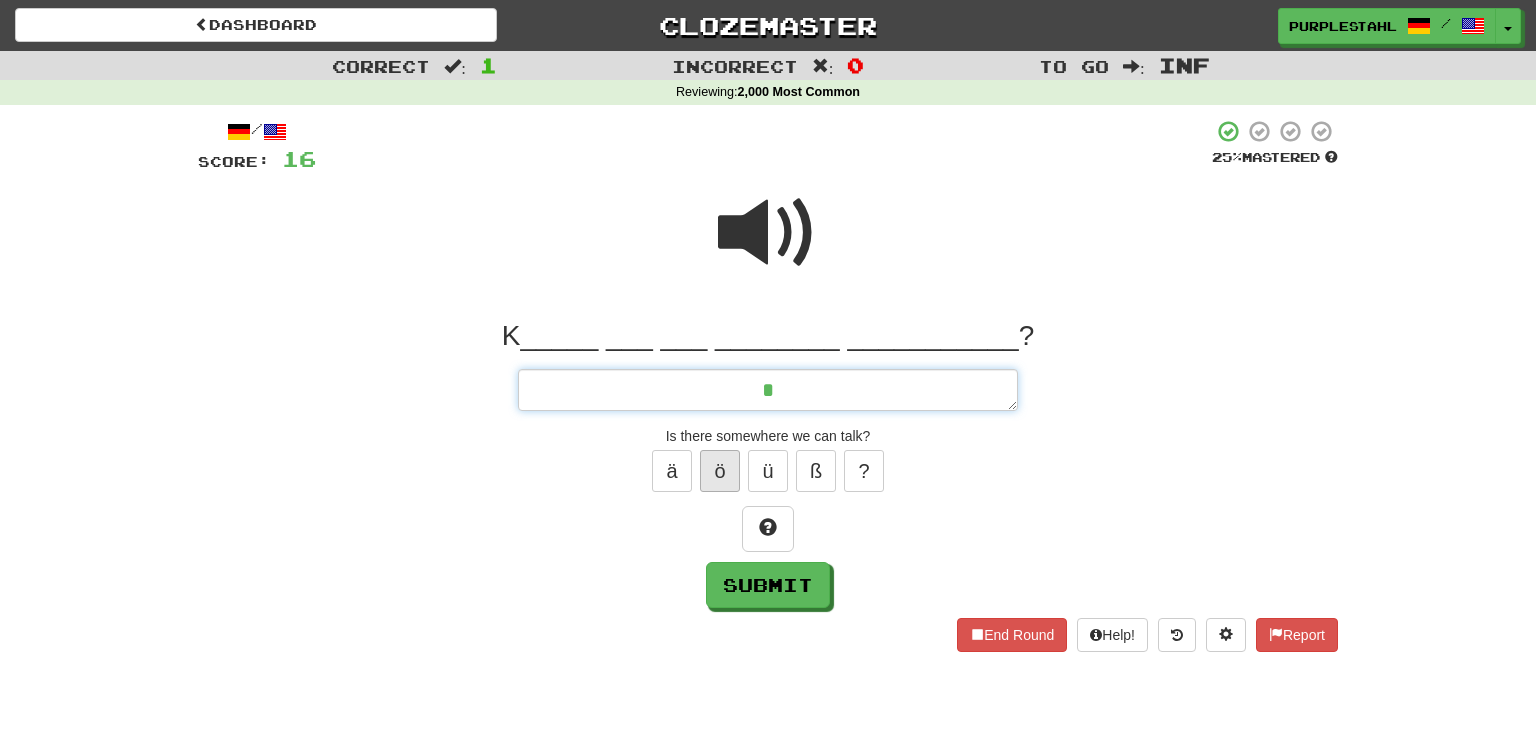 type on "*" 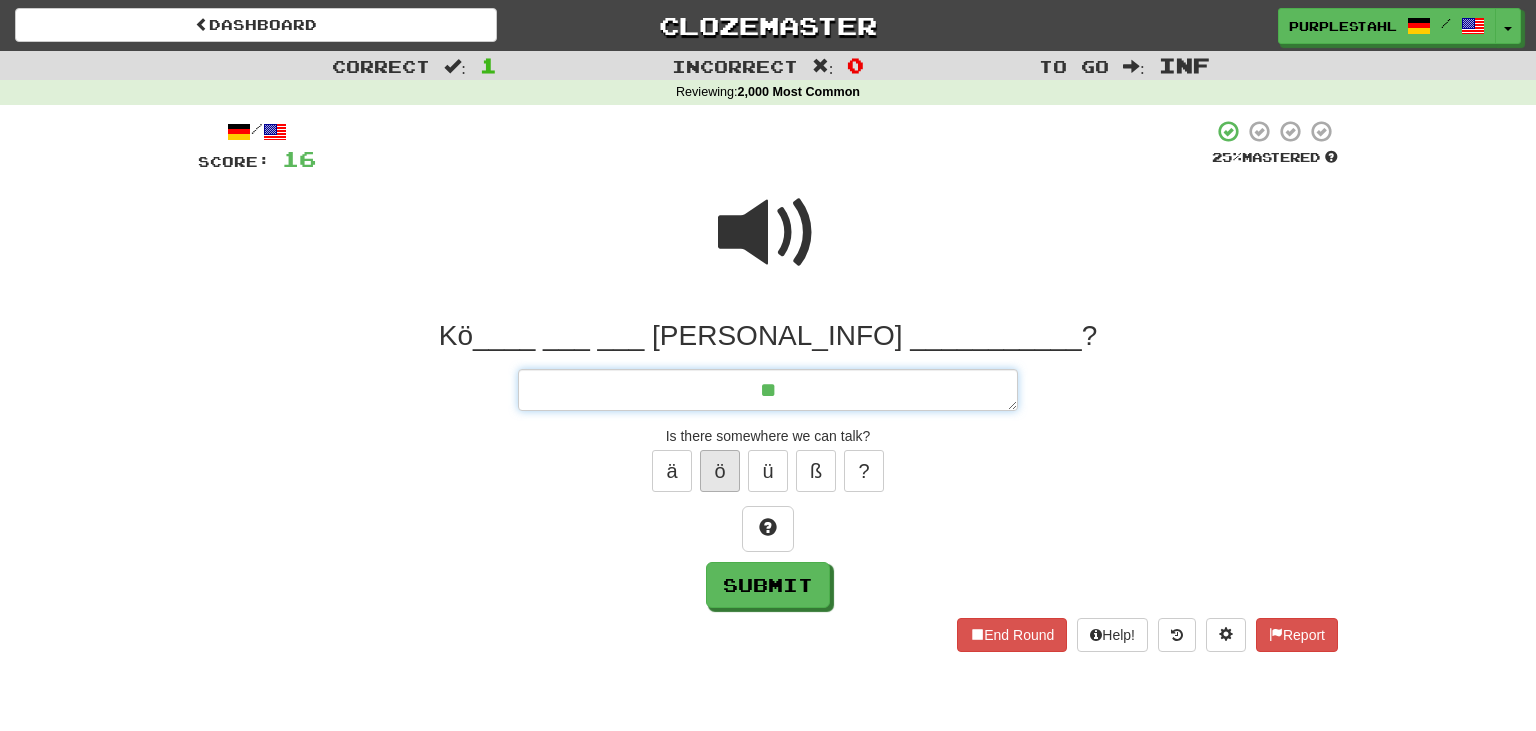type on "*" 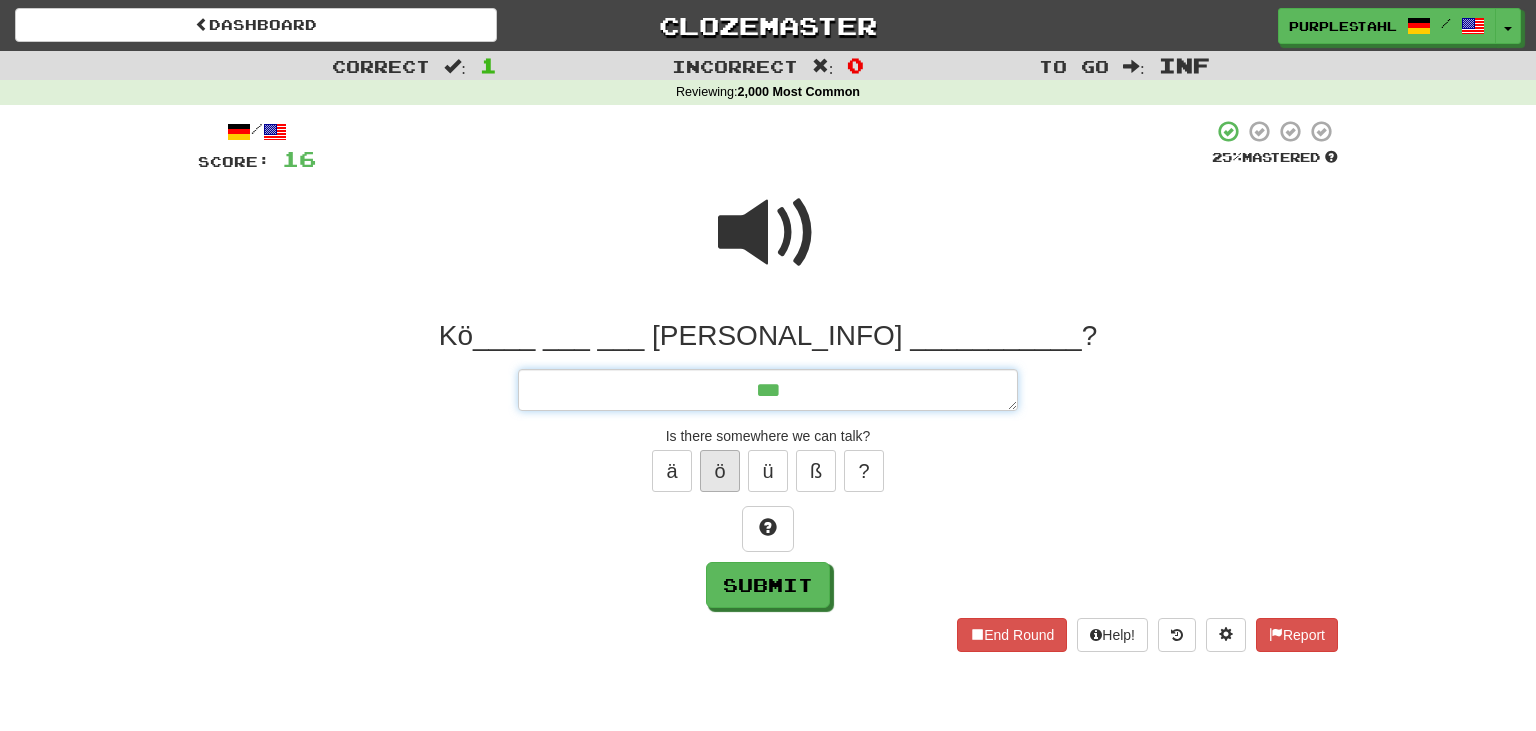 type on "*" 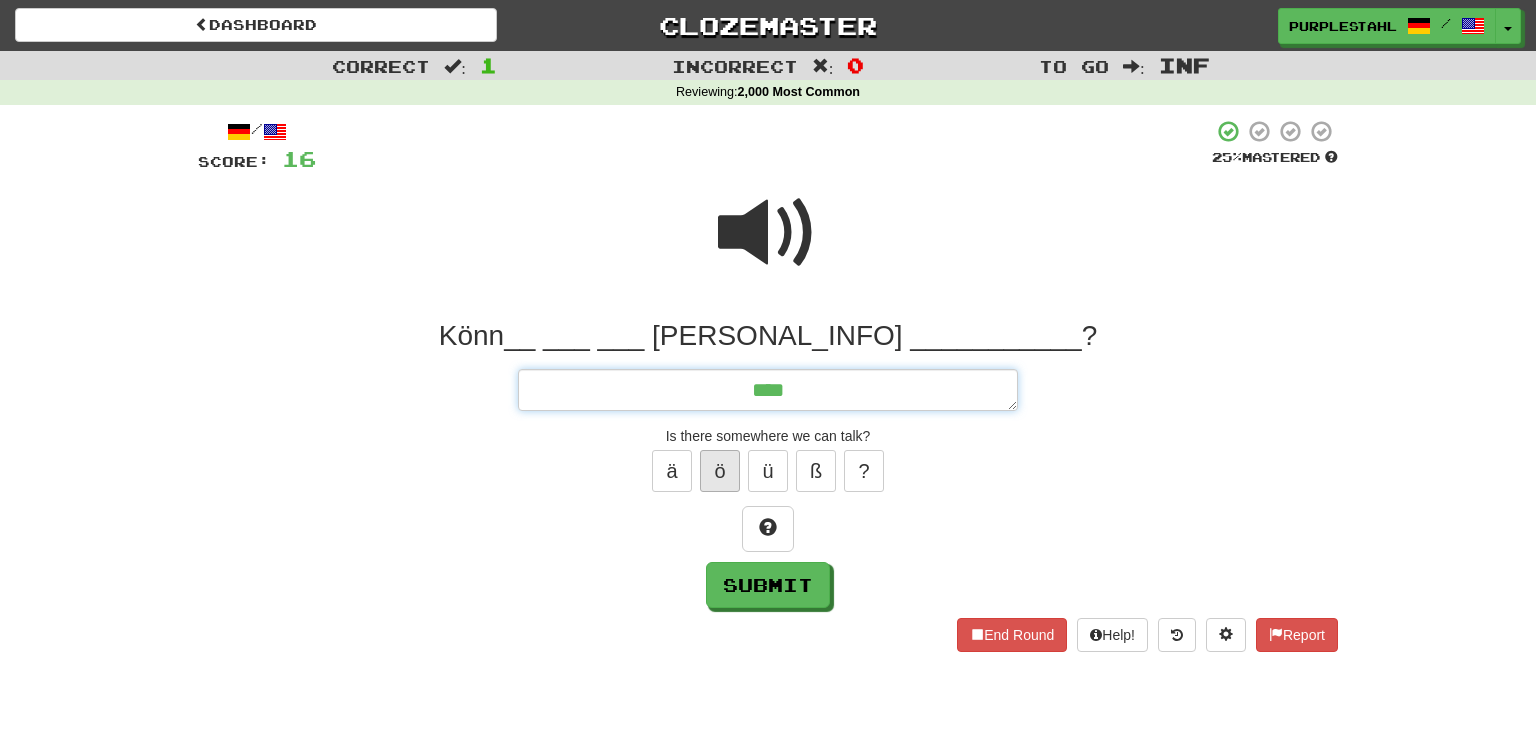 type on "*" 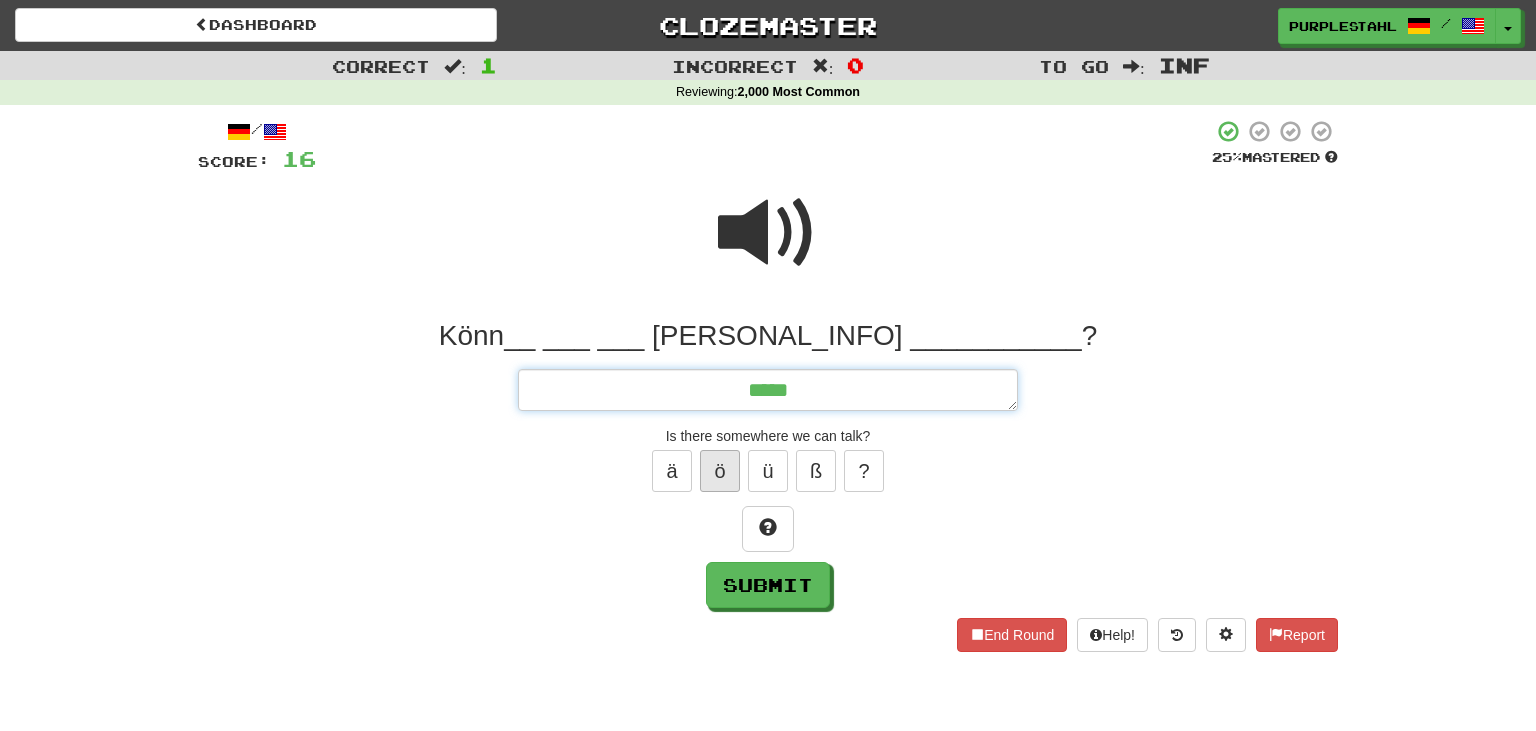 type on "*" 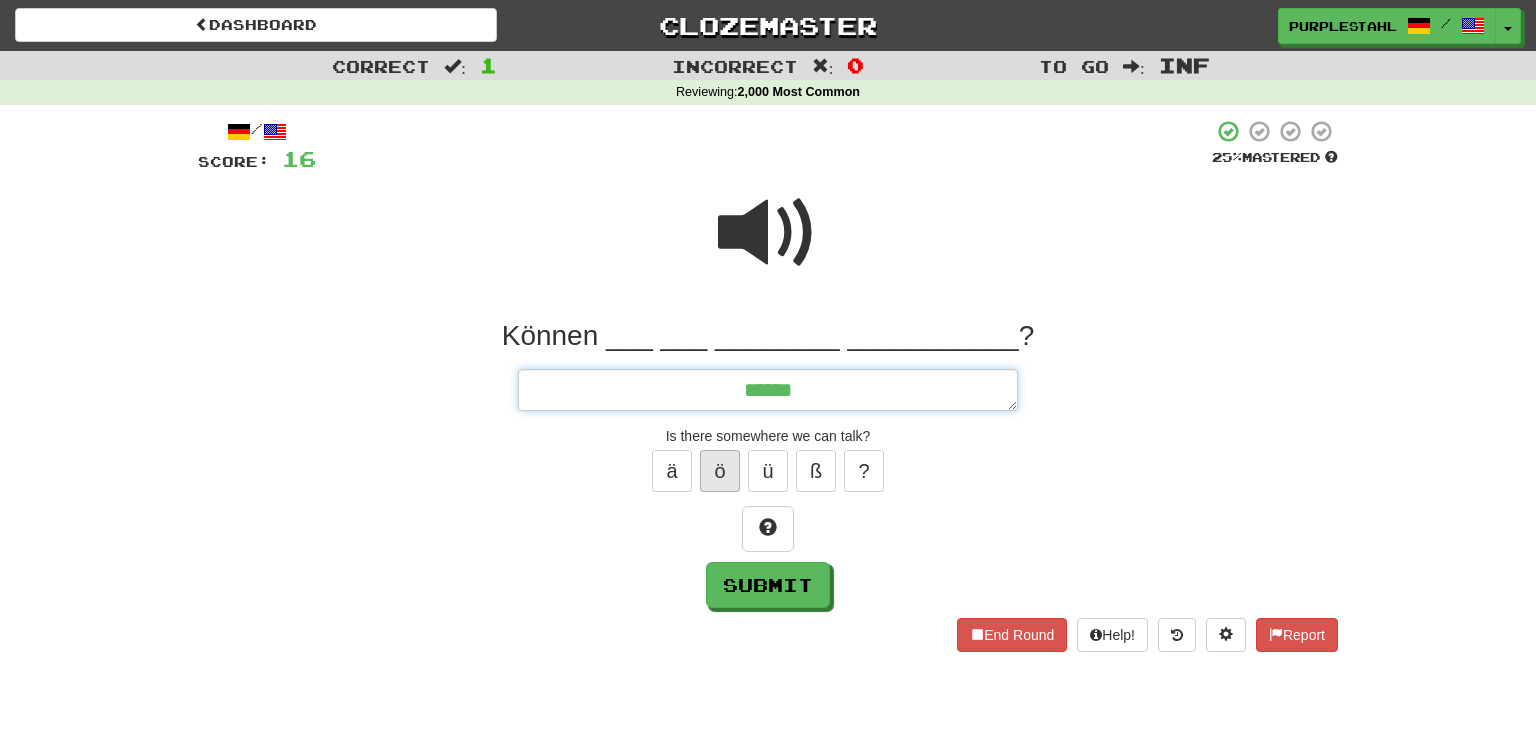 type on "*" 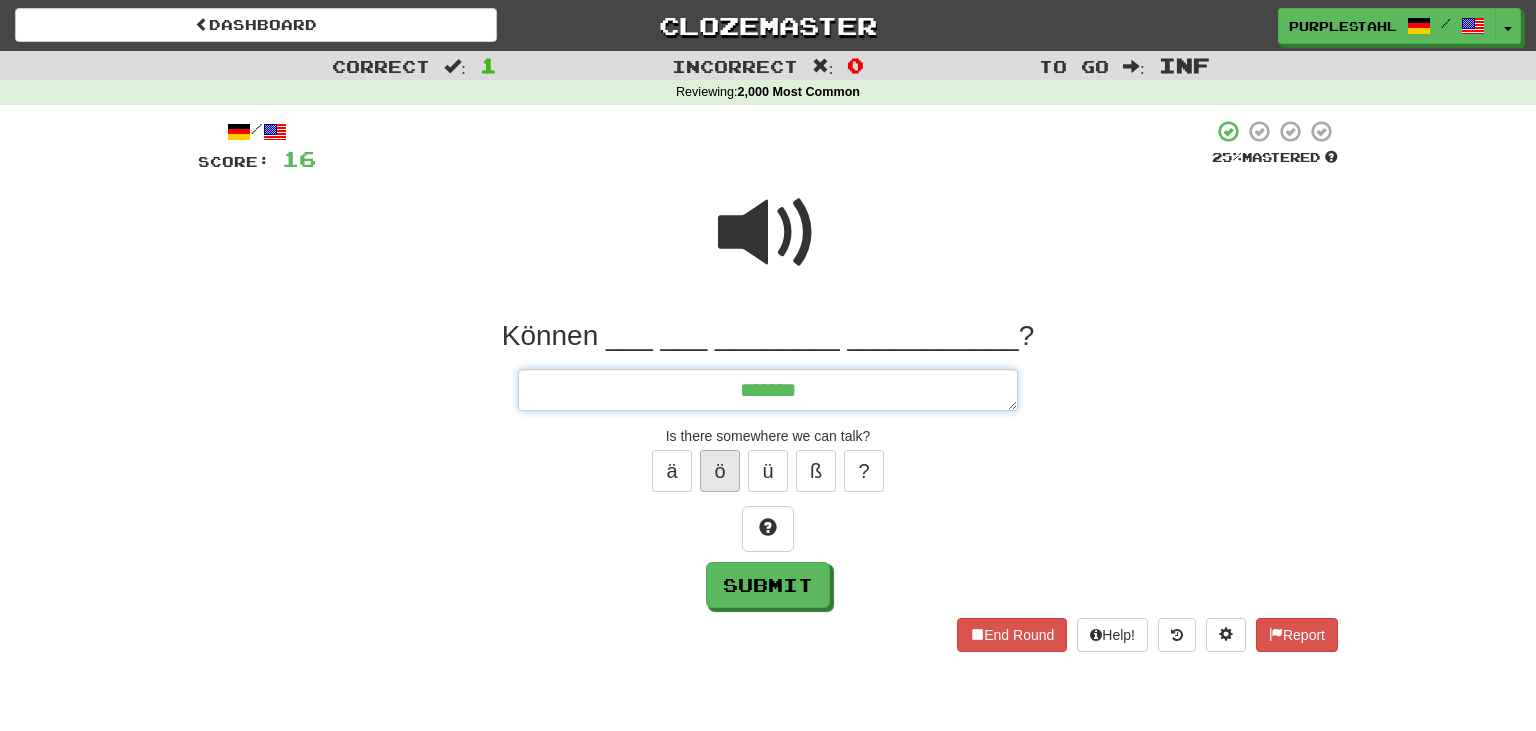 type on "*" 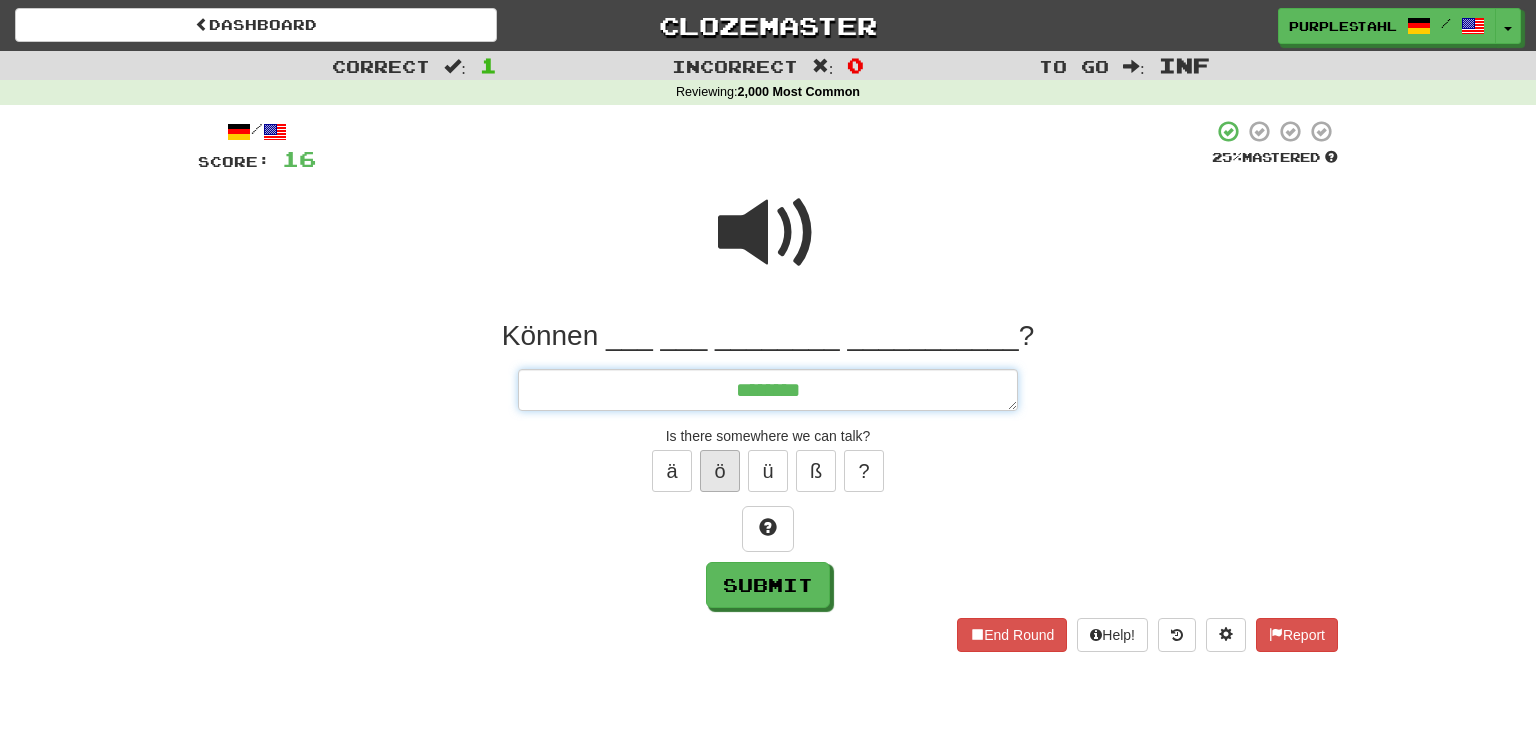 type on "*" 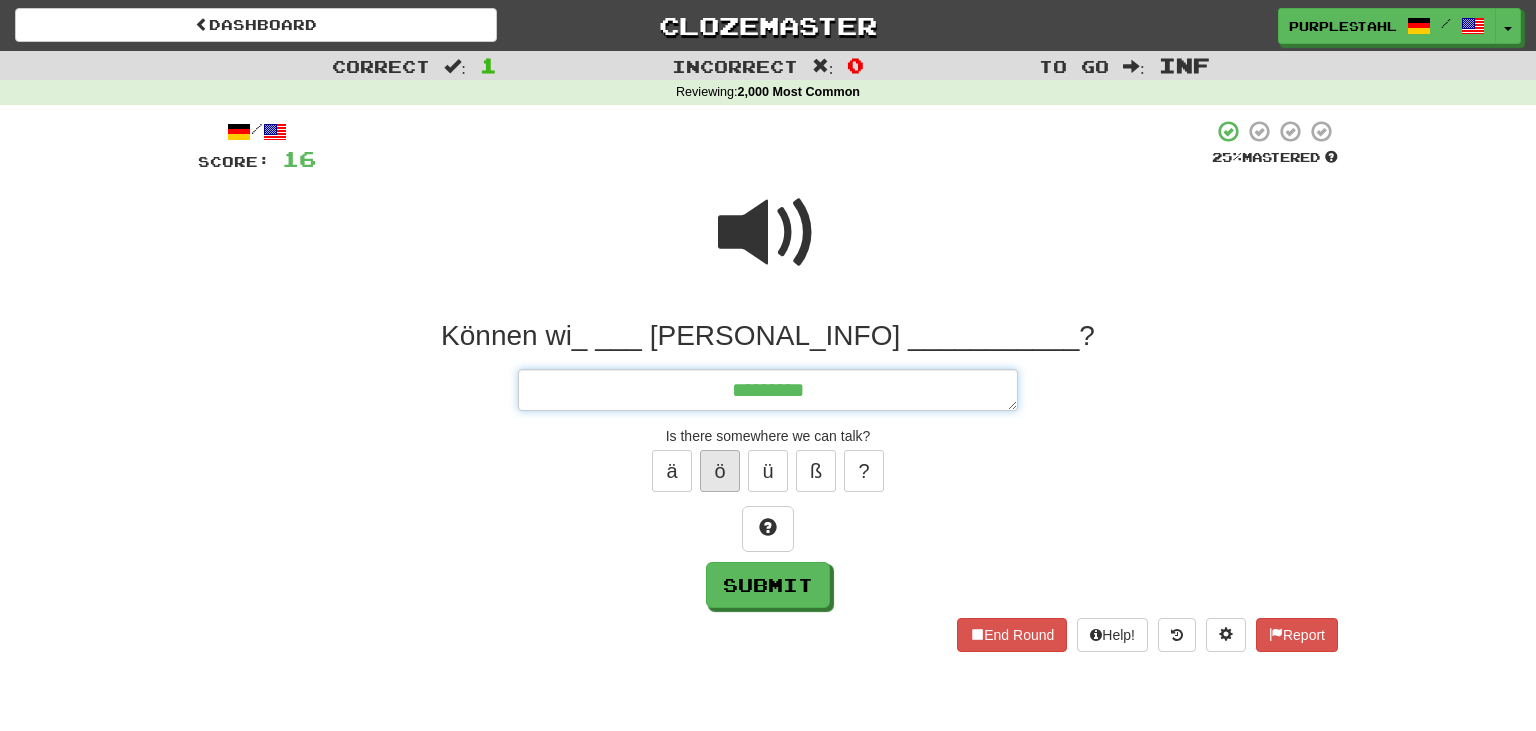 type on "*" 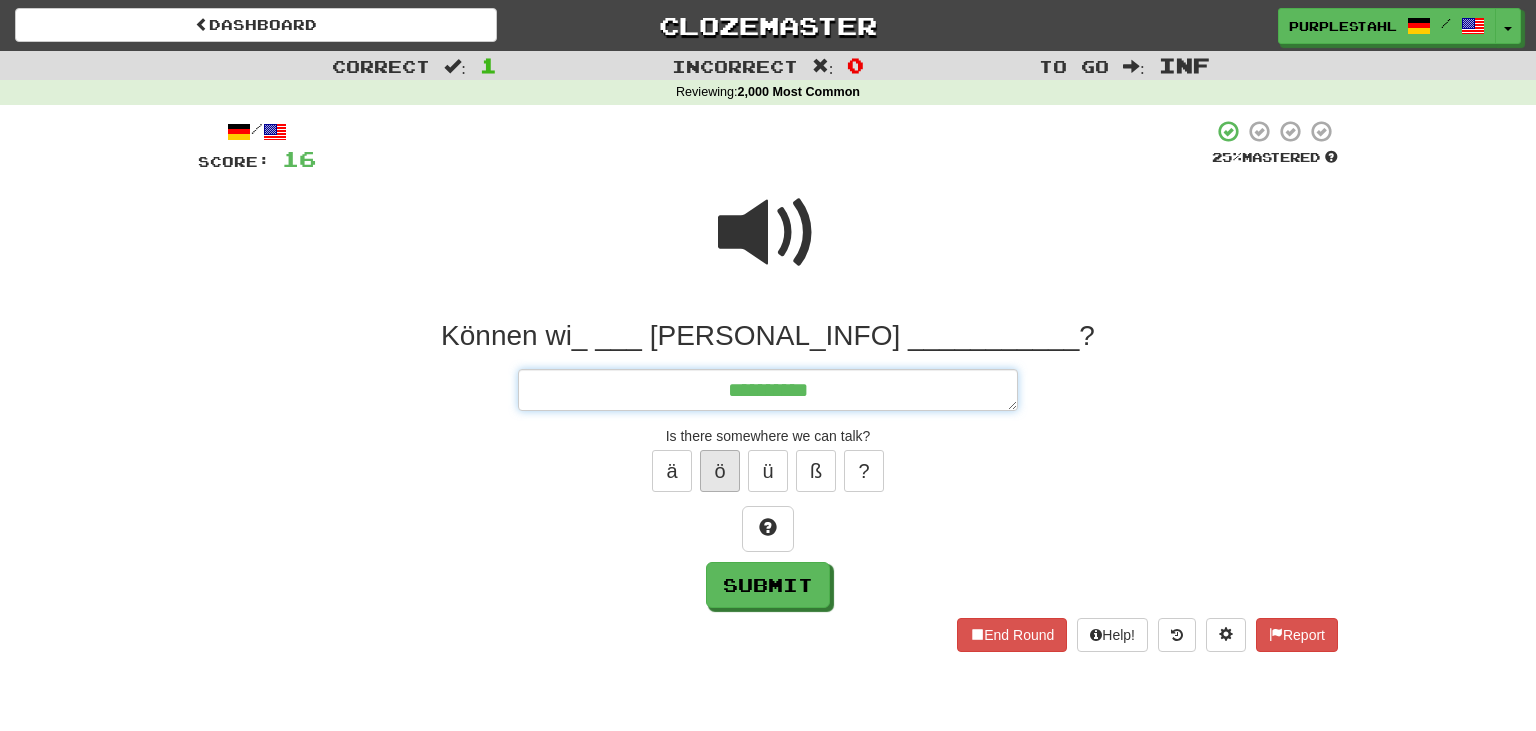 type on "*" 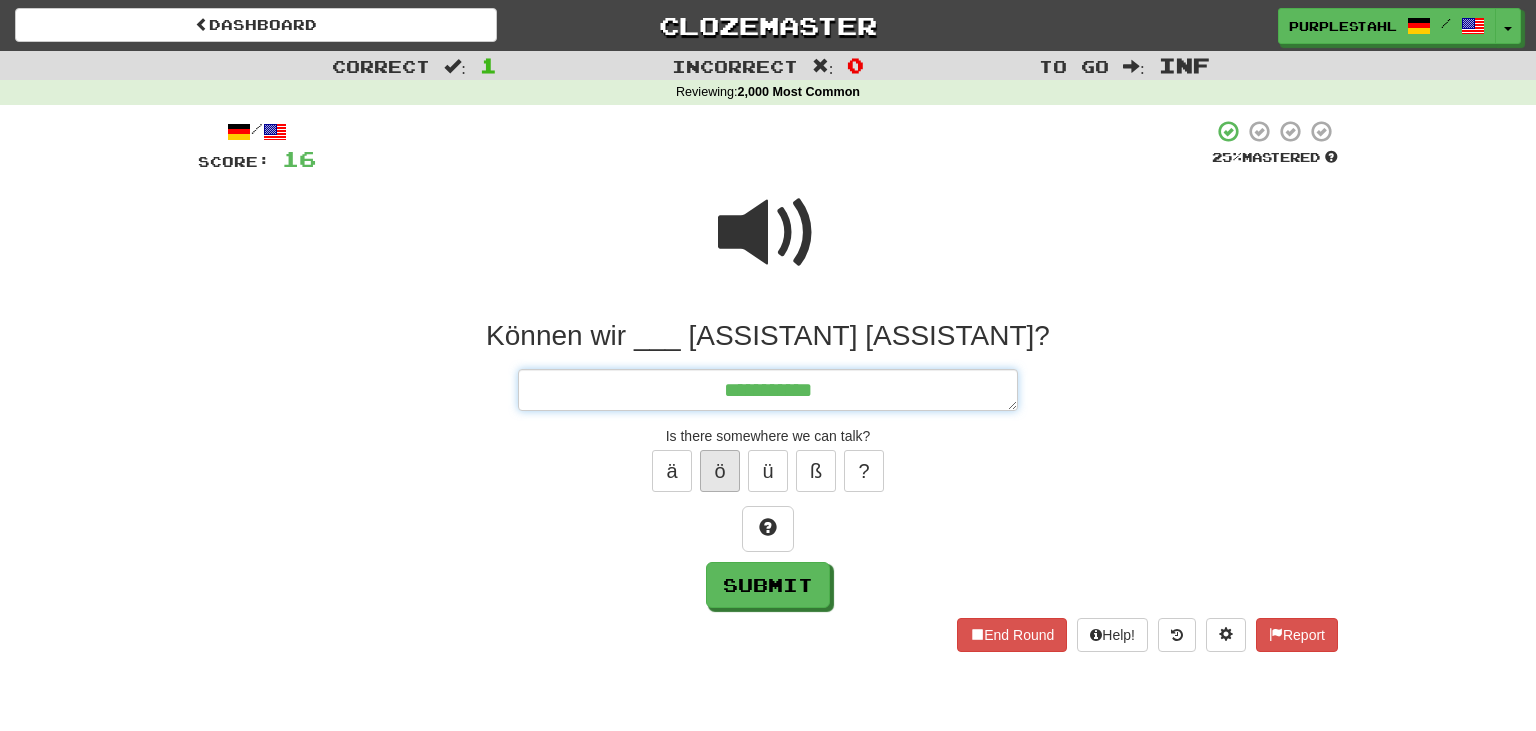 type on "**********" 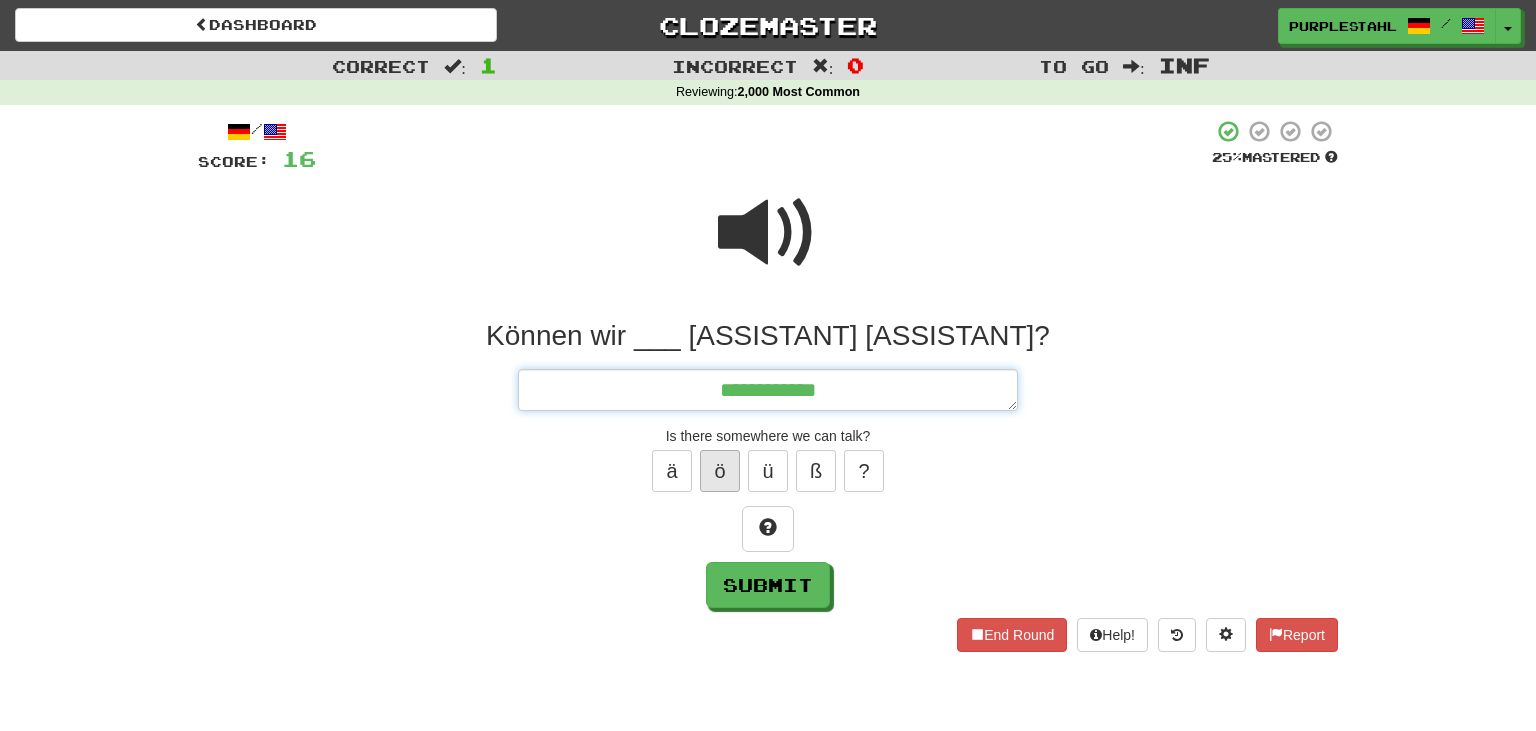 type on "*" 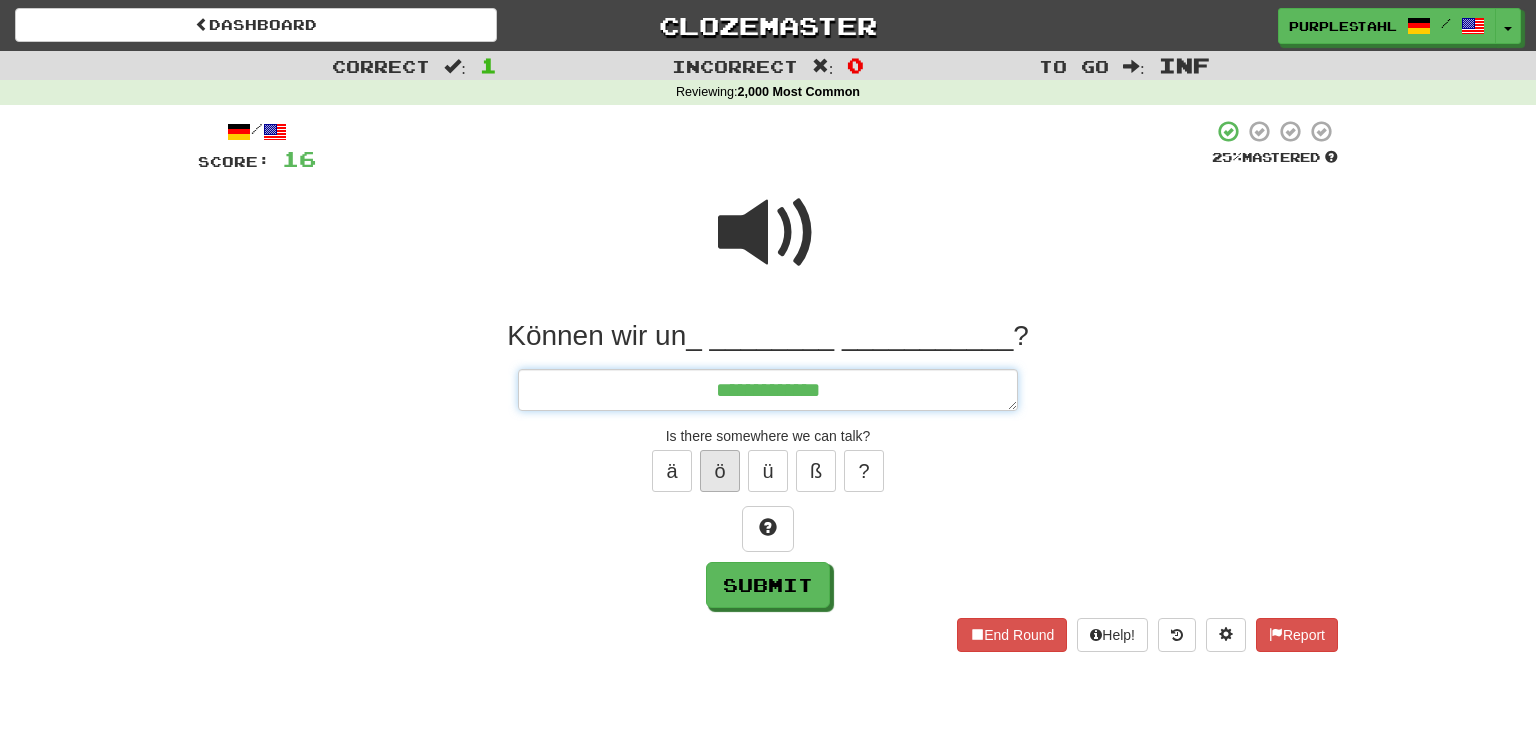 type on "*" 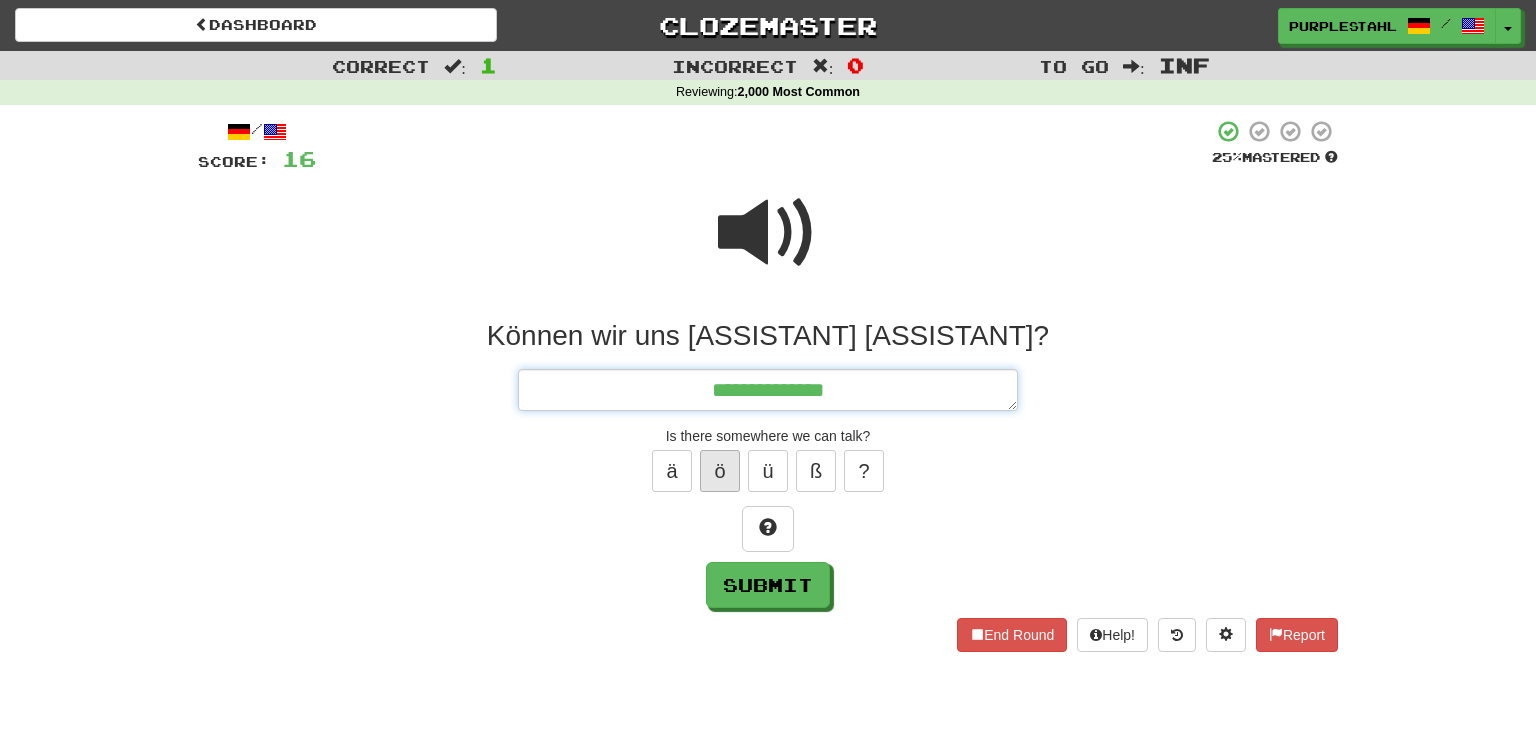 type on "*" 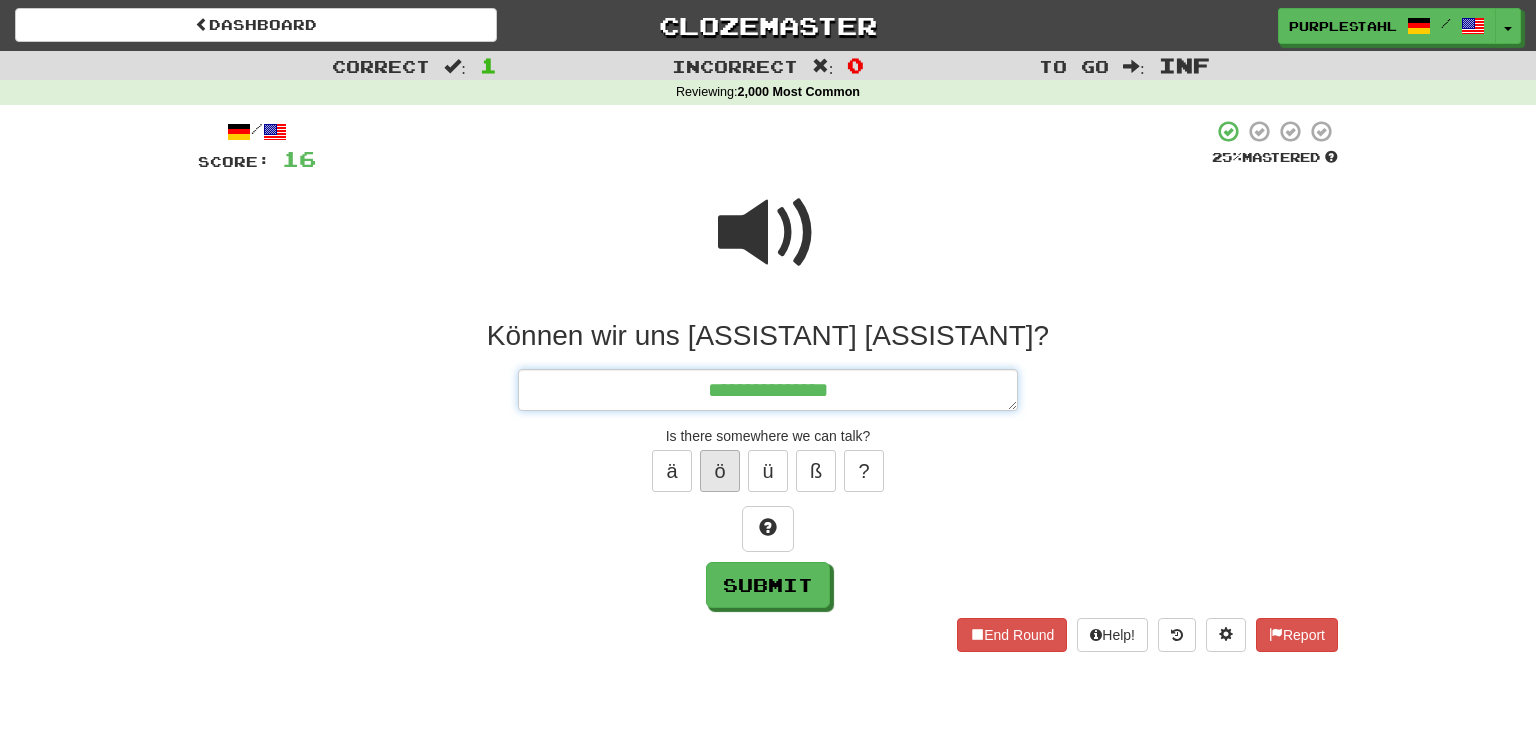 type on "*" 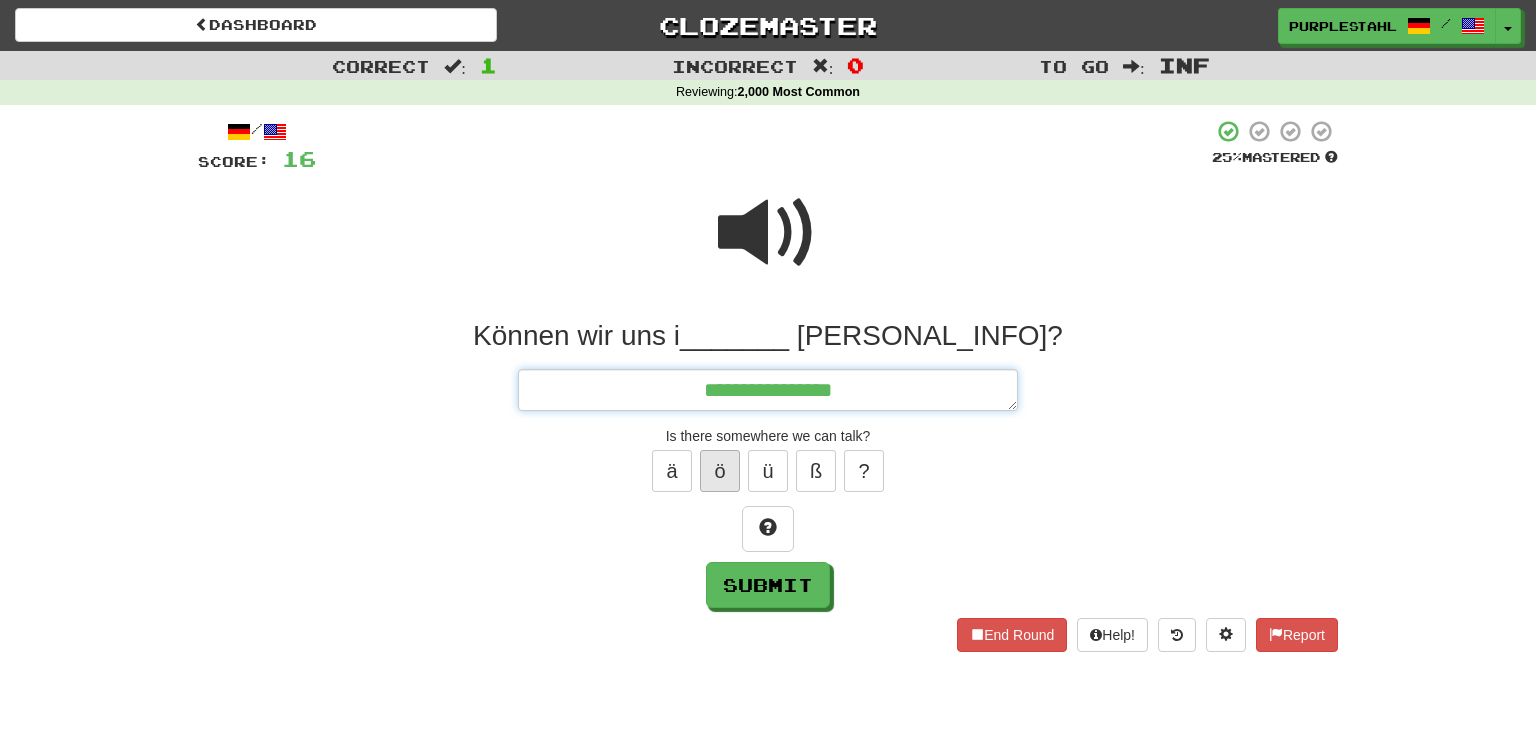 type on "*" 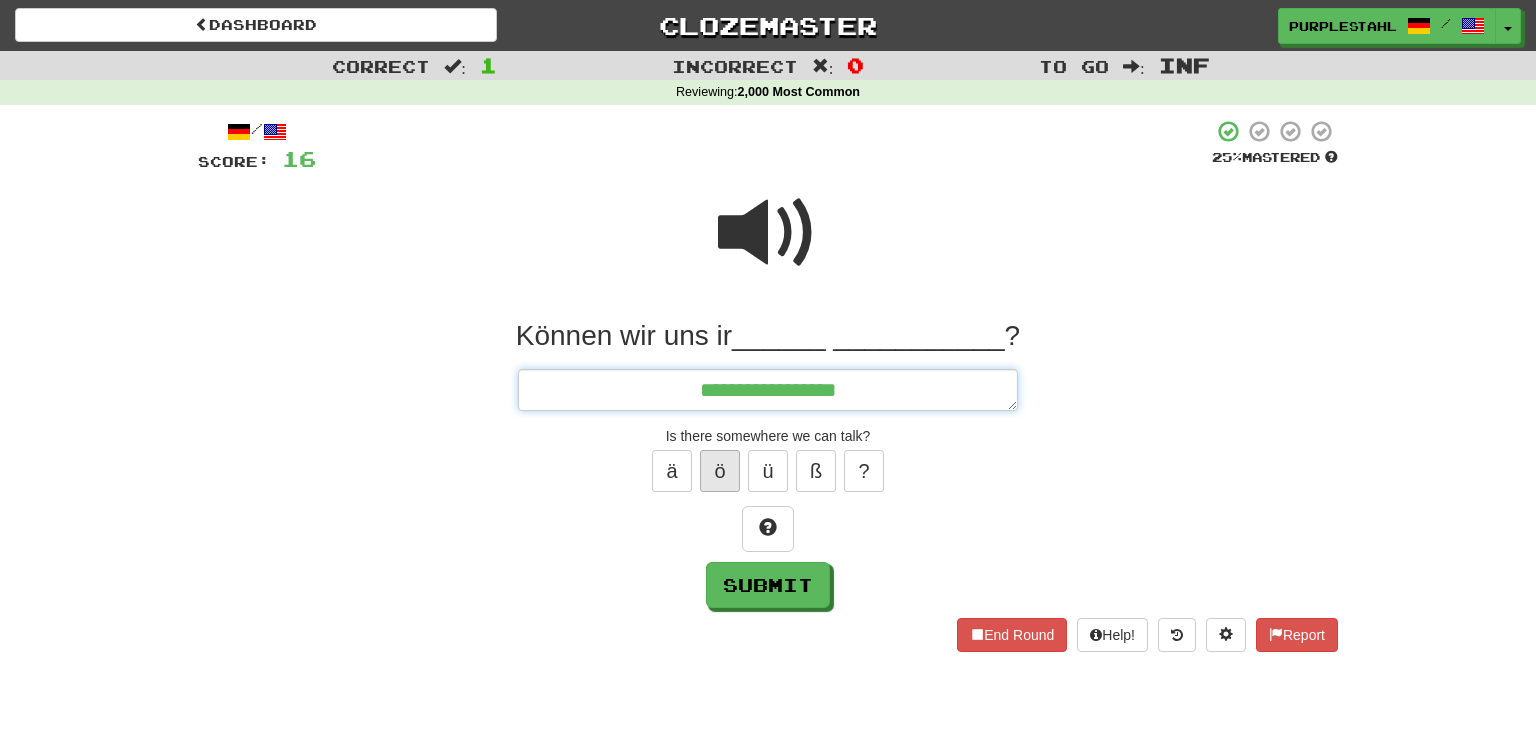 type on "*" 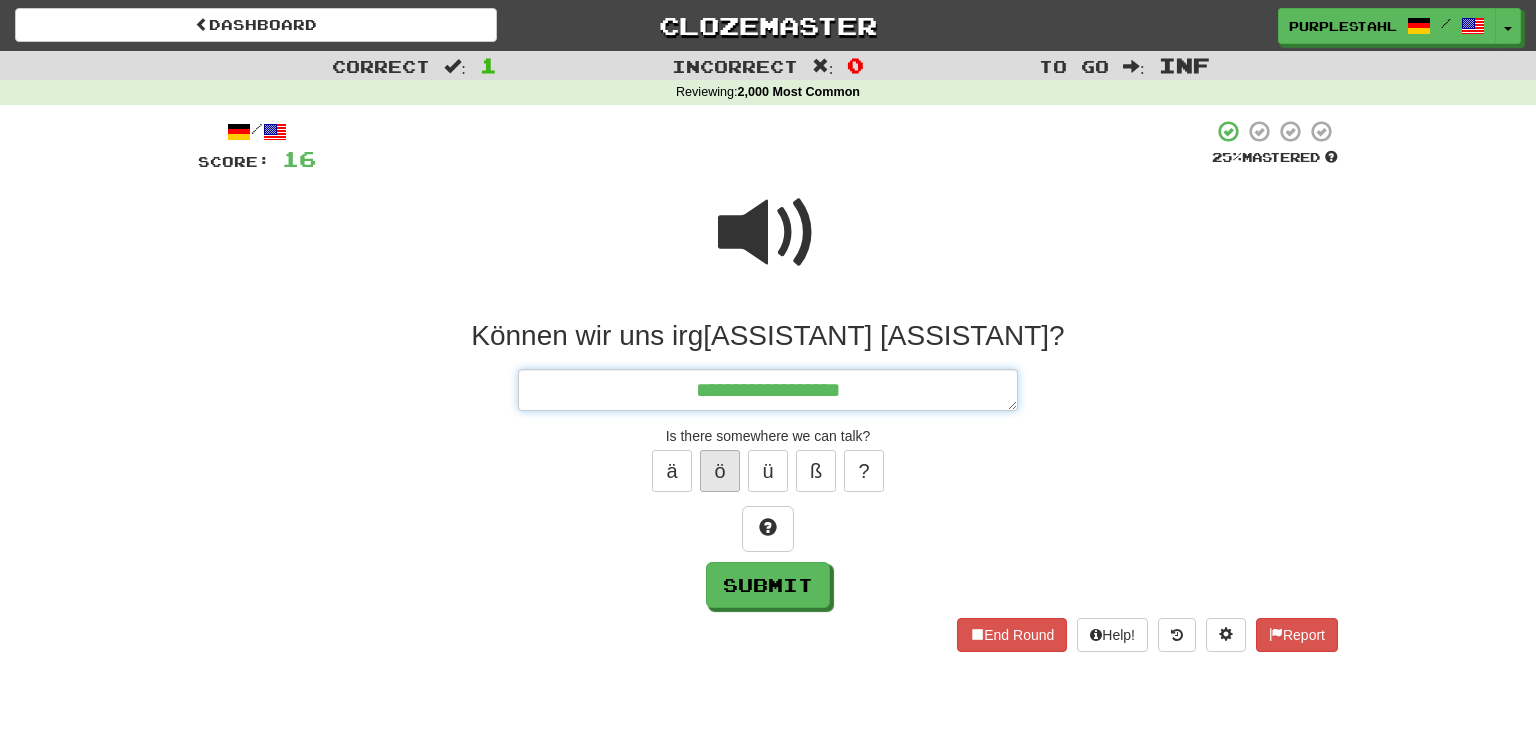 type on "*" 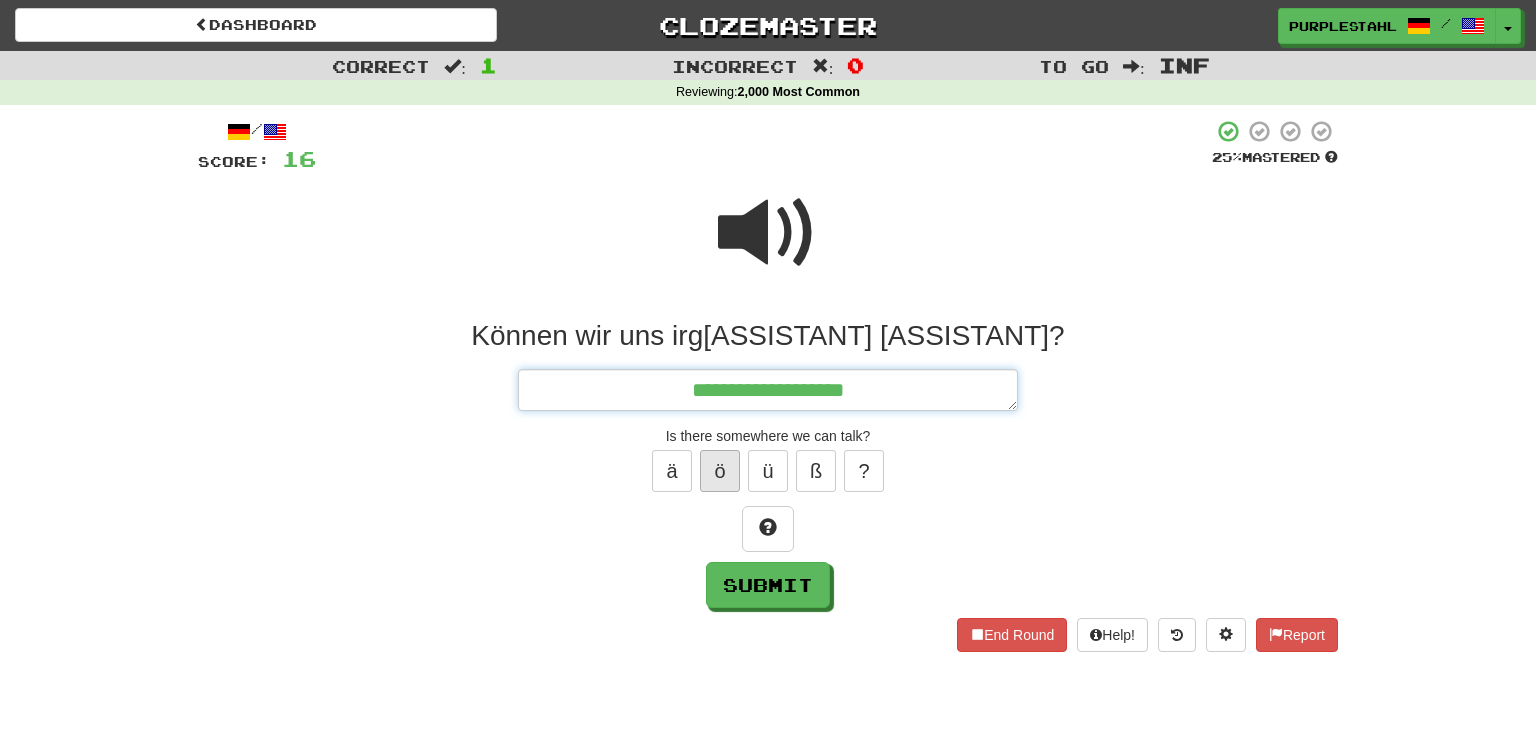 type on "*" 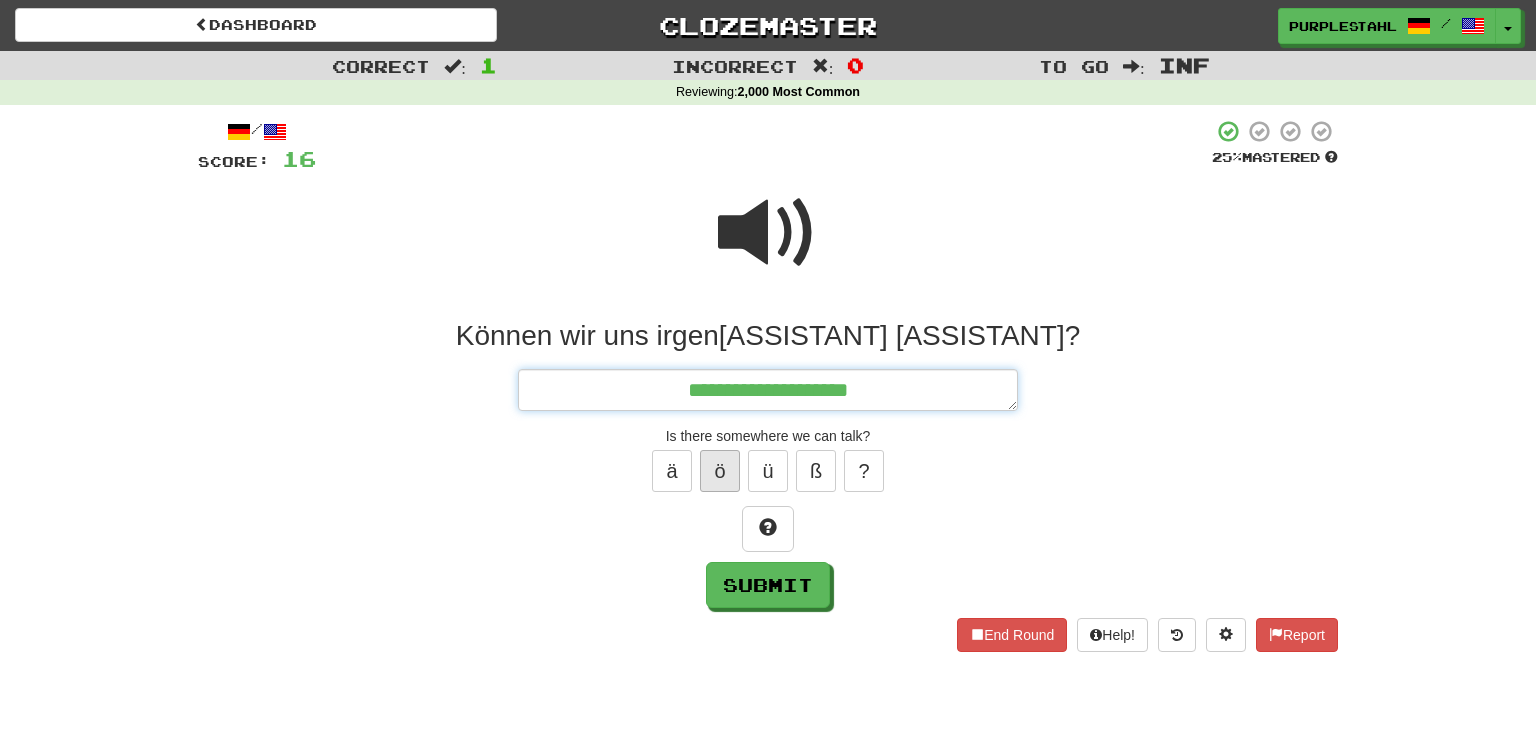 type on "*" 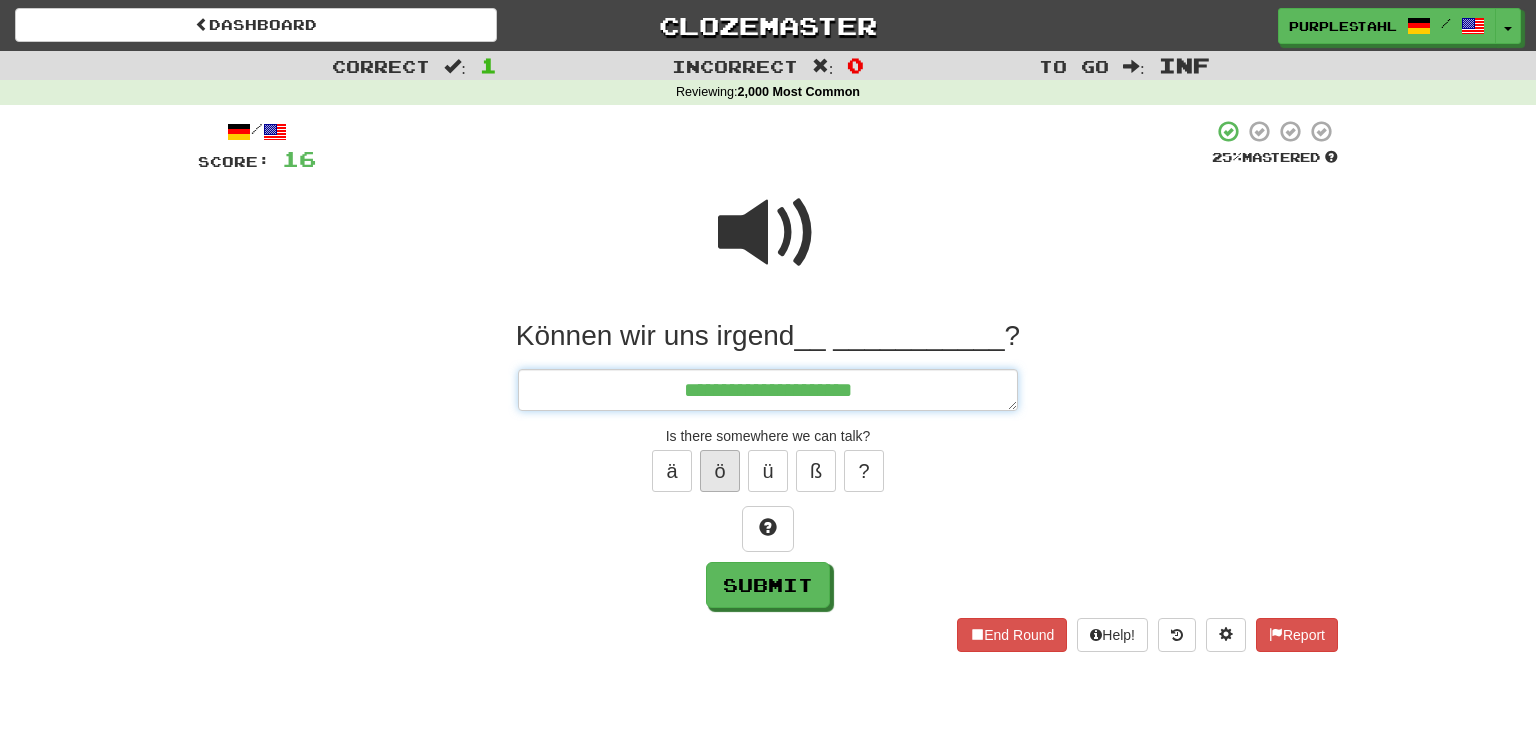 type on "*" 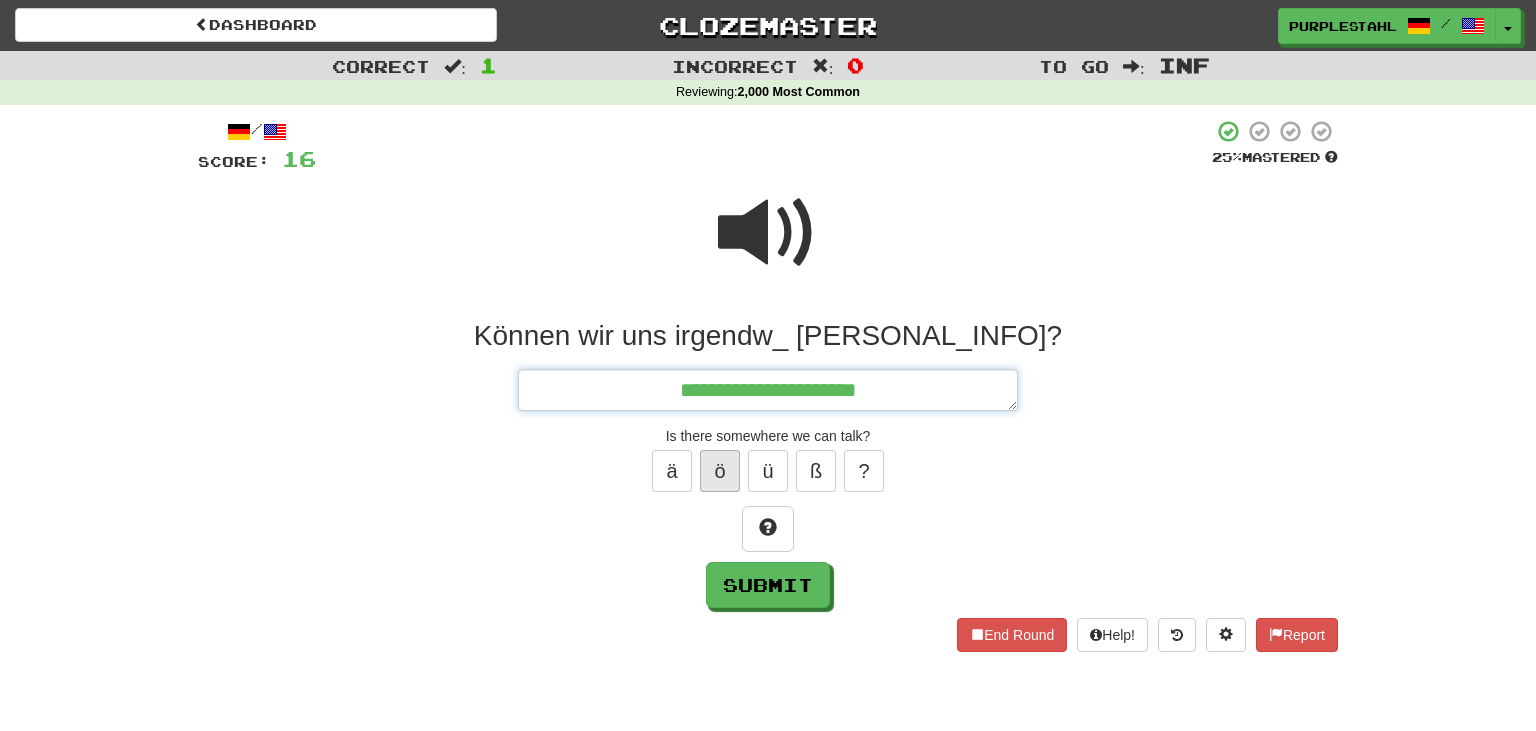 type on "*" 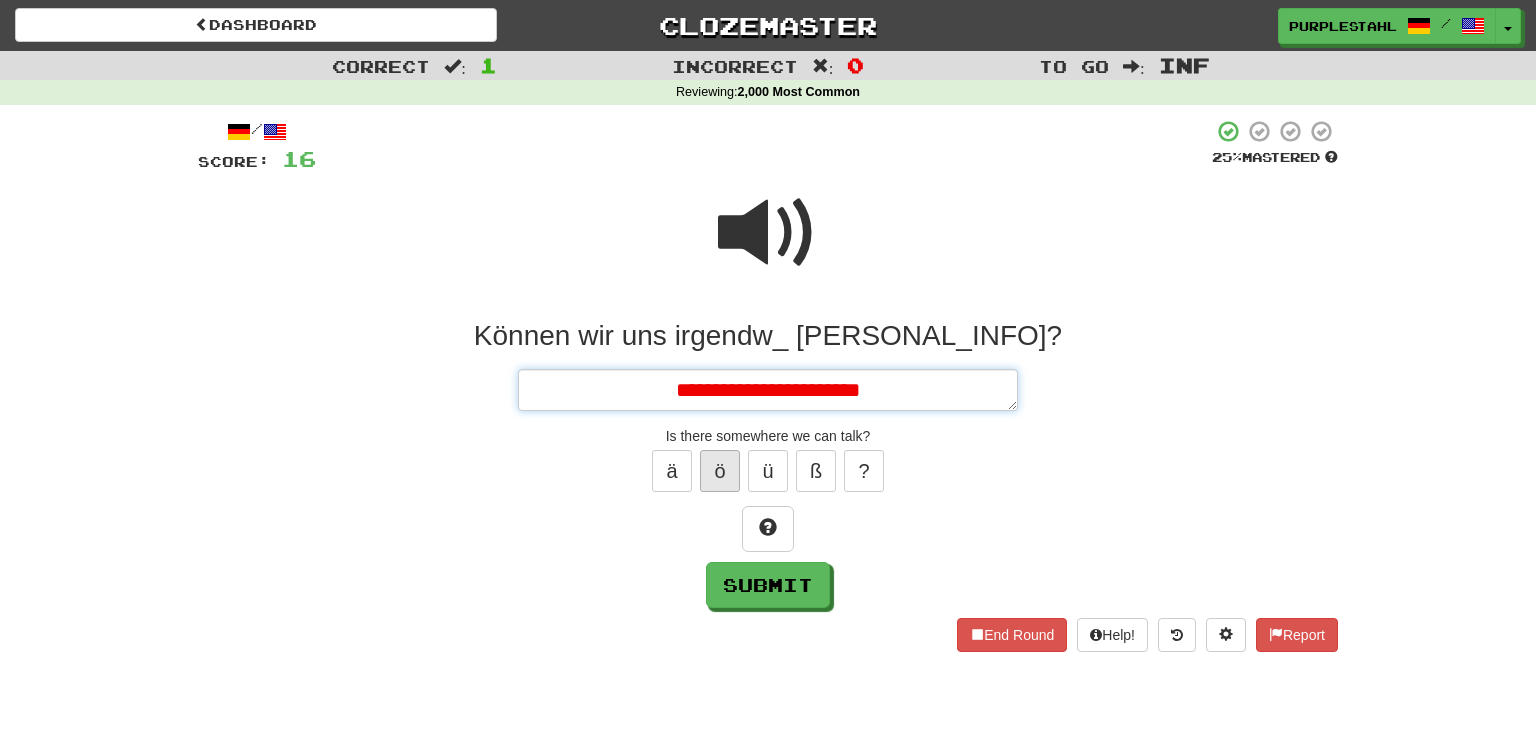 type on "*" 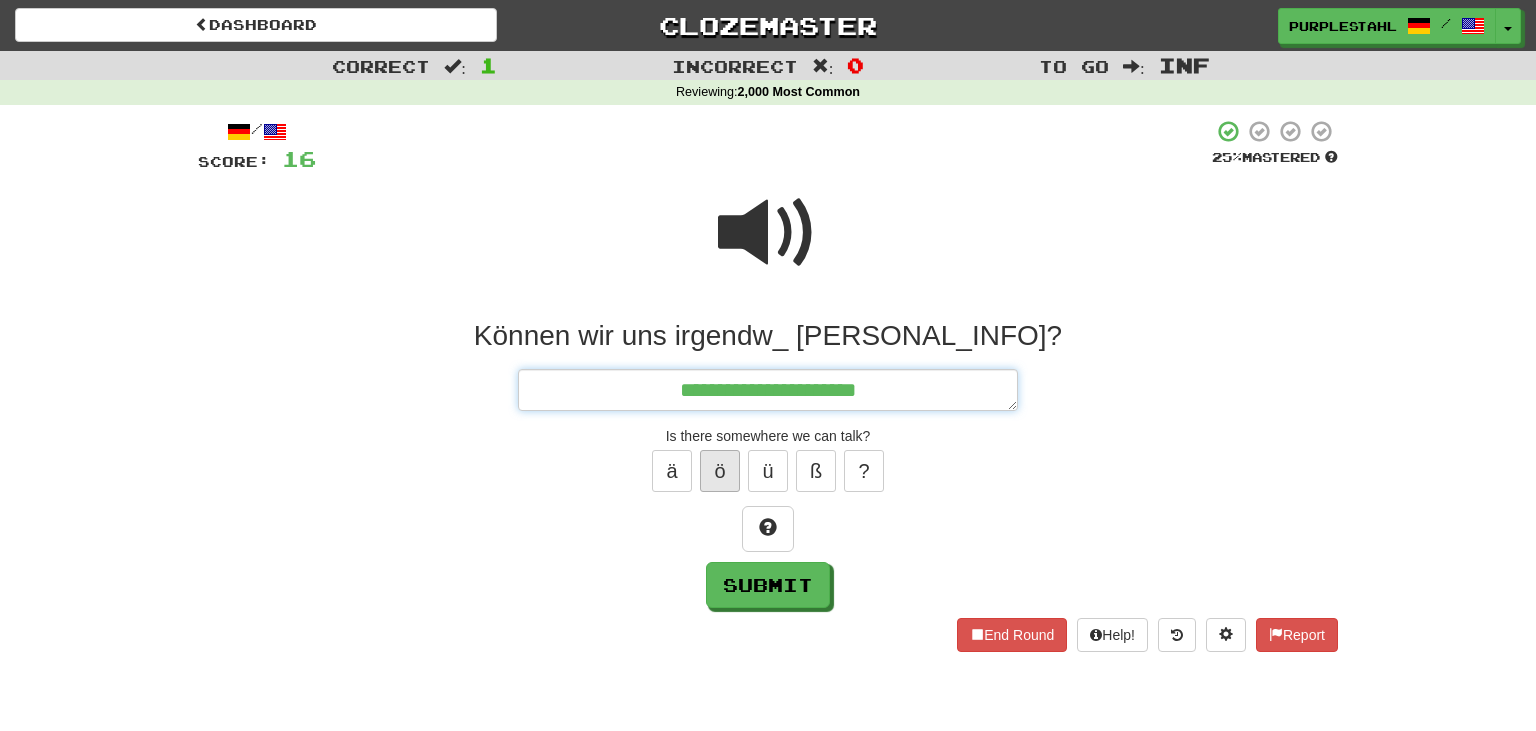 type on "*" 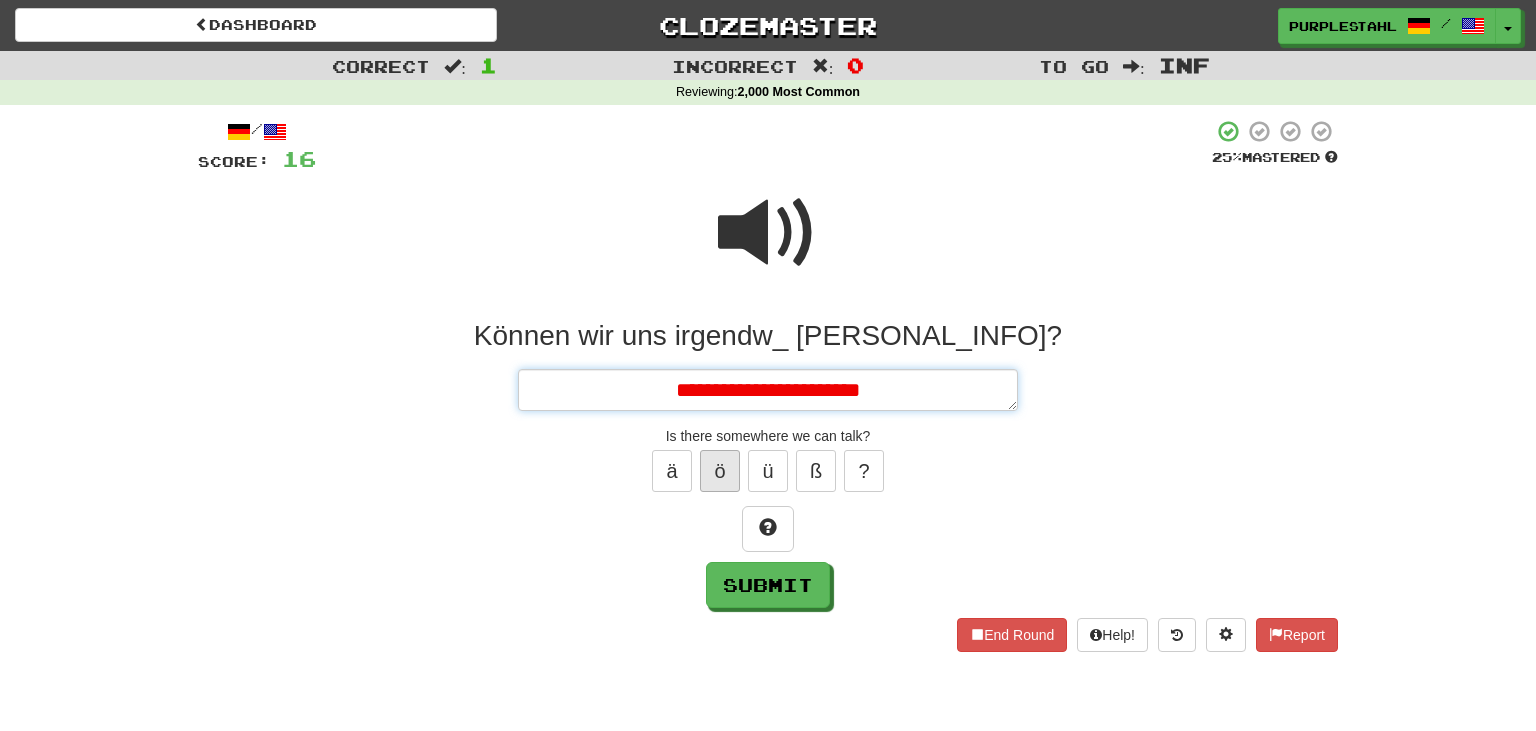 type on "*" 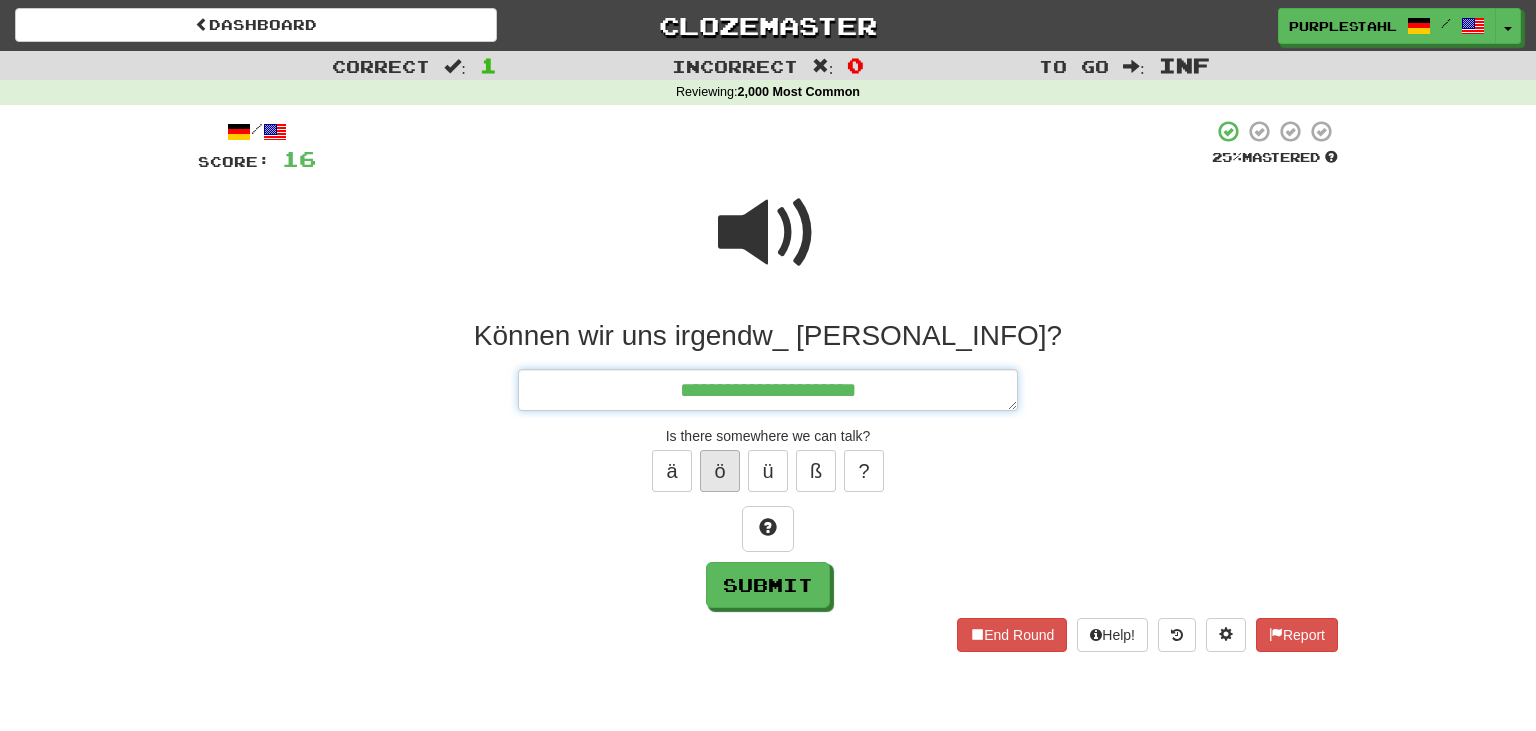 type on "*" 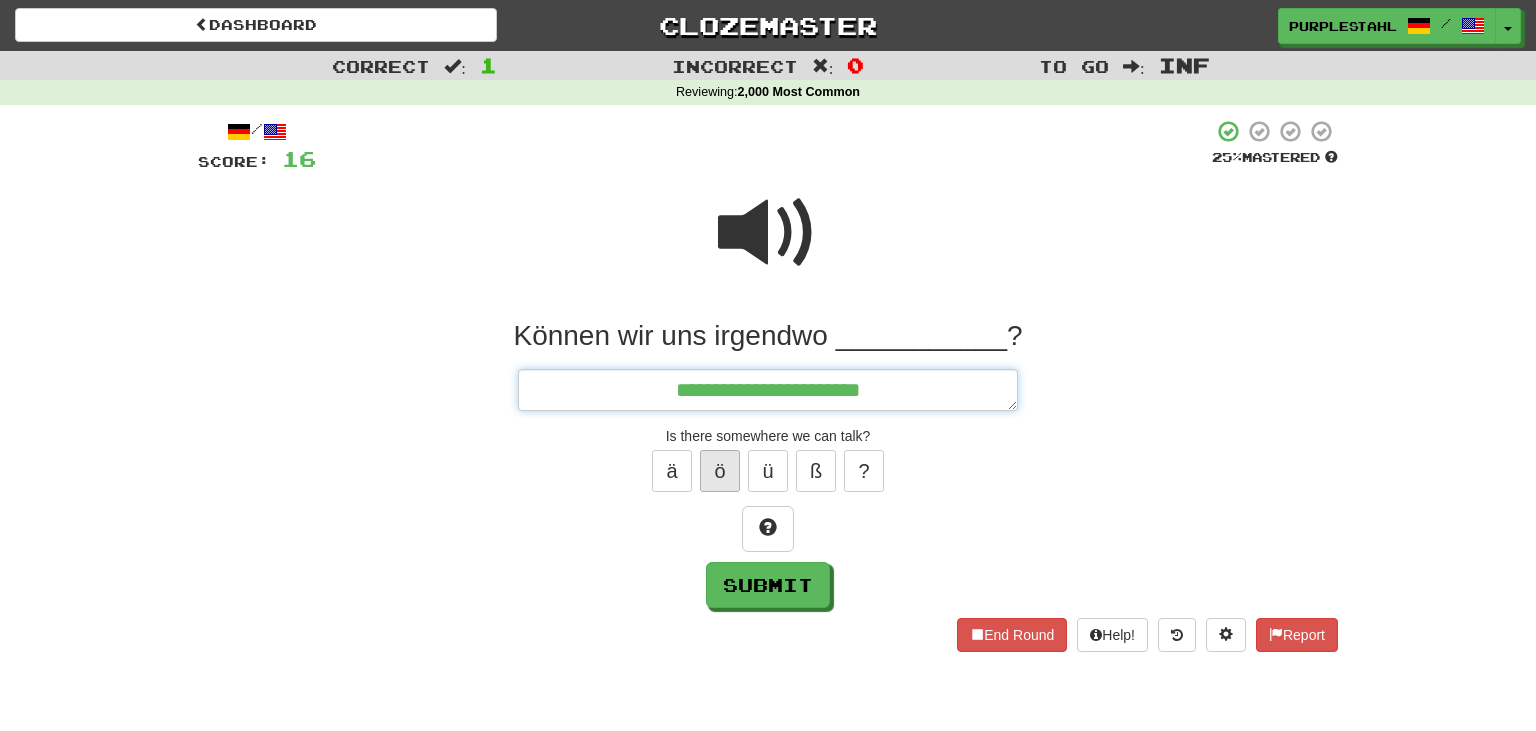 type on "*" 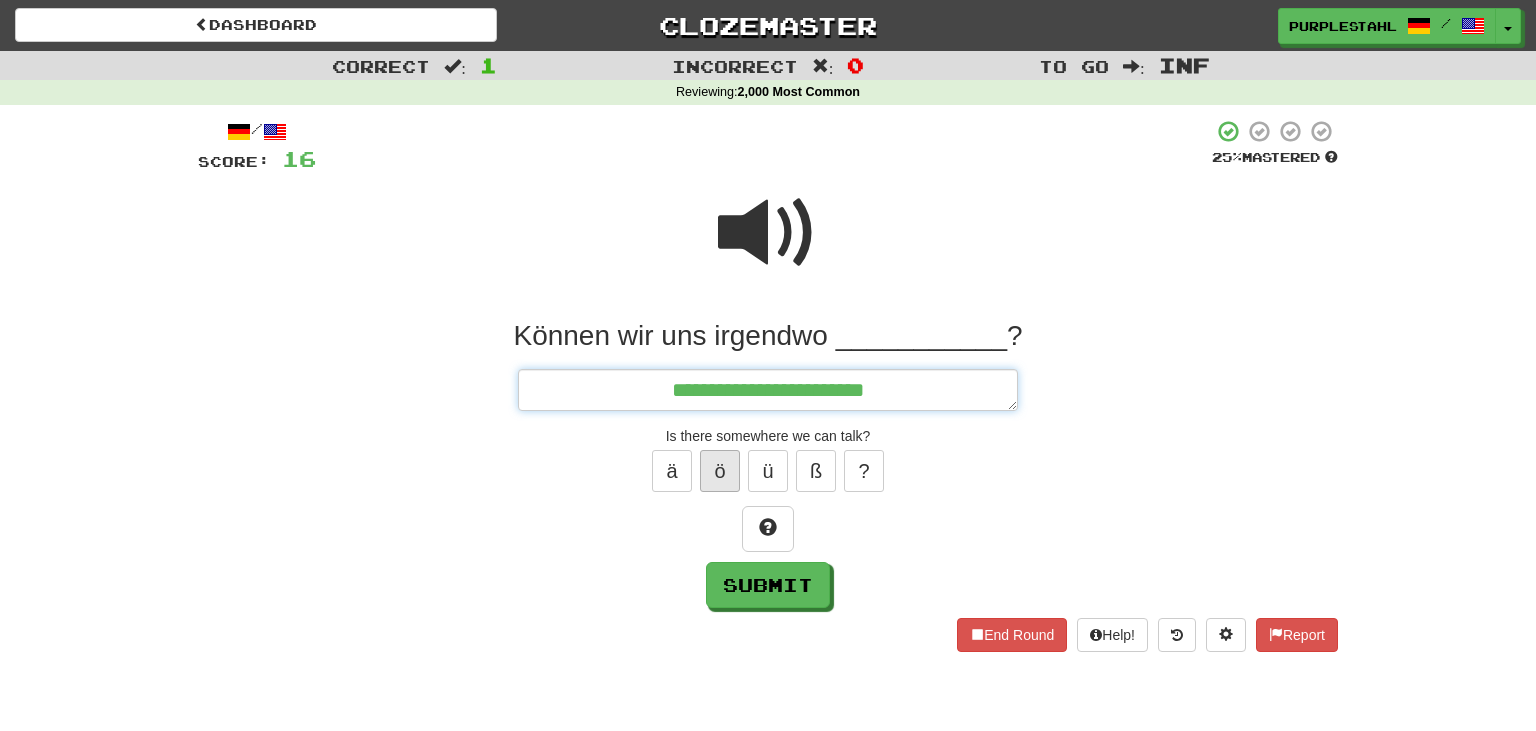 type on "*" 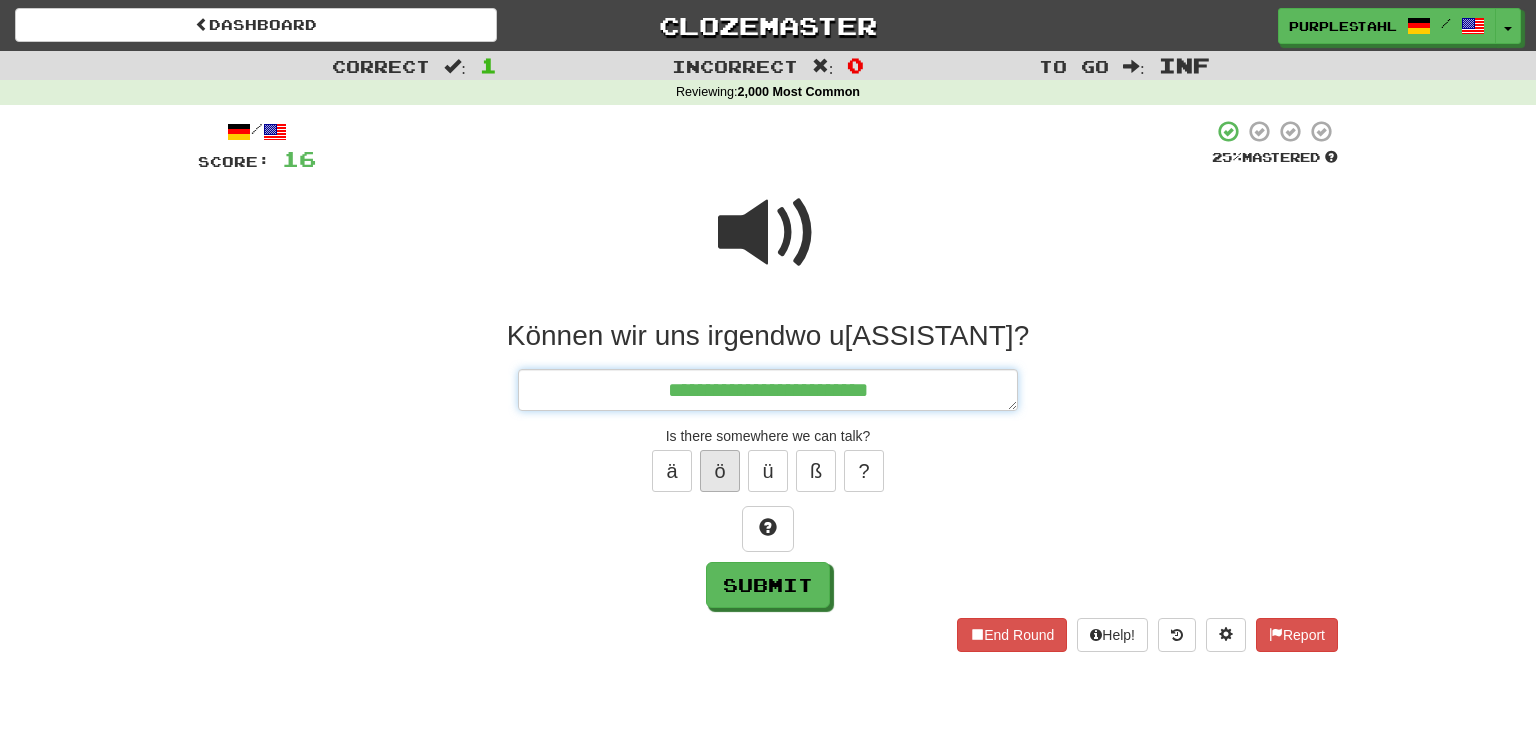 type on "*" 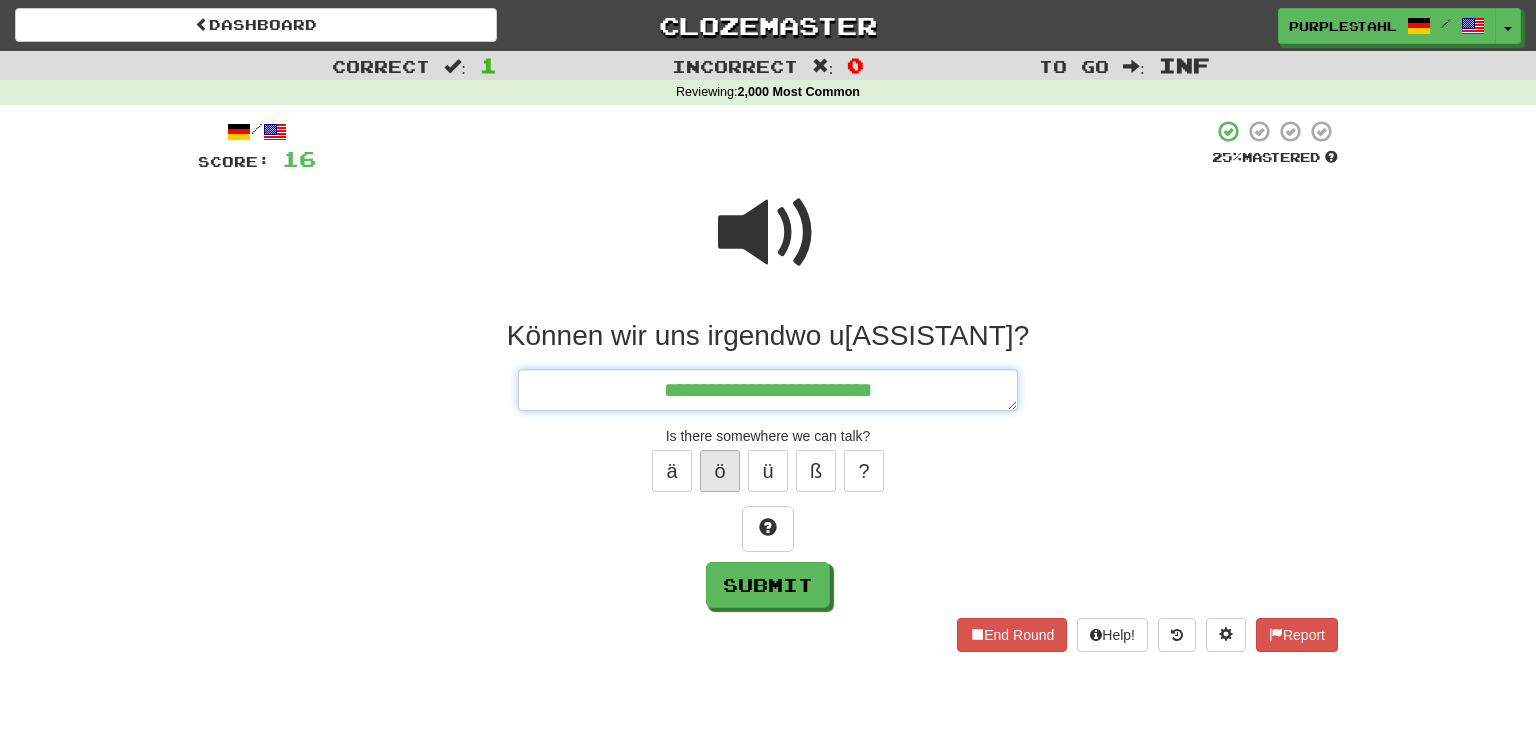 type on "*" 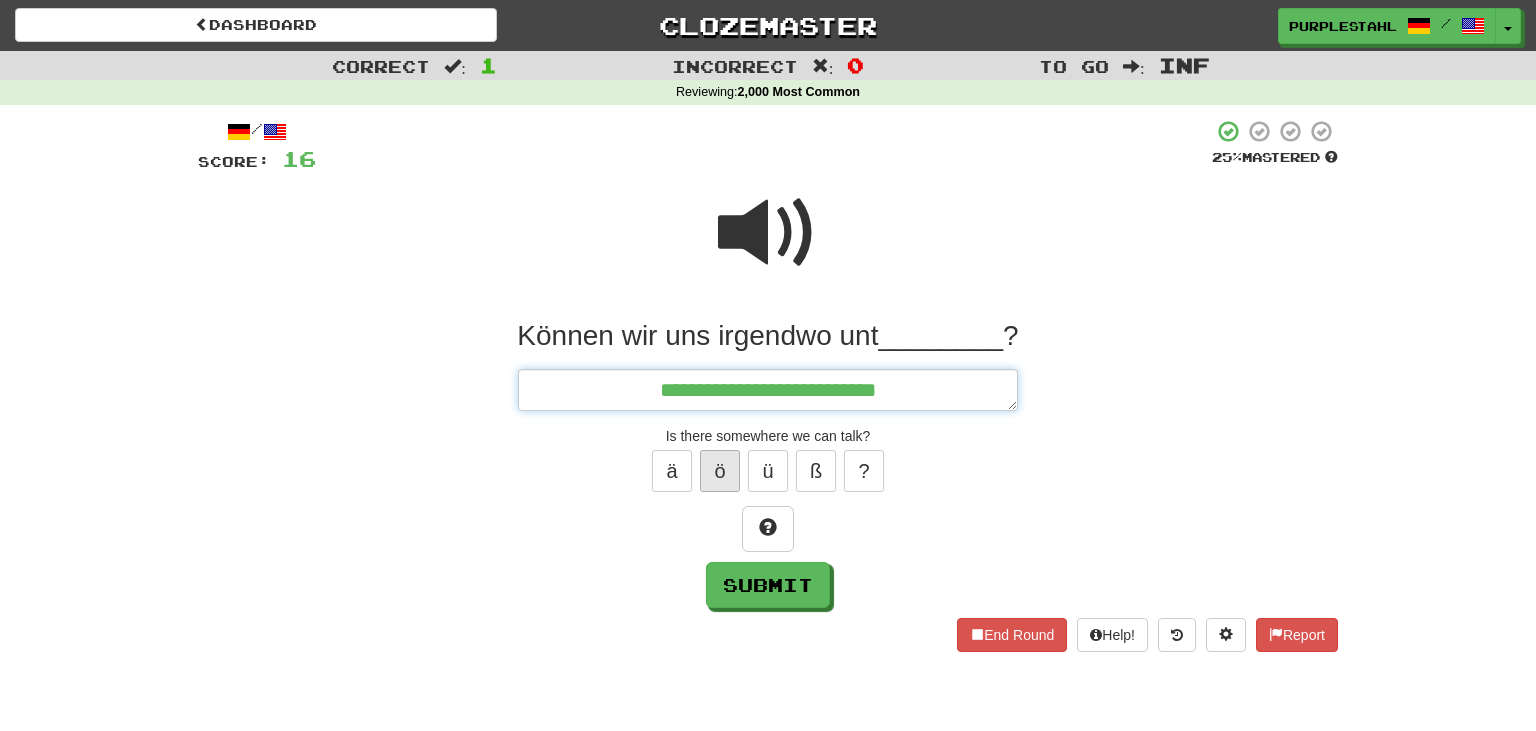 type on "*" 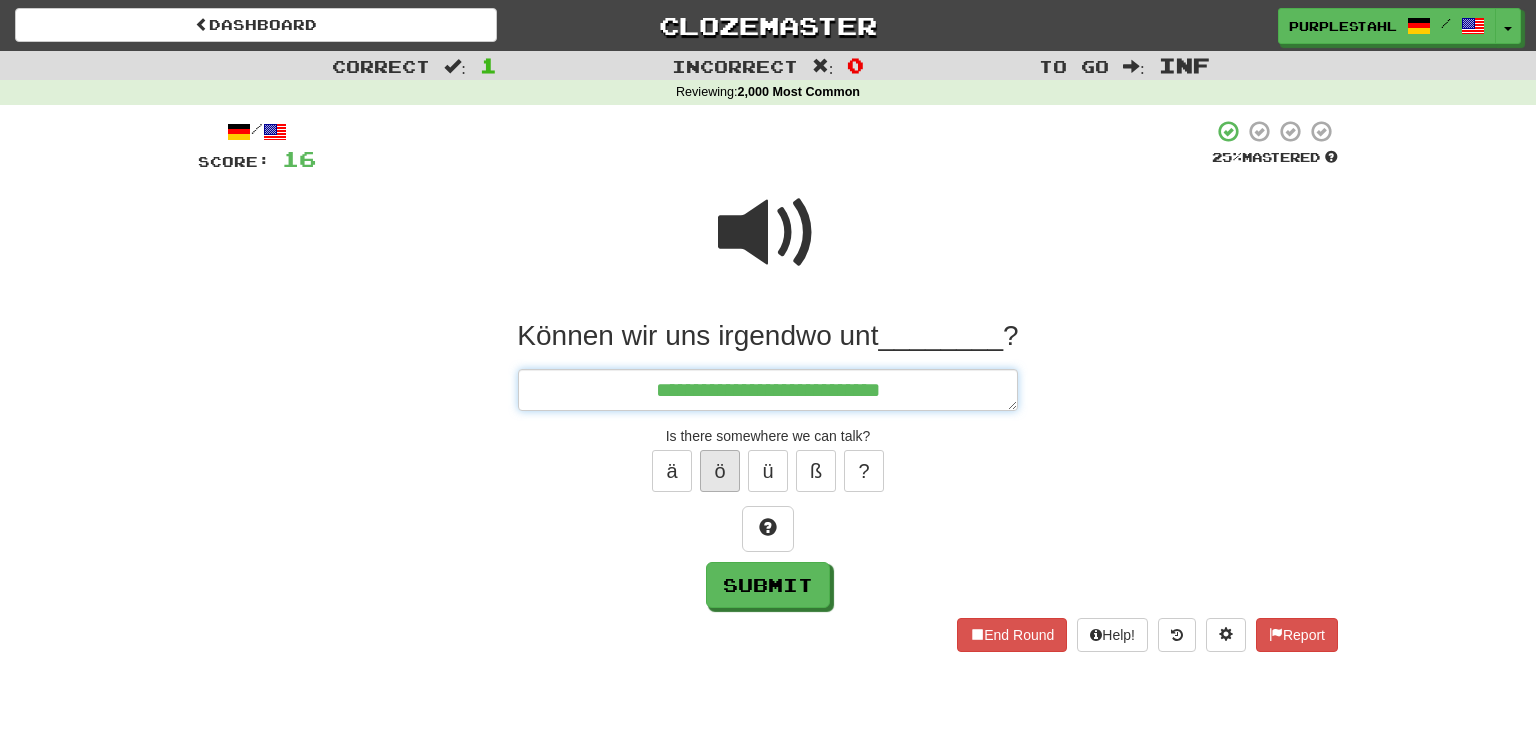 type on "*" 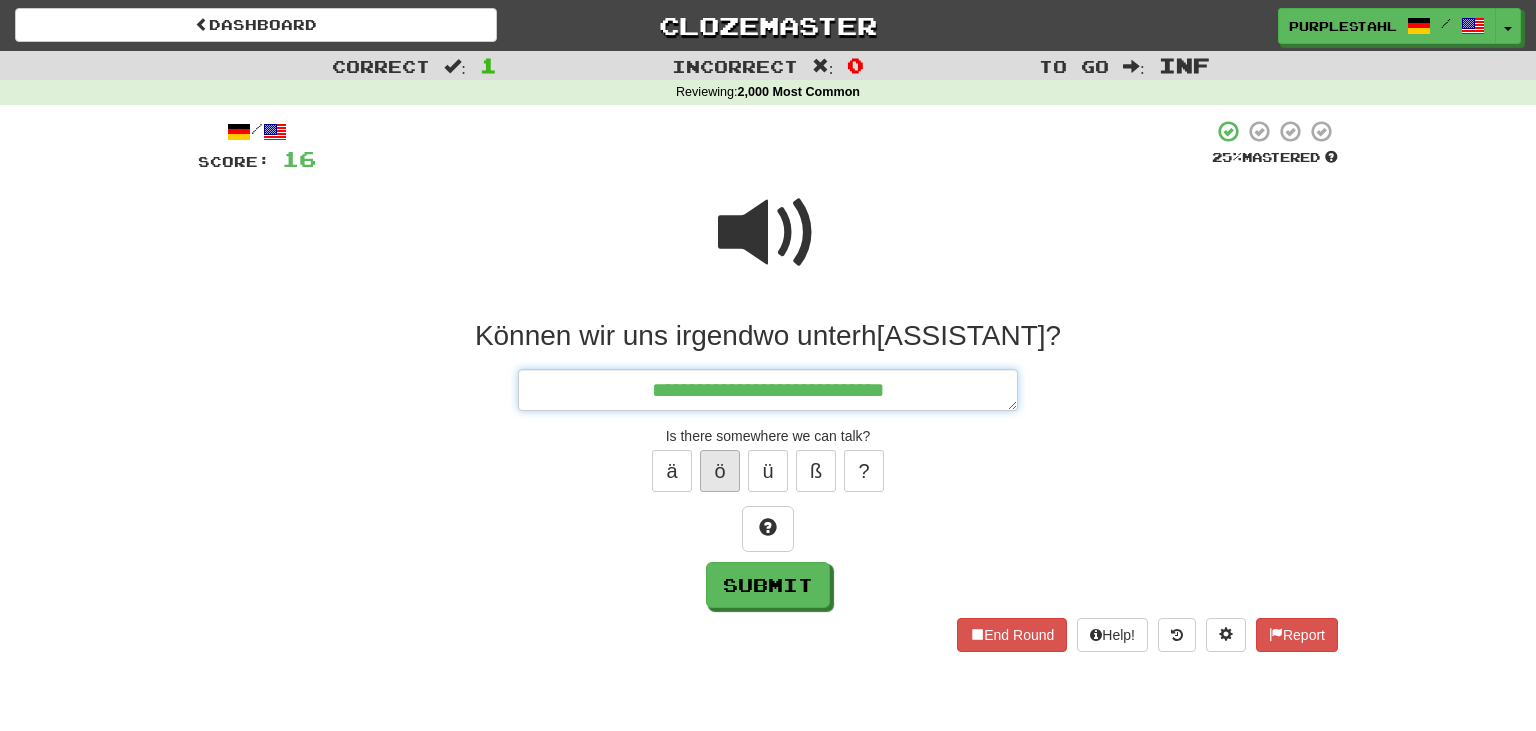 type on "*" 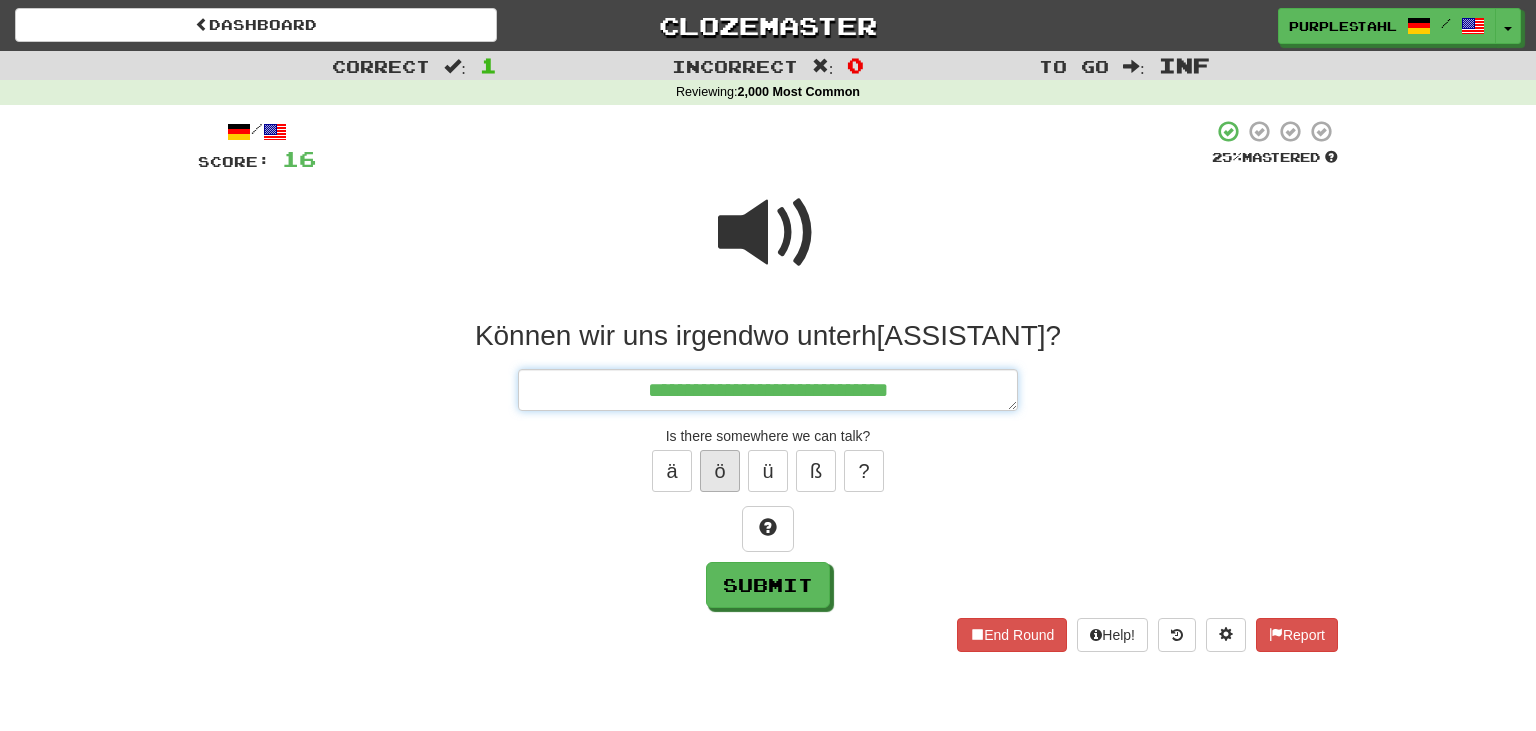 type on "*" 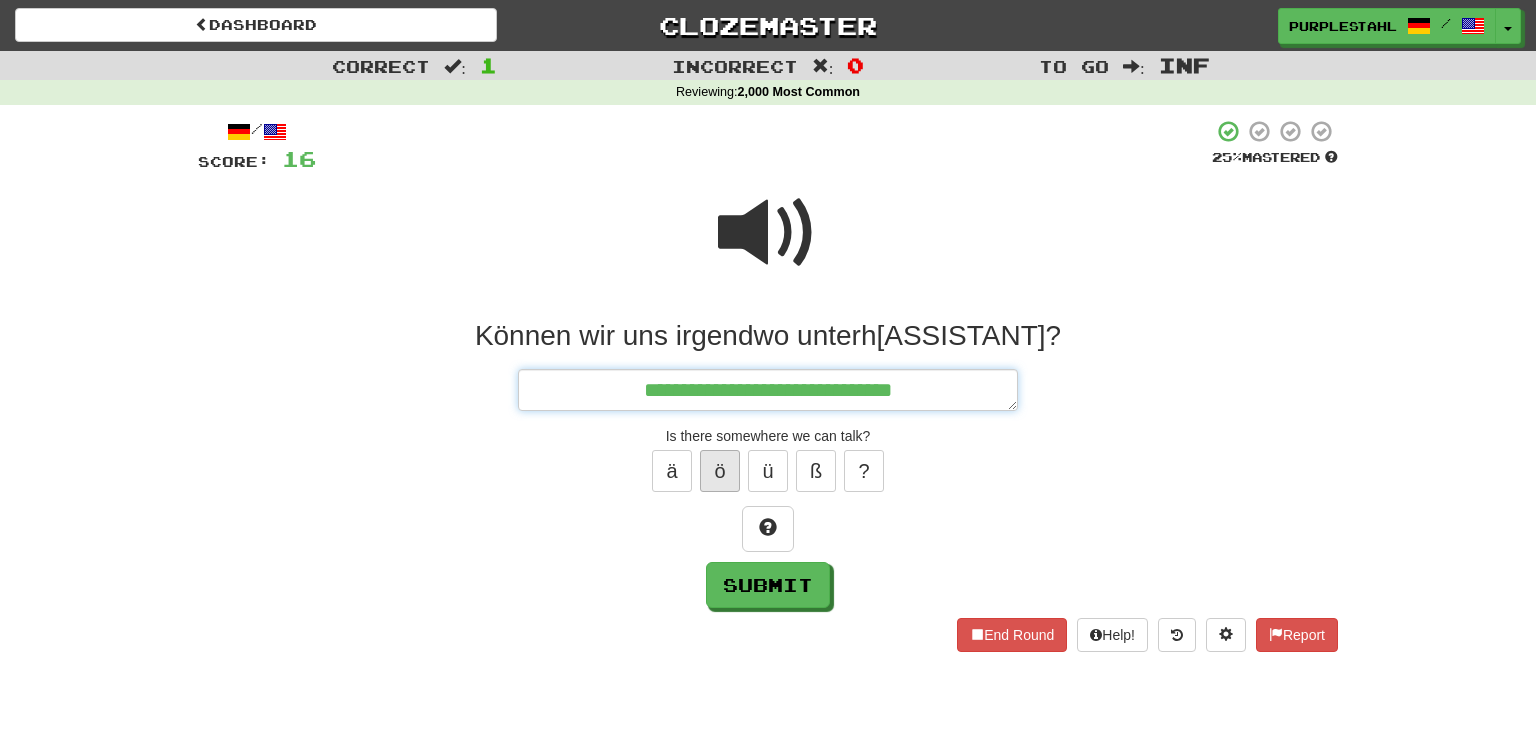 type on "*" 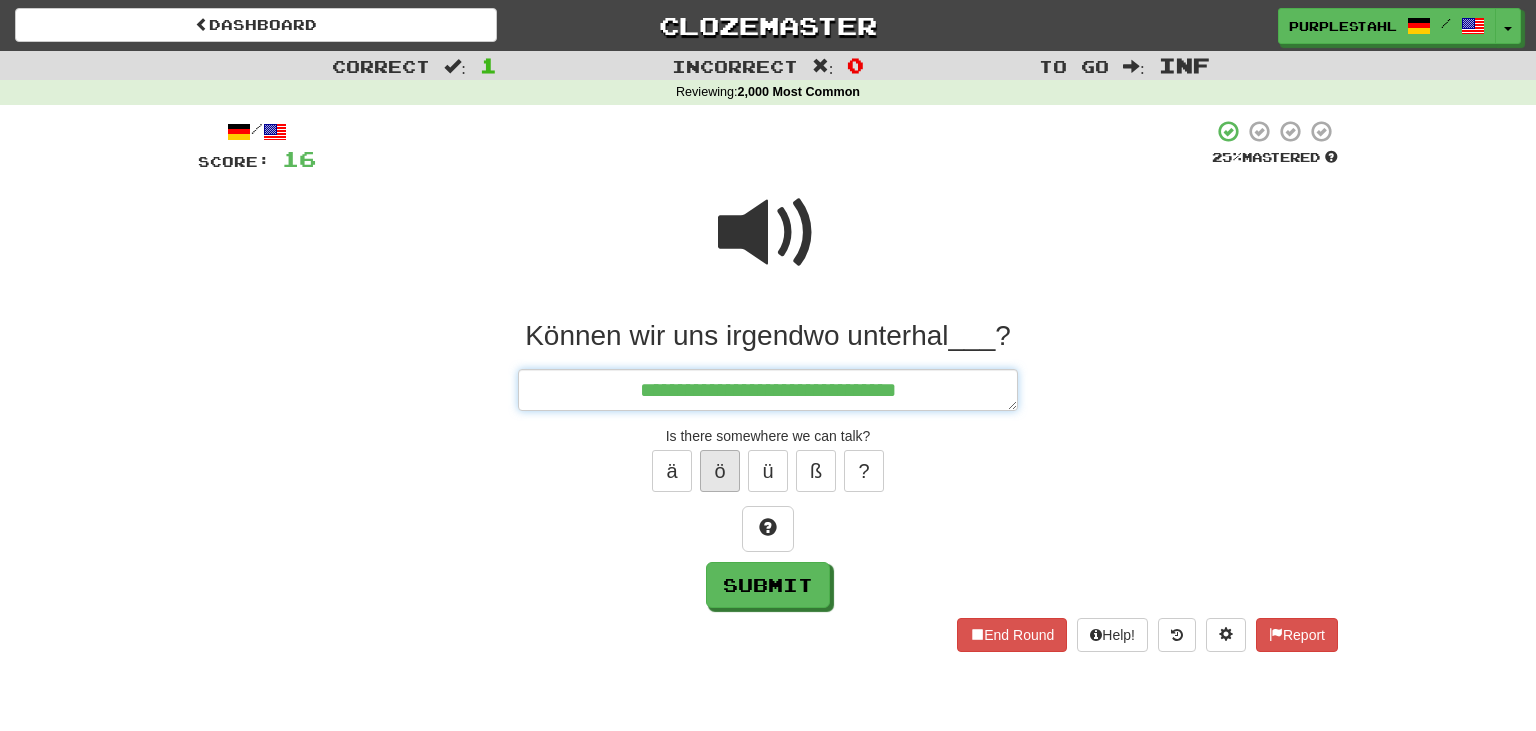 type on "*" 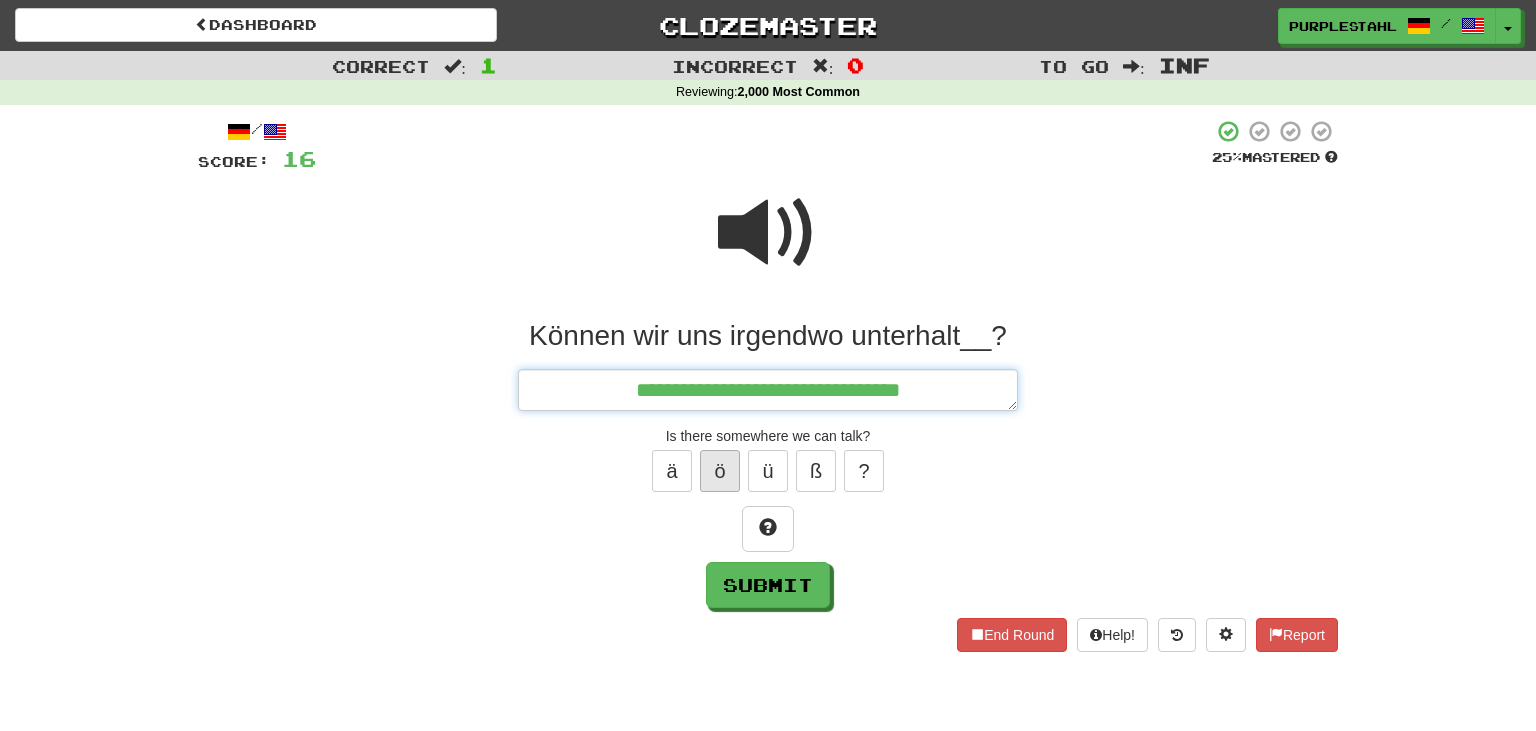type on "*" 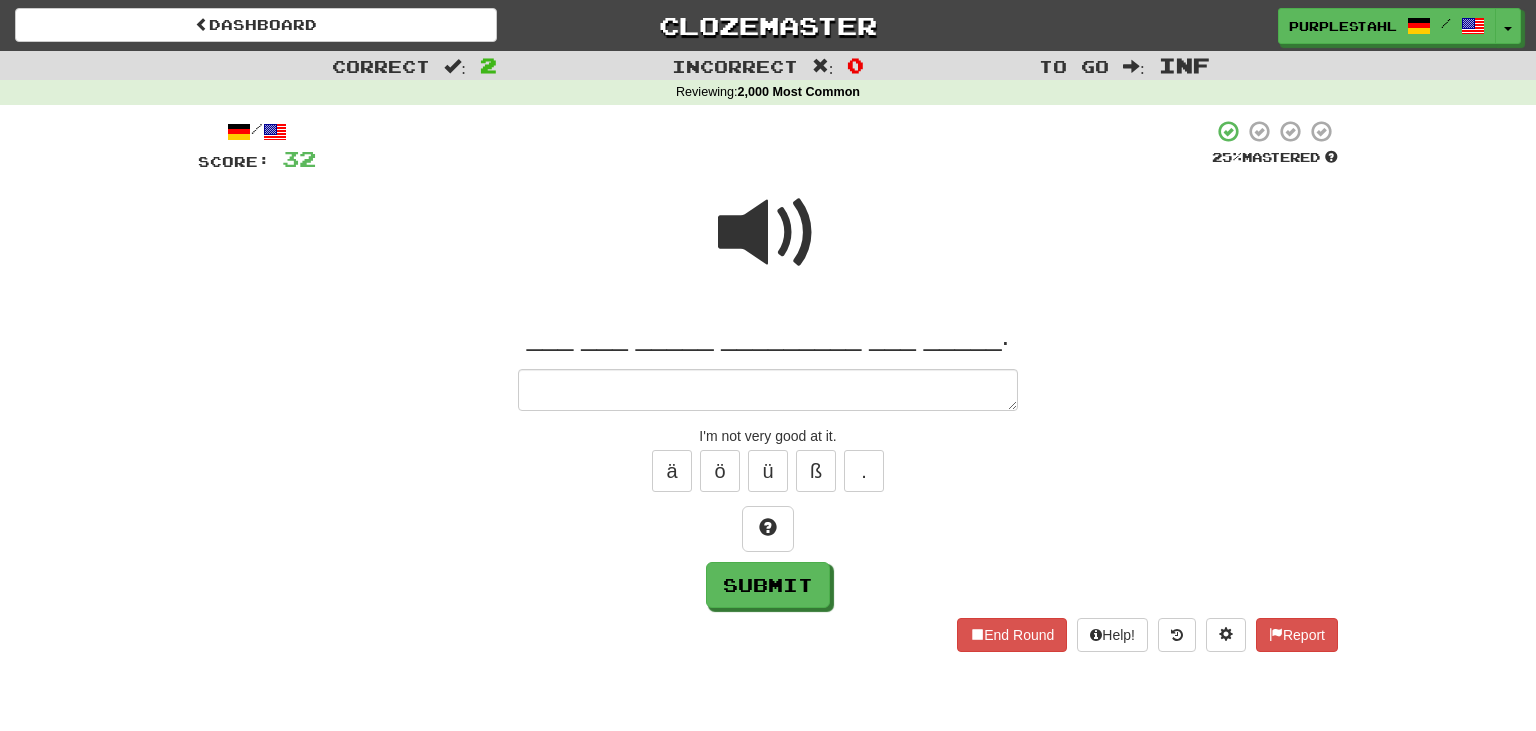 type on "*" 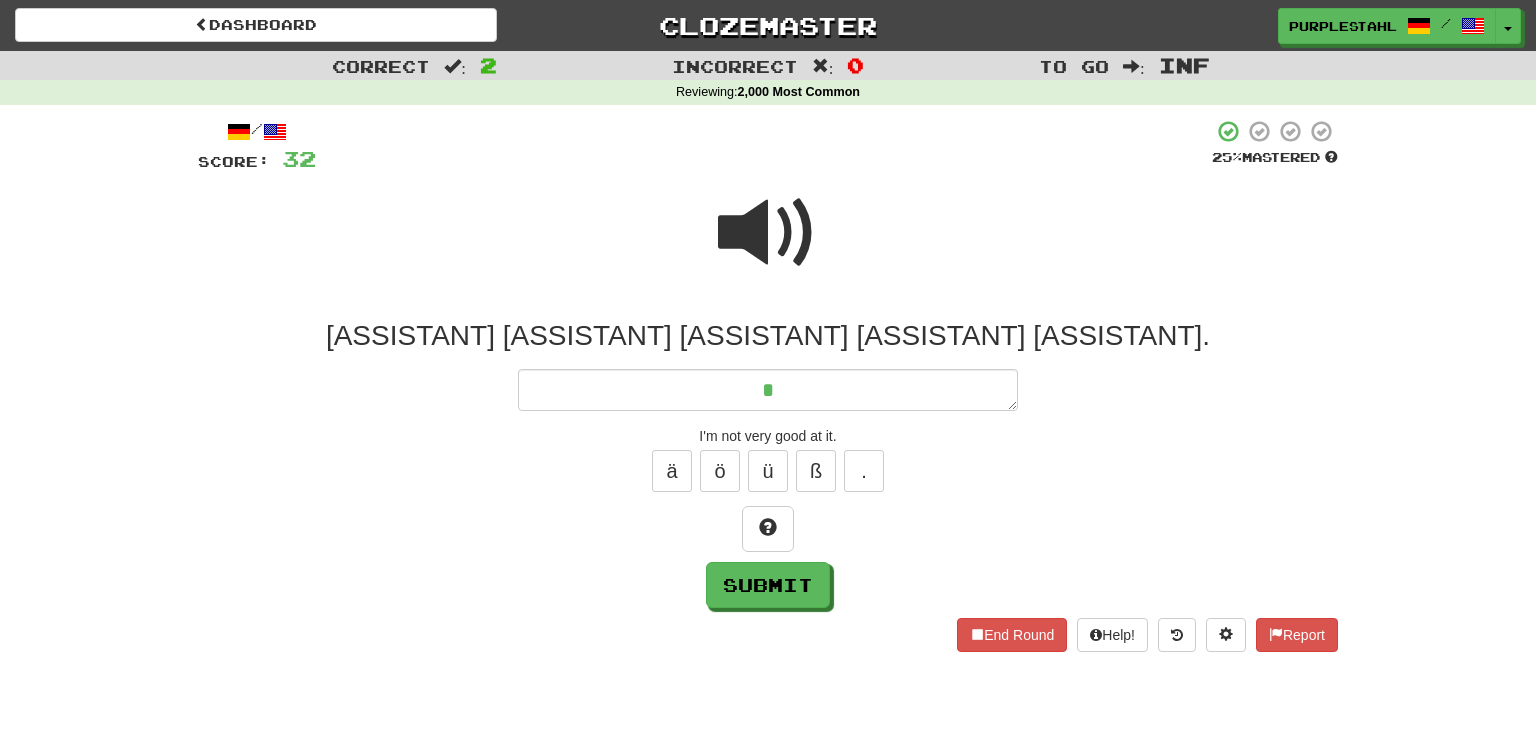 type on "*" 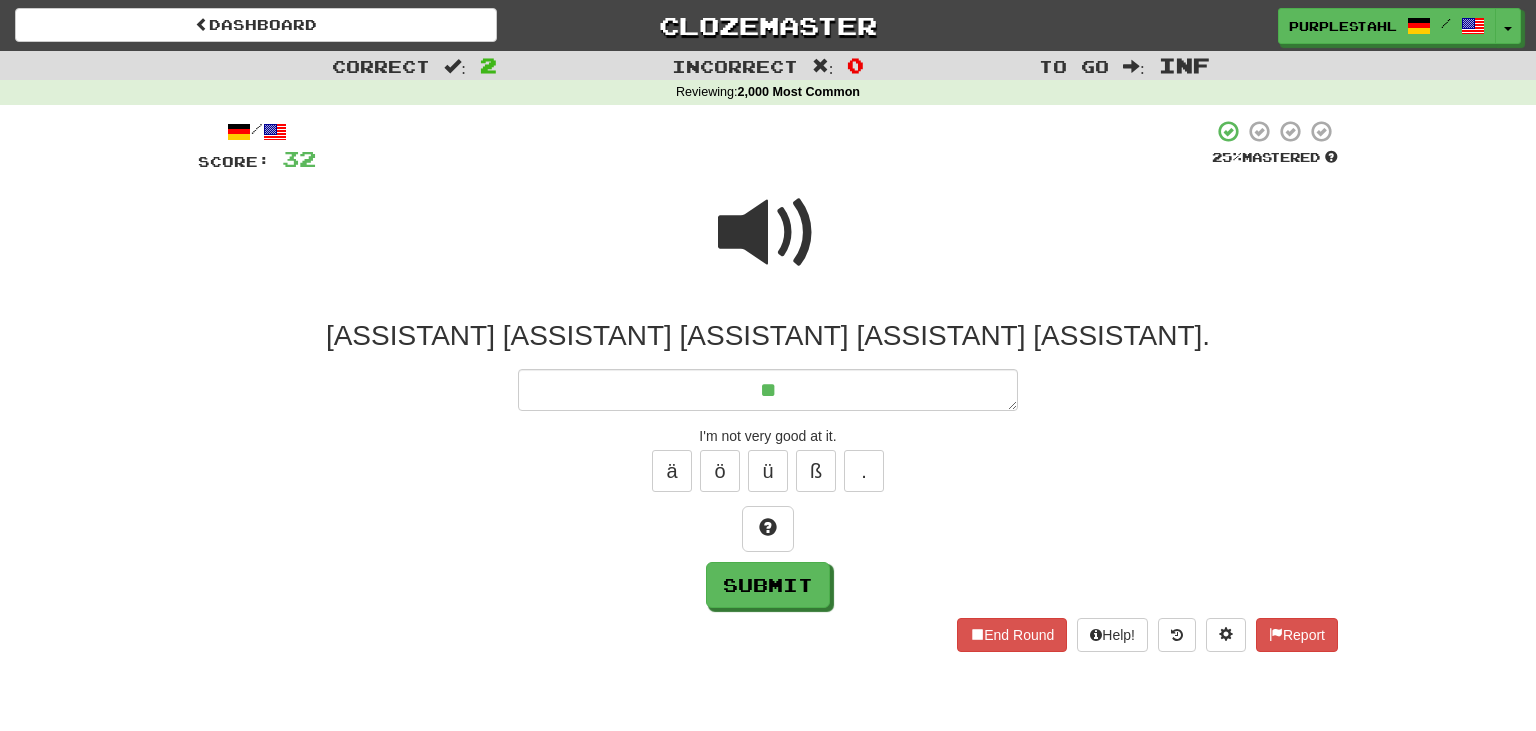 type on "*" 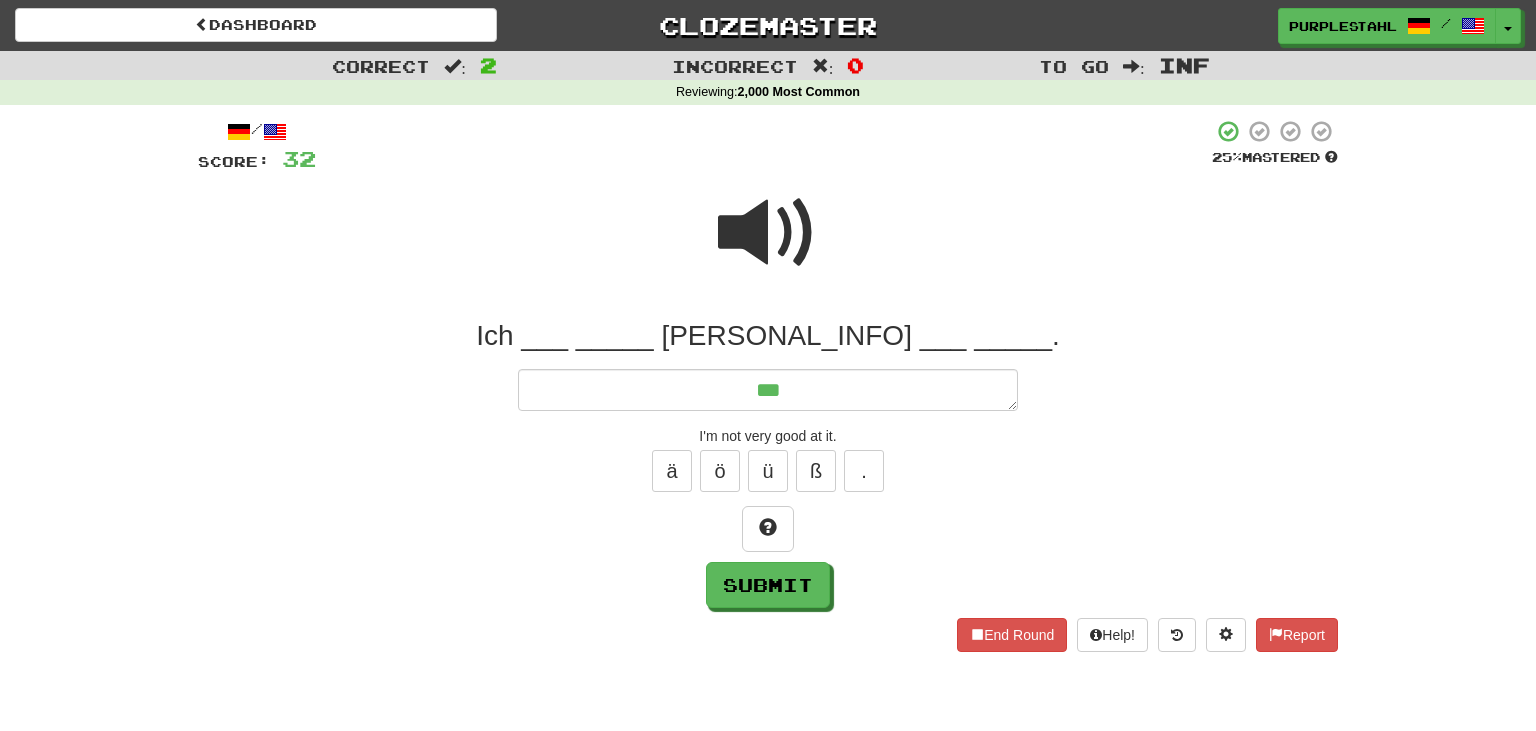 type on "***" 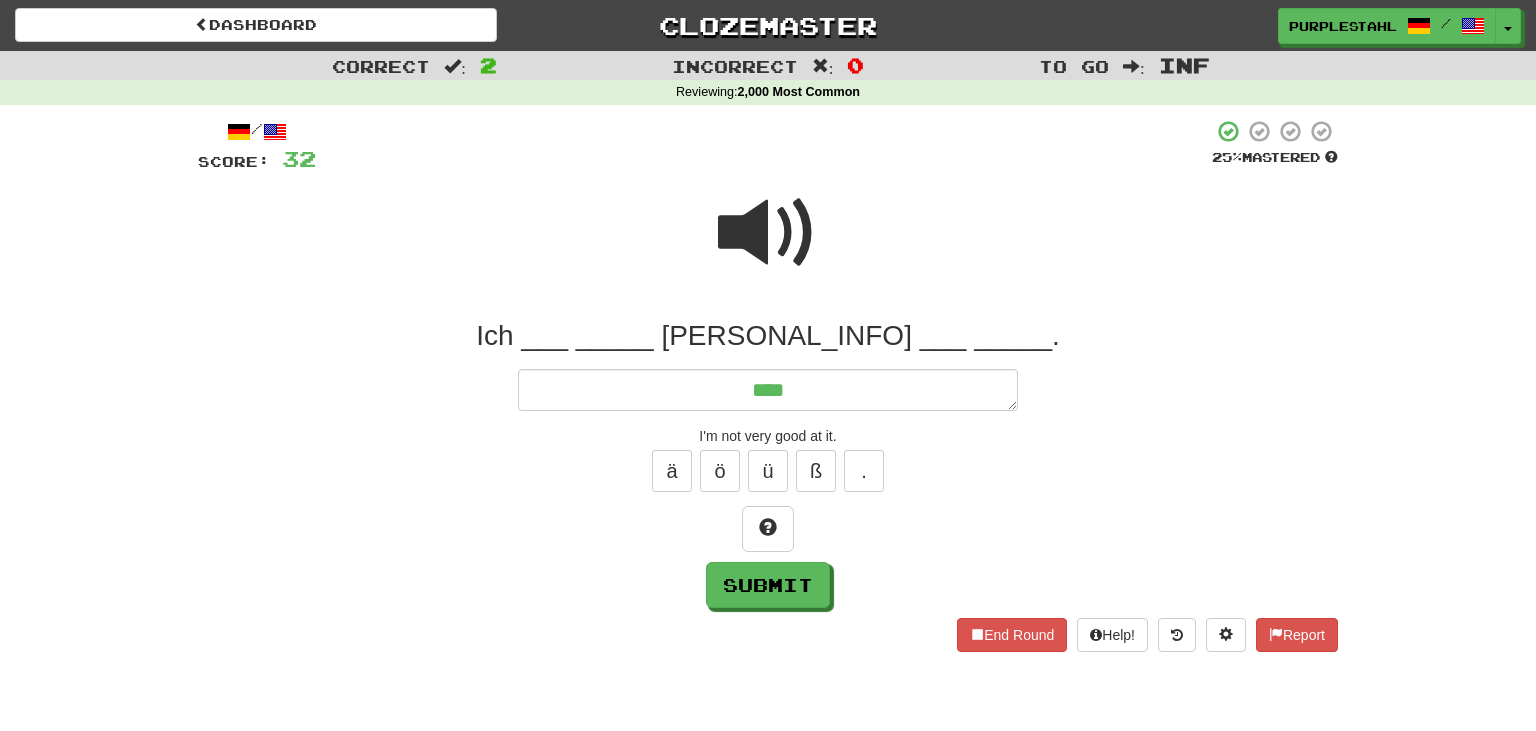 type on "*" 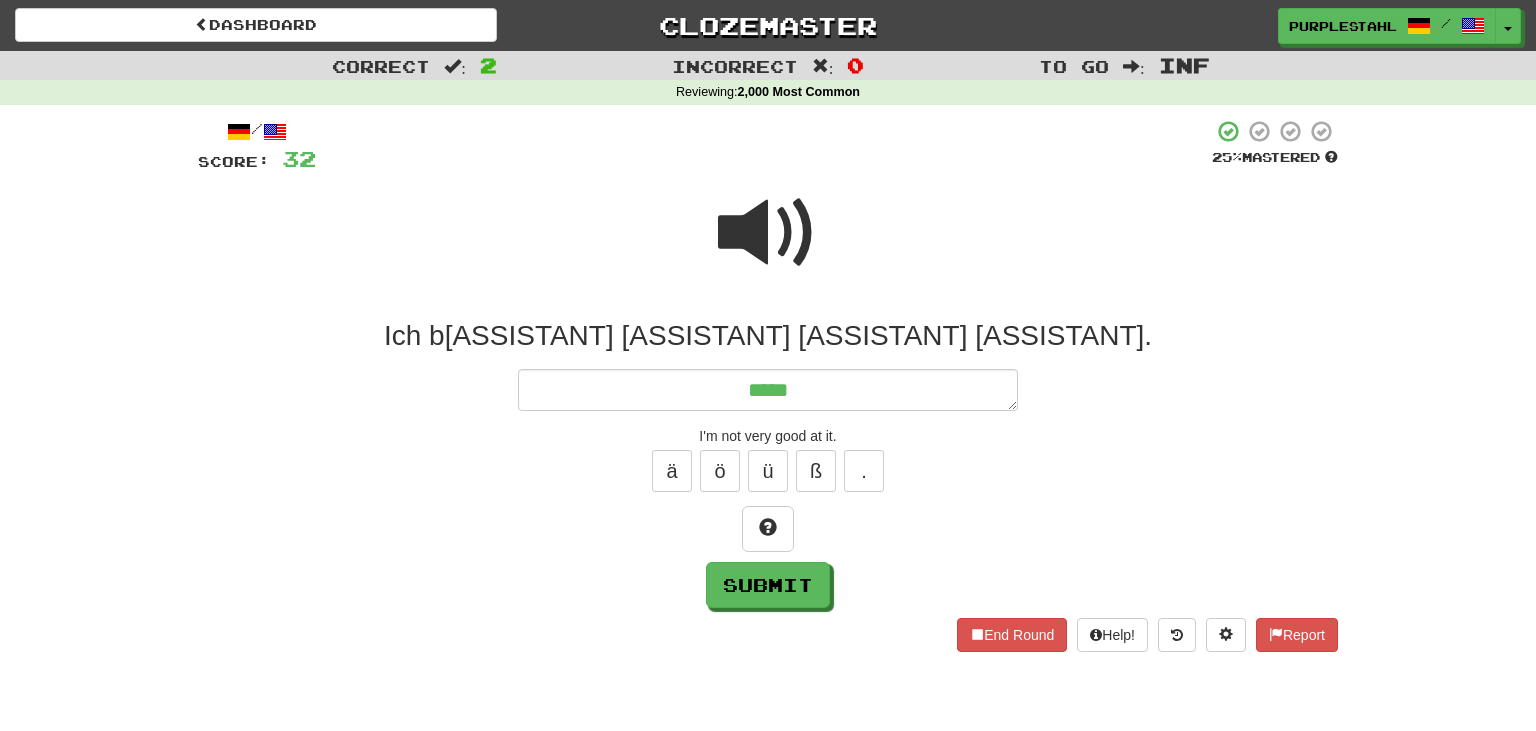 type on "*" 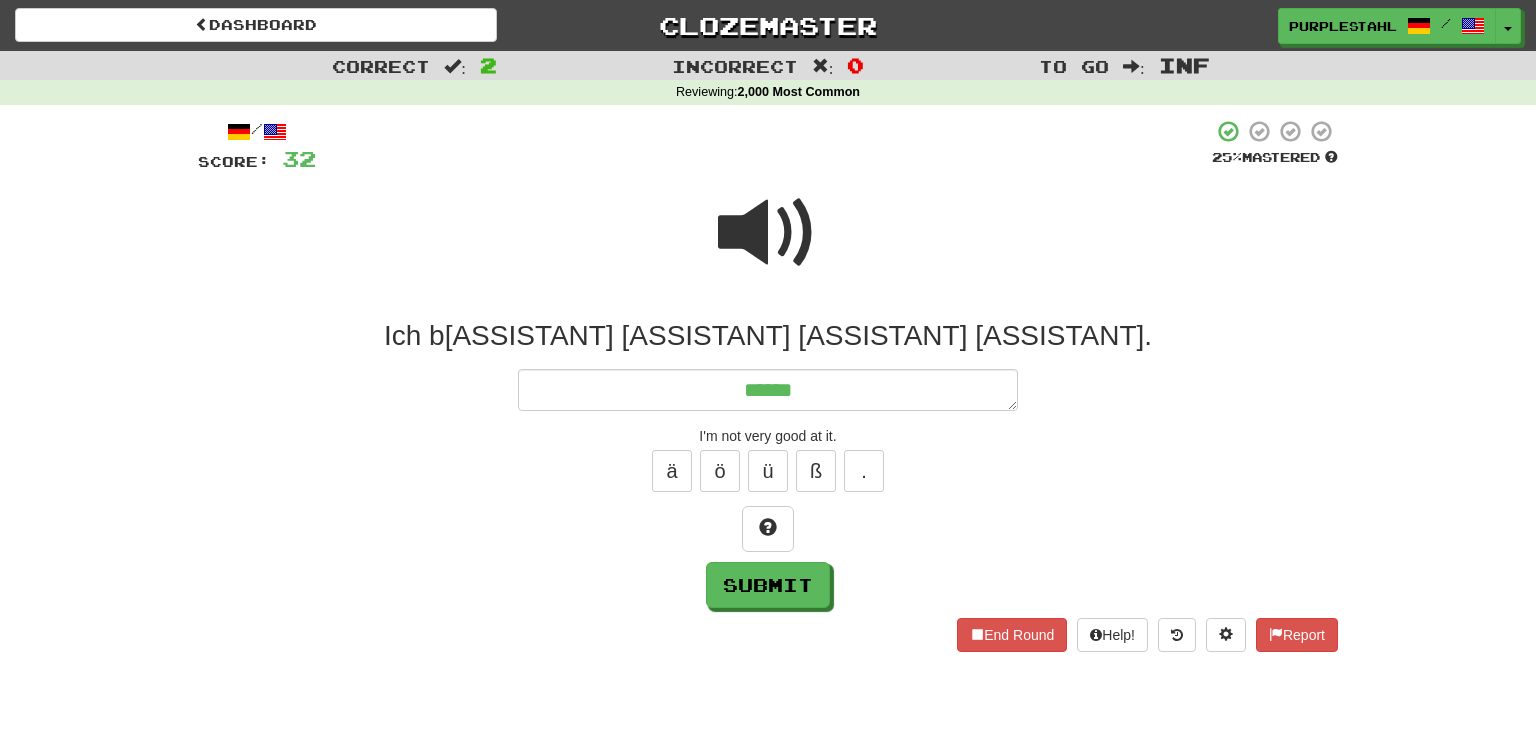 type on "*" 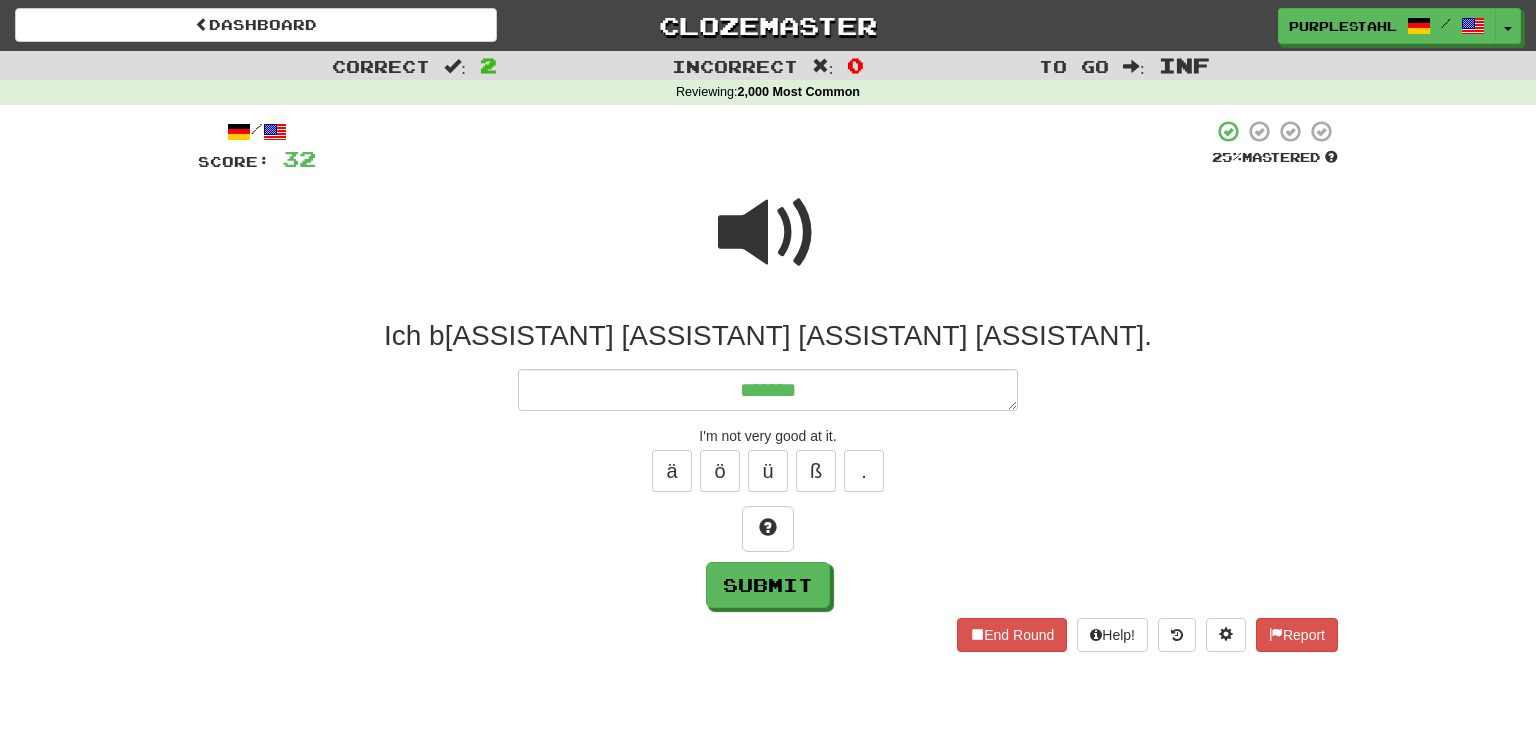 type on "*" 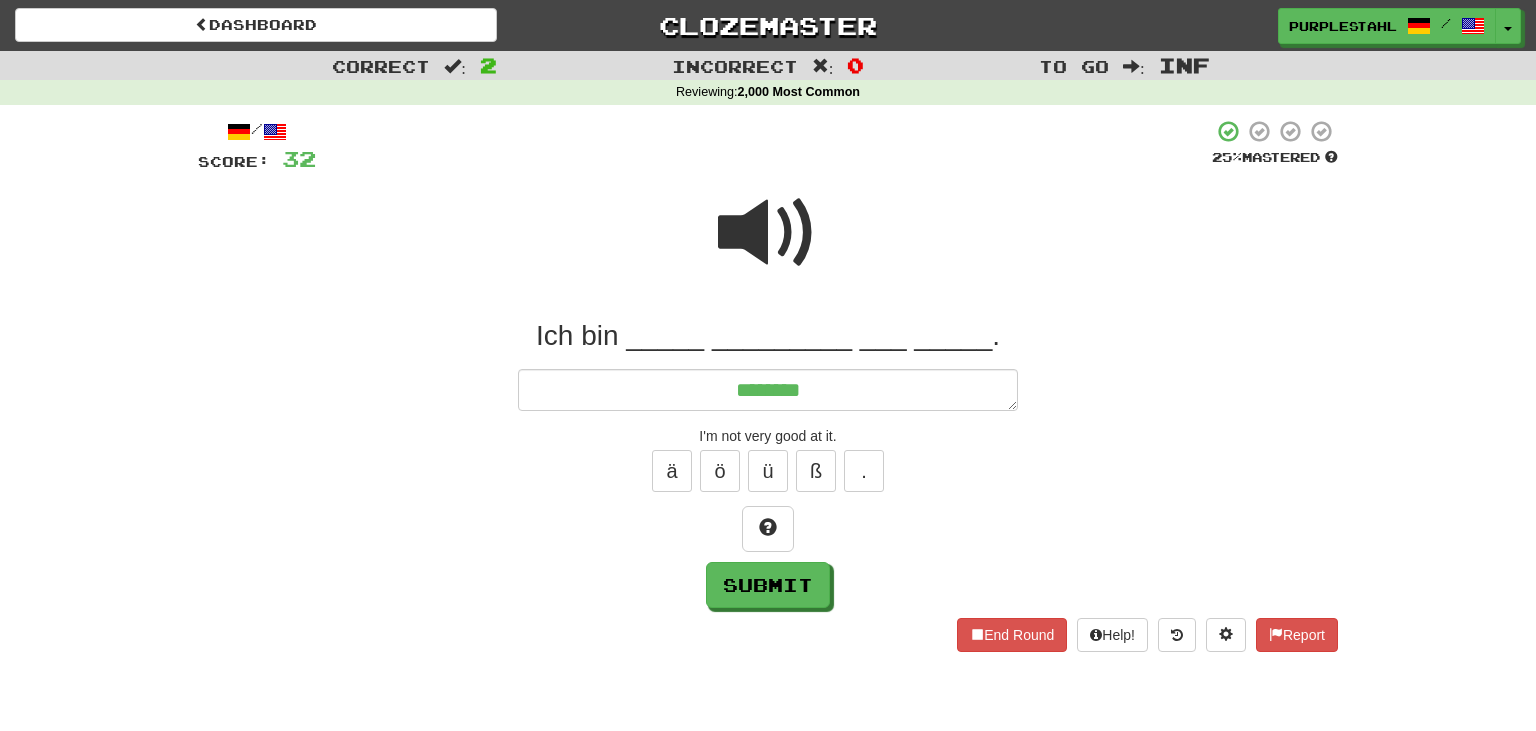 type on "*" 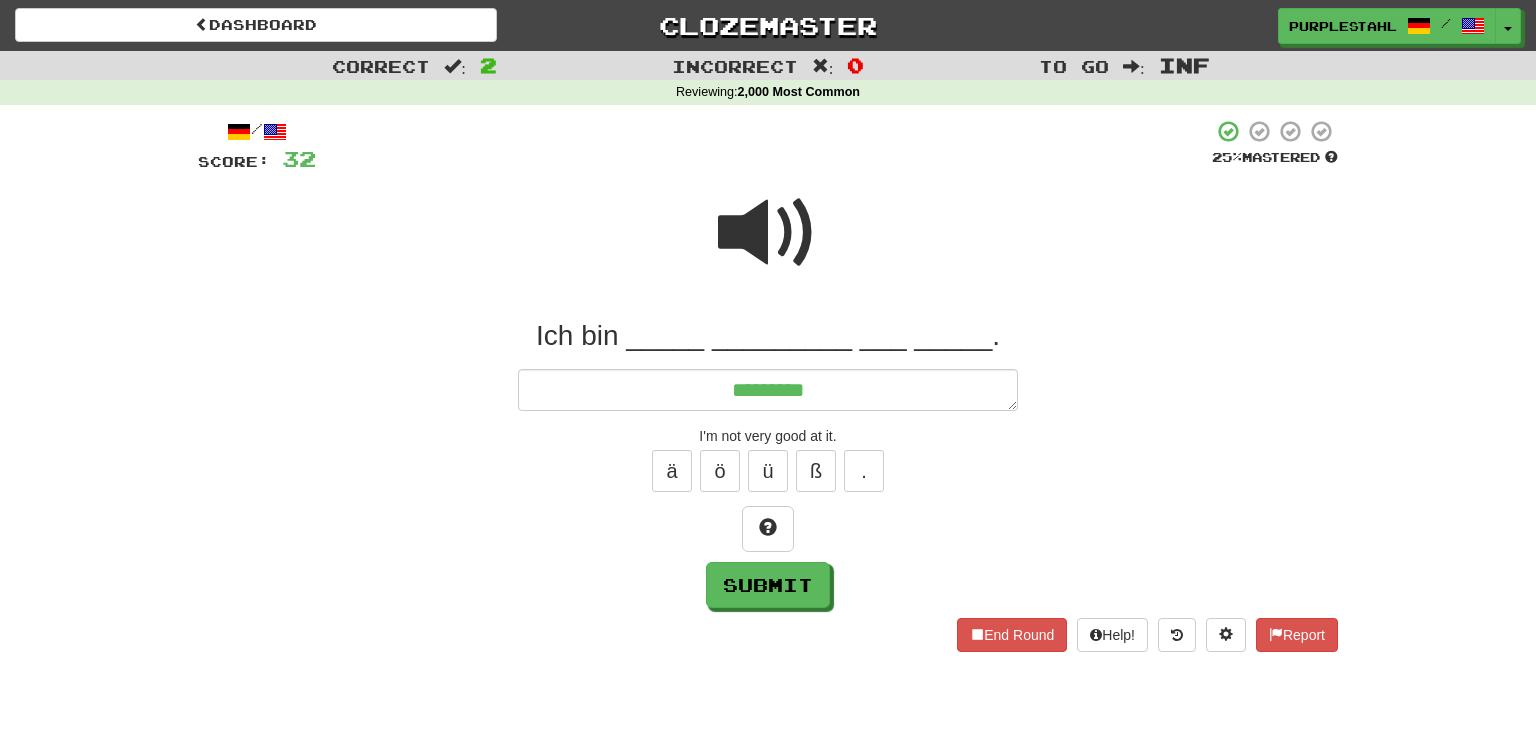 type on "*" 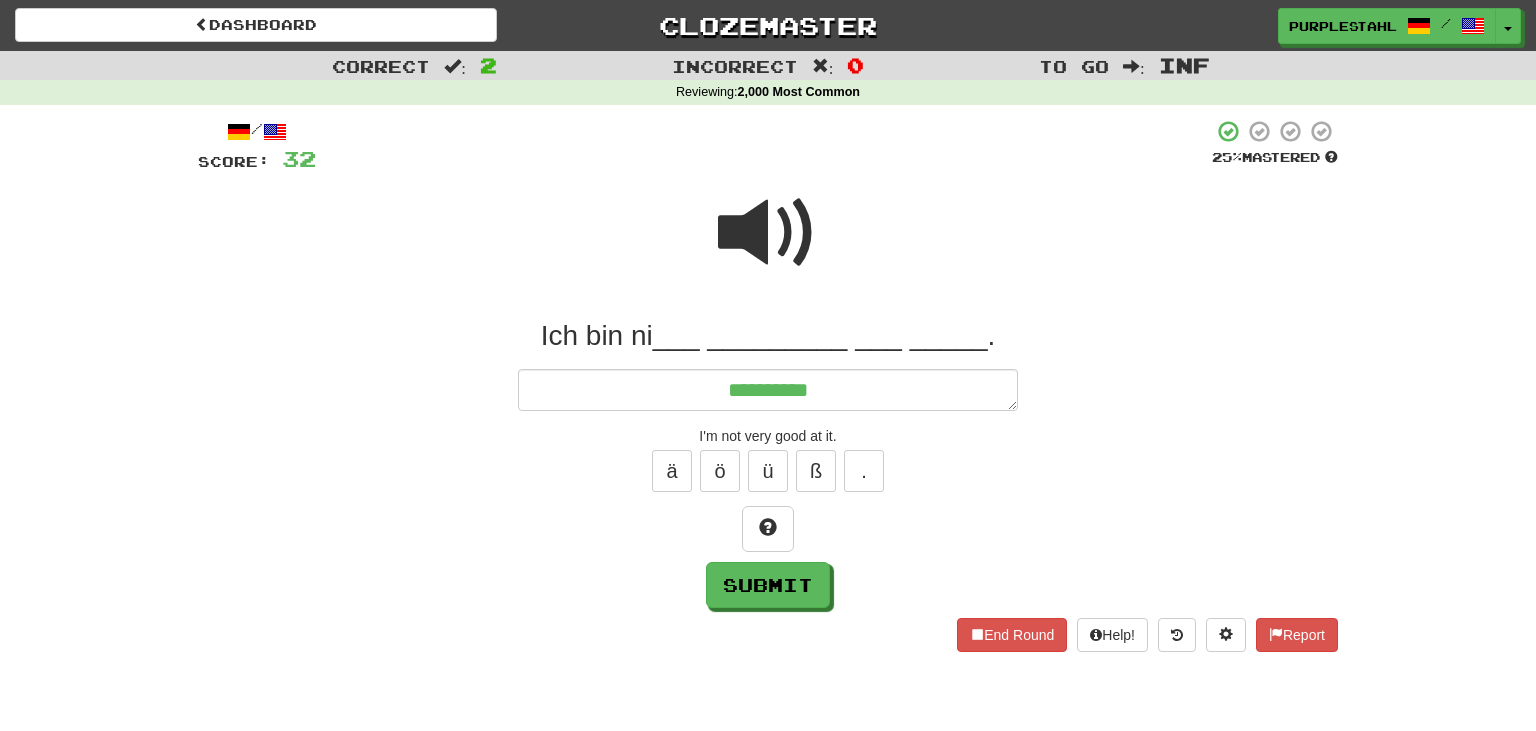 type on "*" 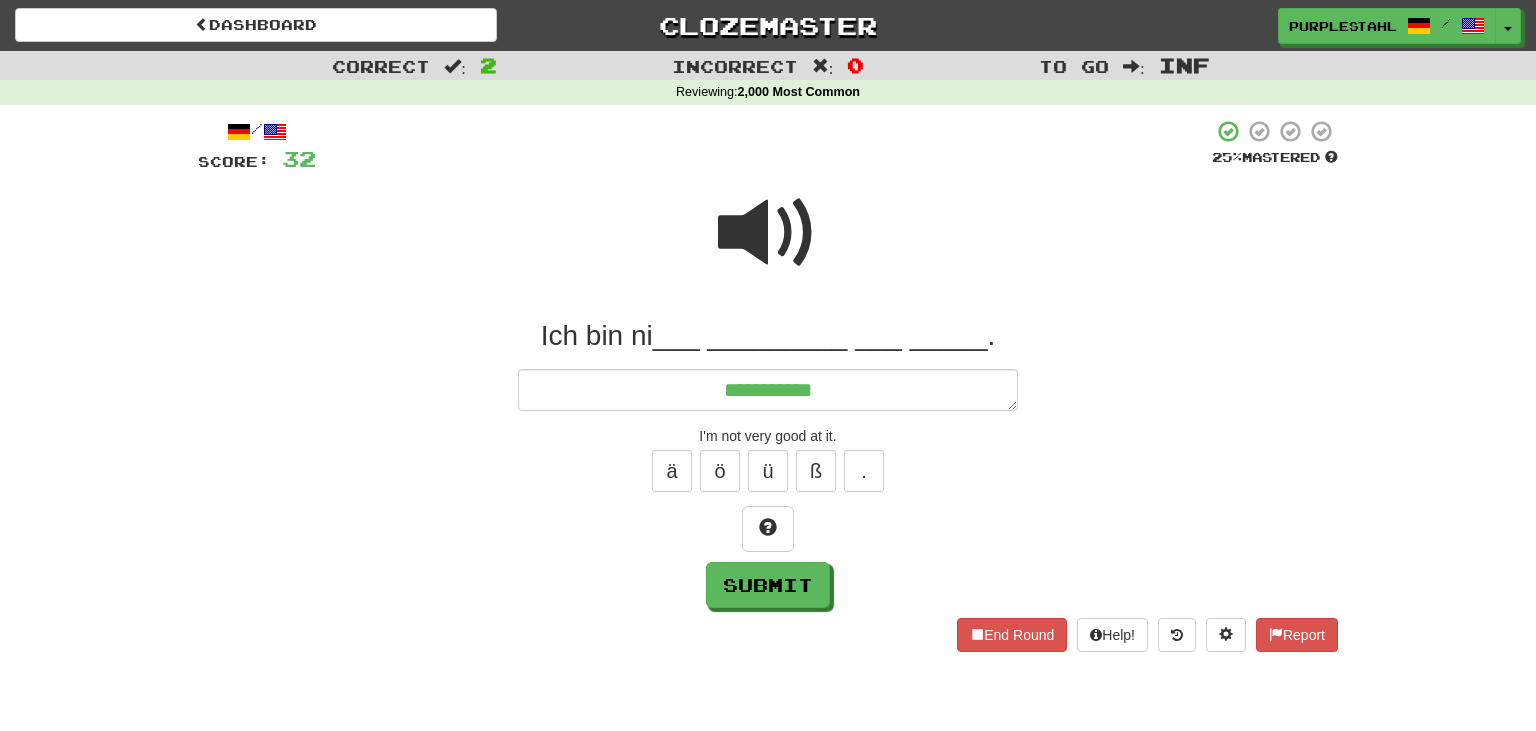 type on "**********" 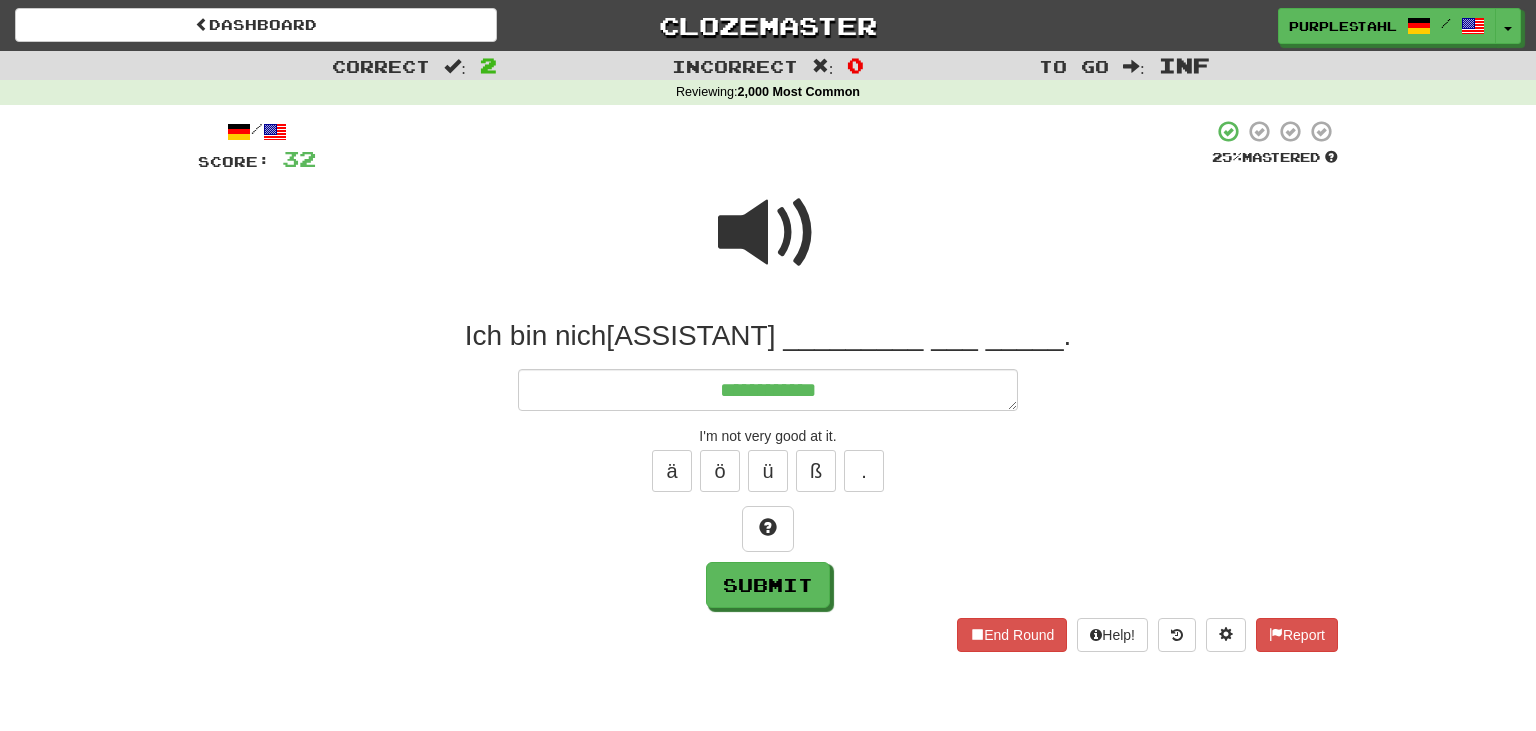 type on "*" 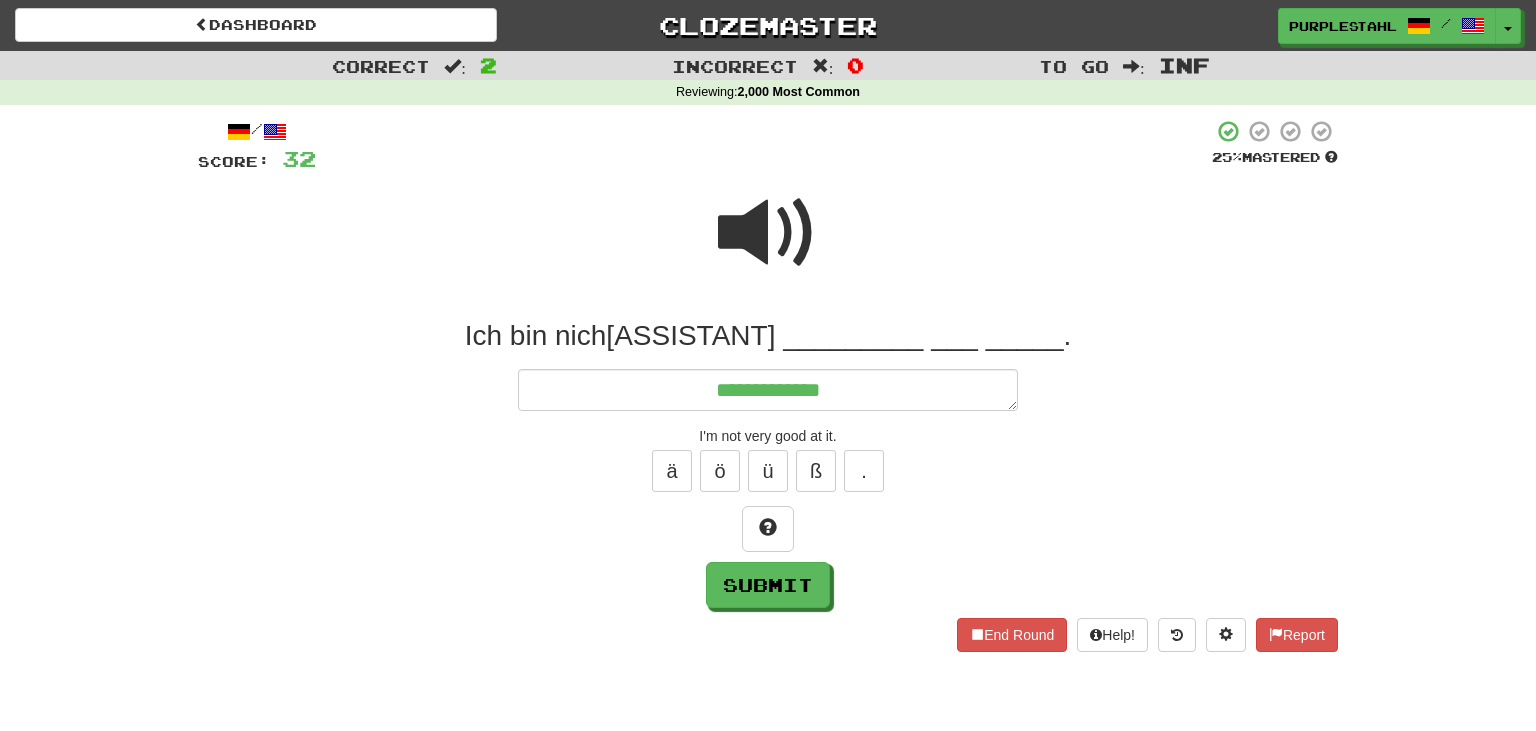 type on "*" 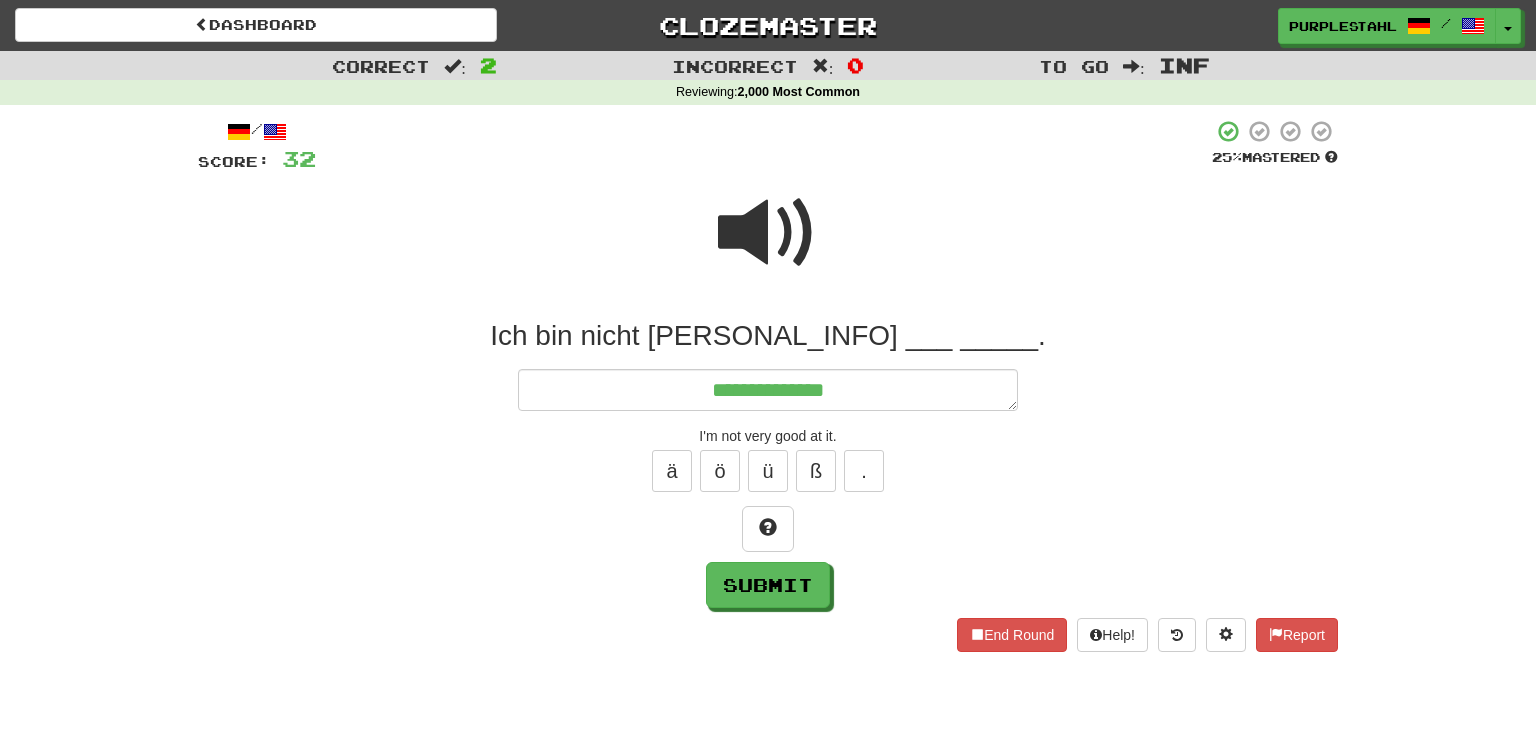 type on "*" 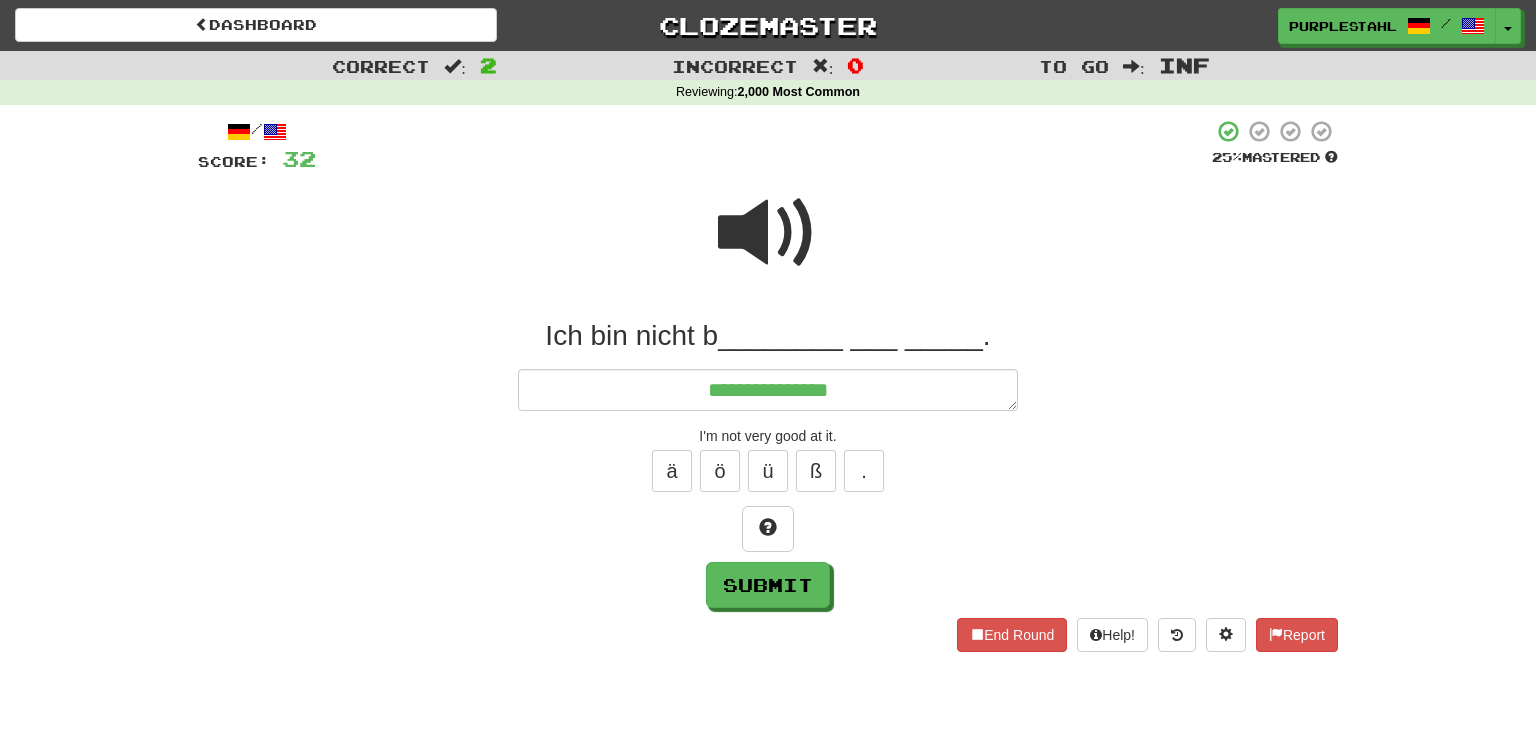 type on "*" 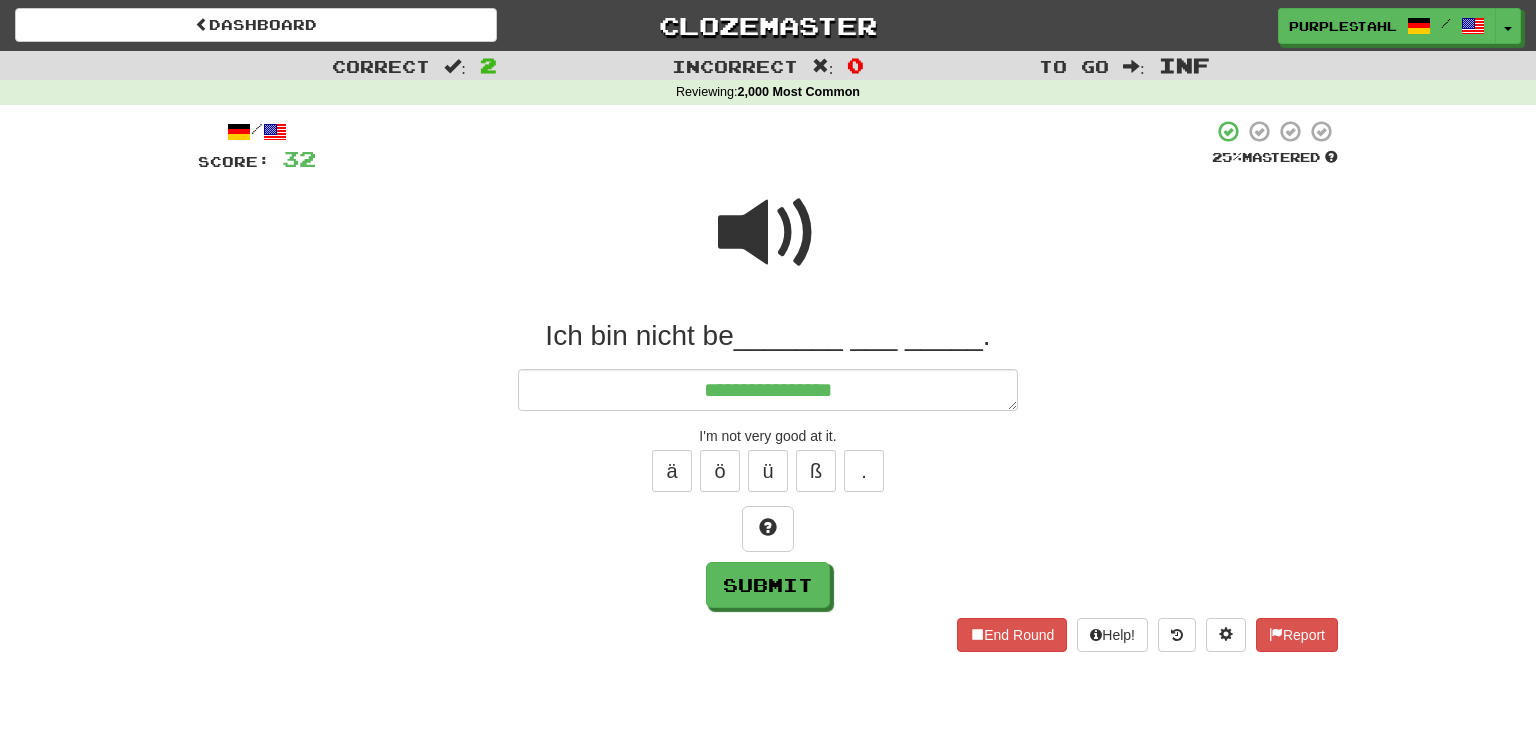 type on "*" 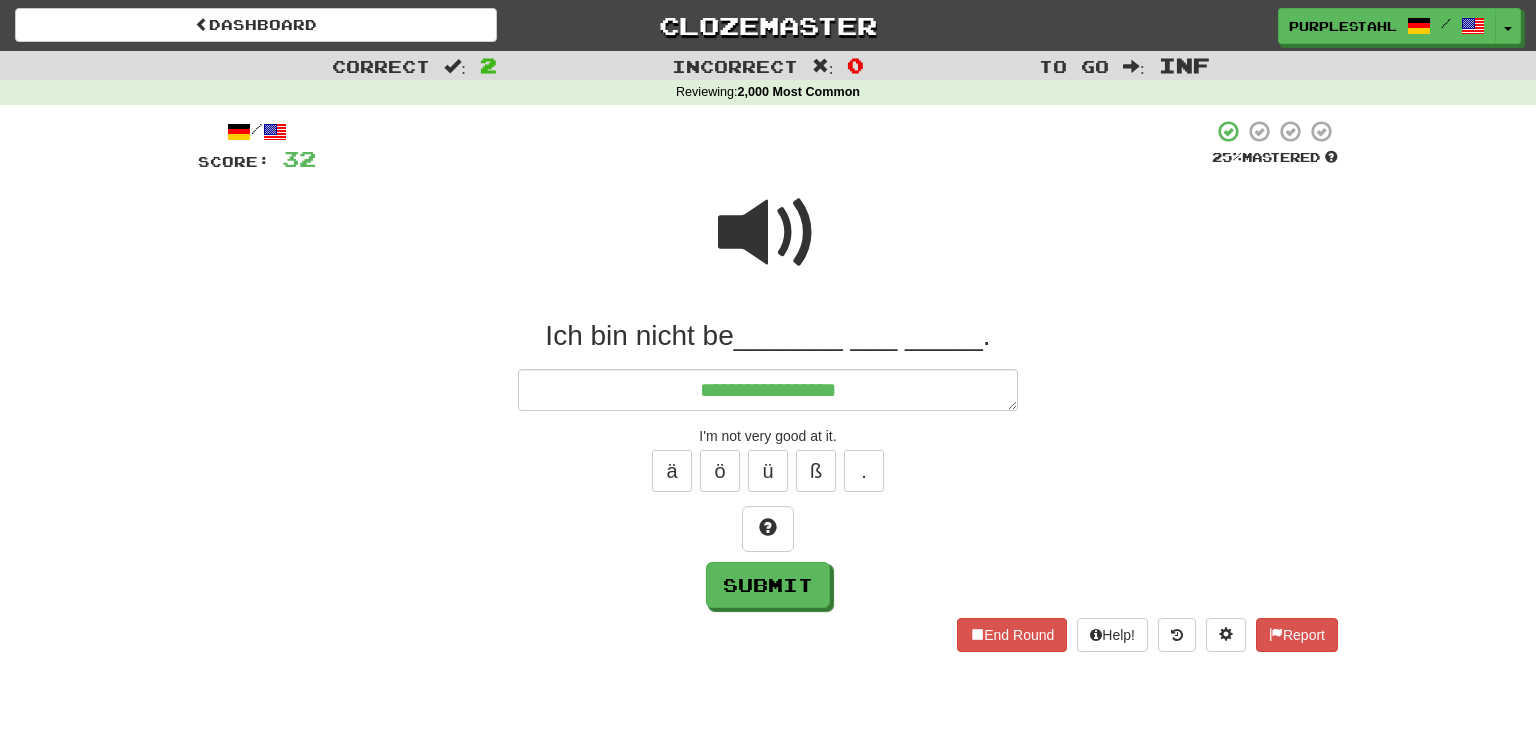 type on "*" 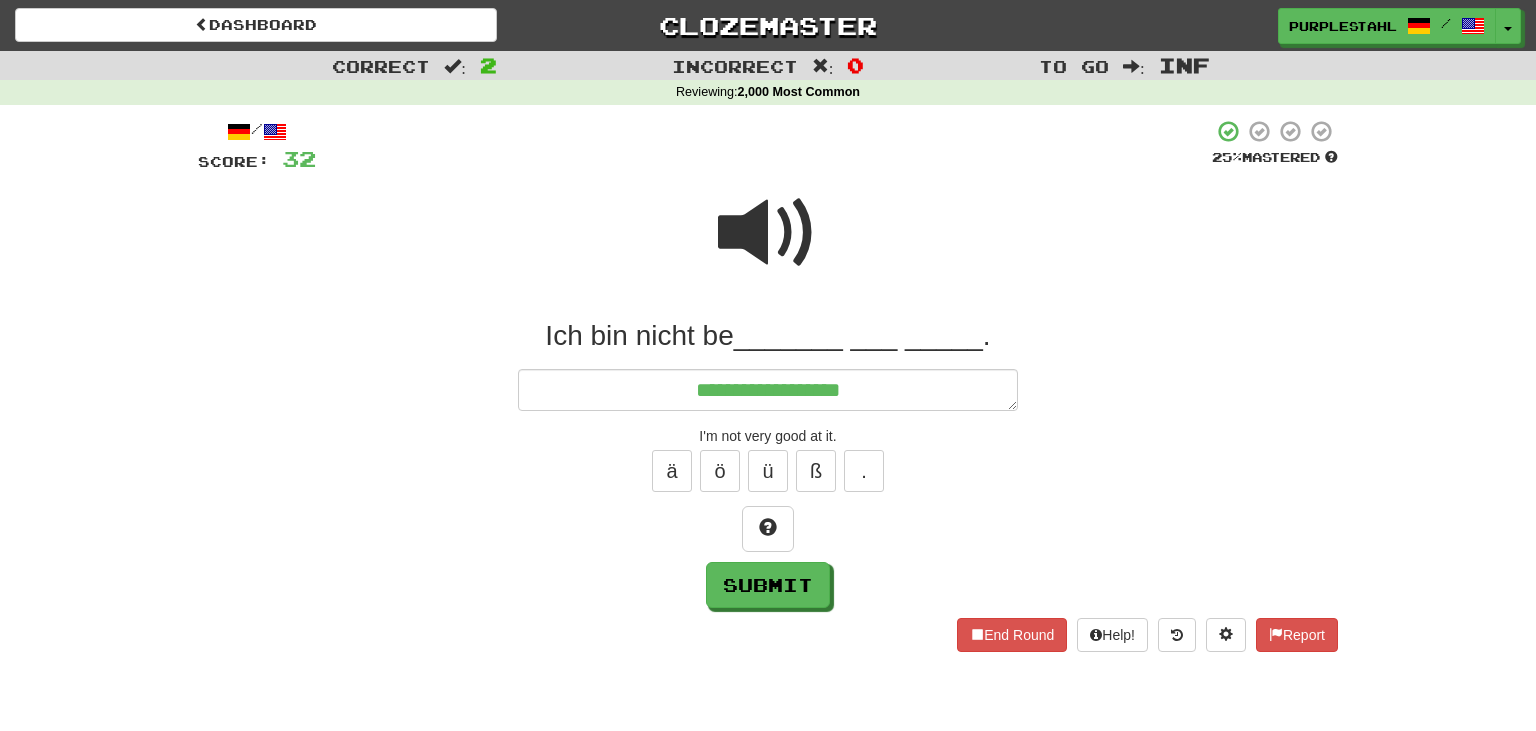 type on "*" 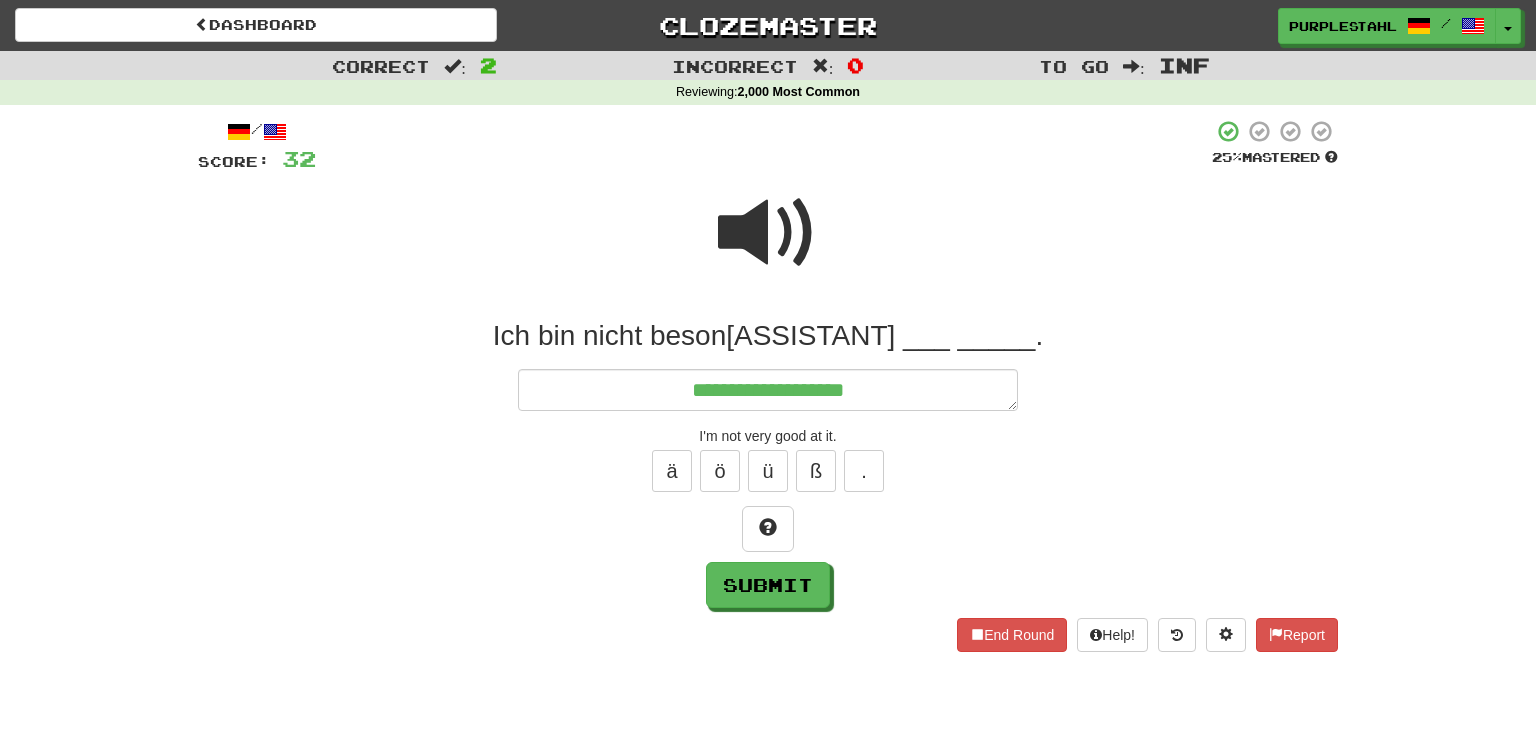 type 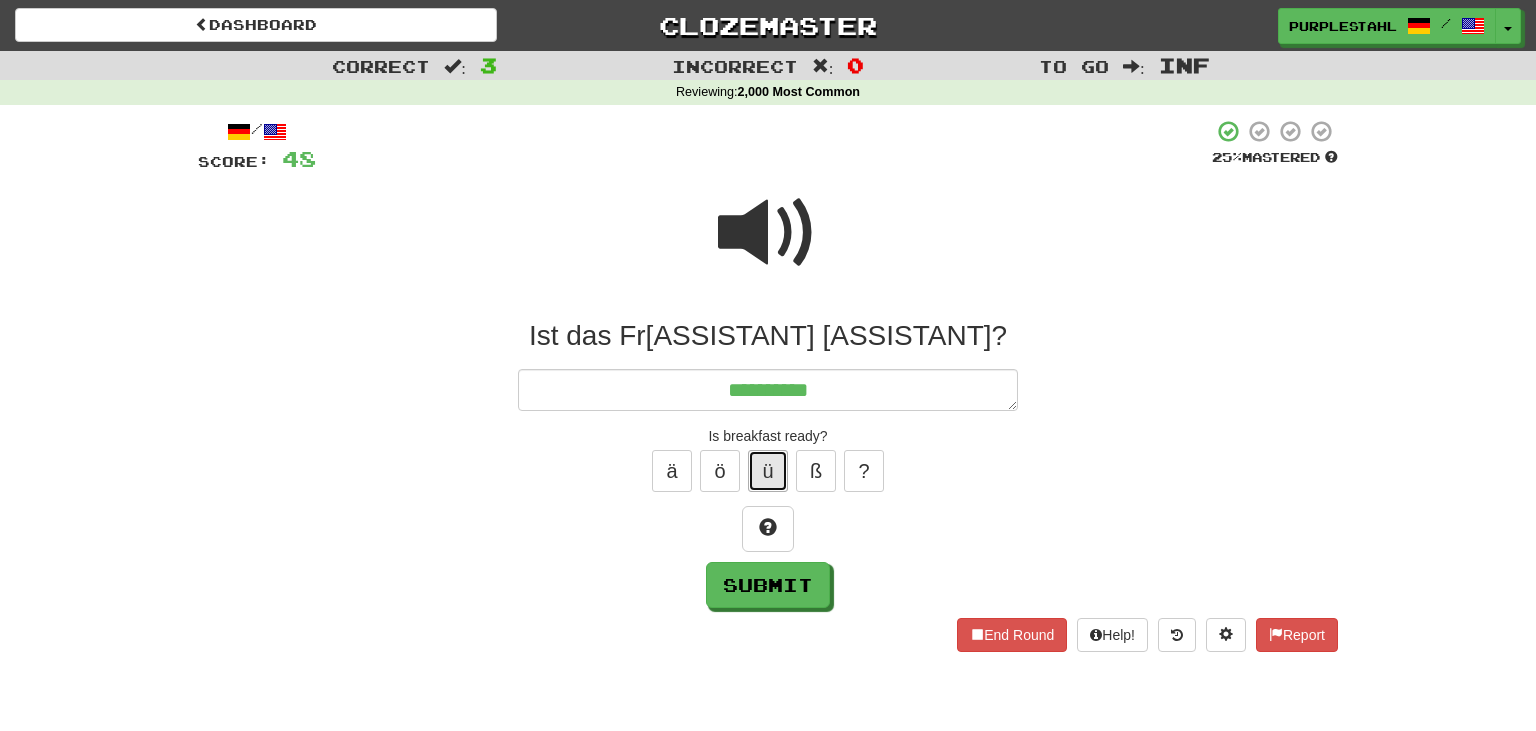 click on "ü" at bounding box center [768, 471] 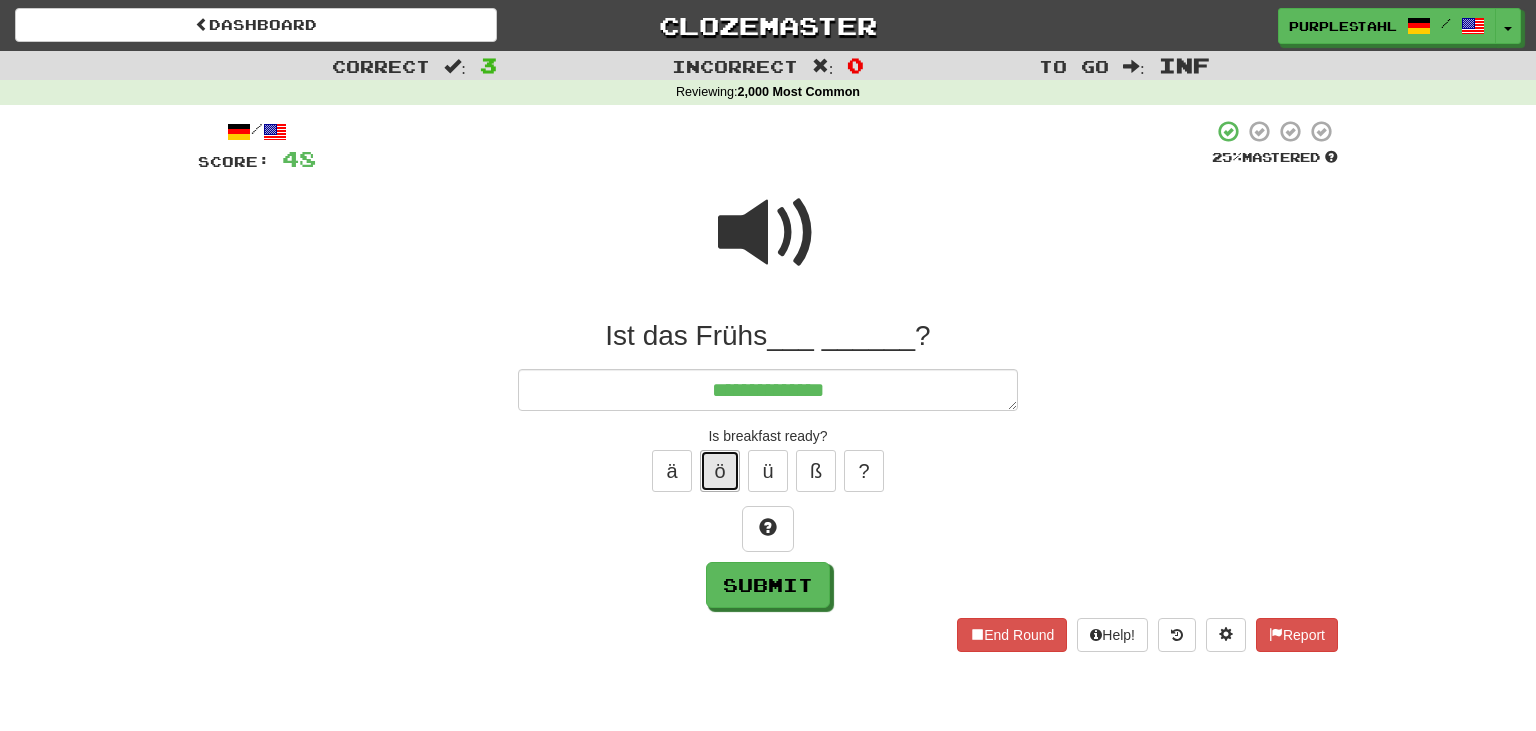 click on "ö" at bounding box center [720, 471] 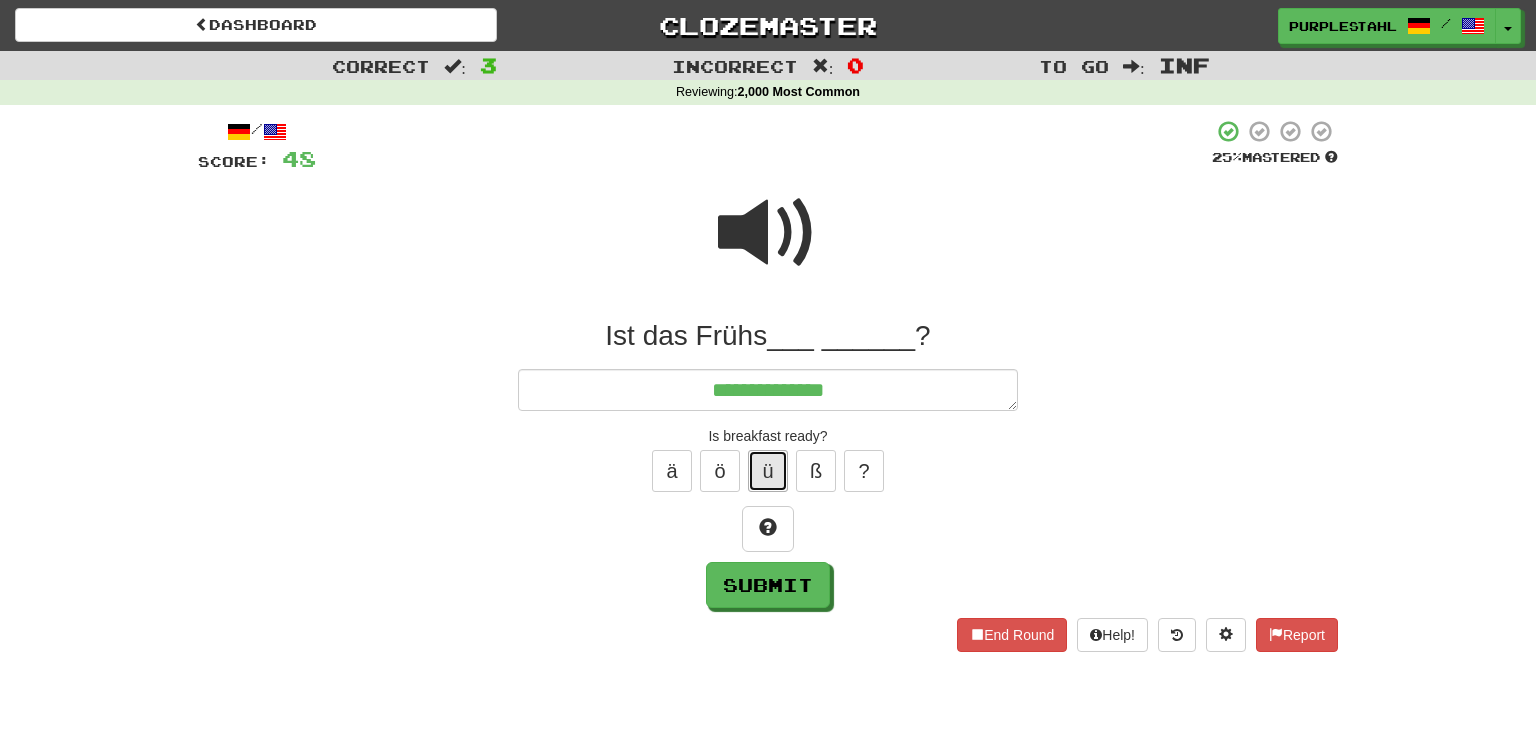 click on "ü" at bounding box center (768, 471) 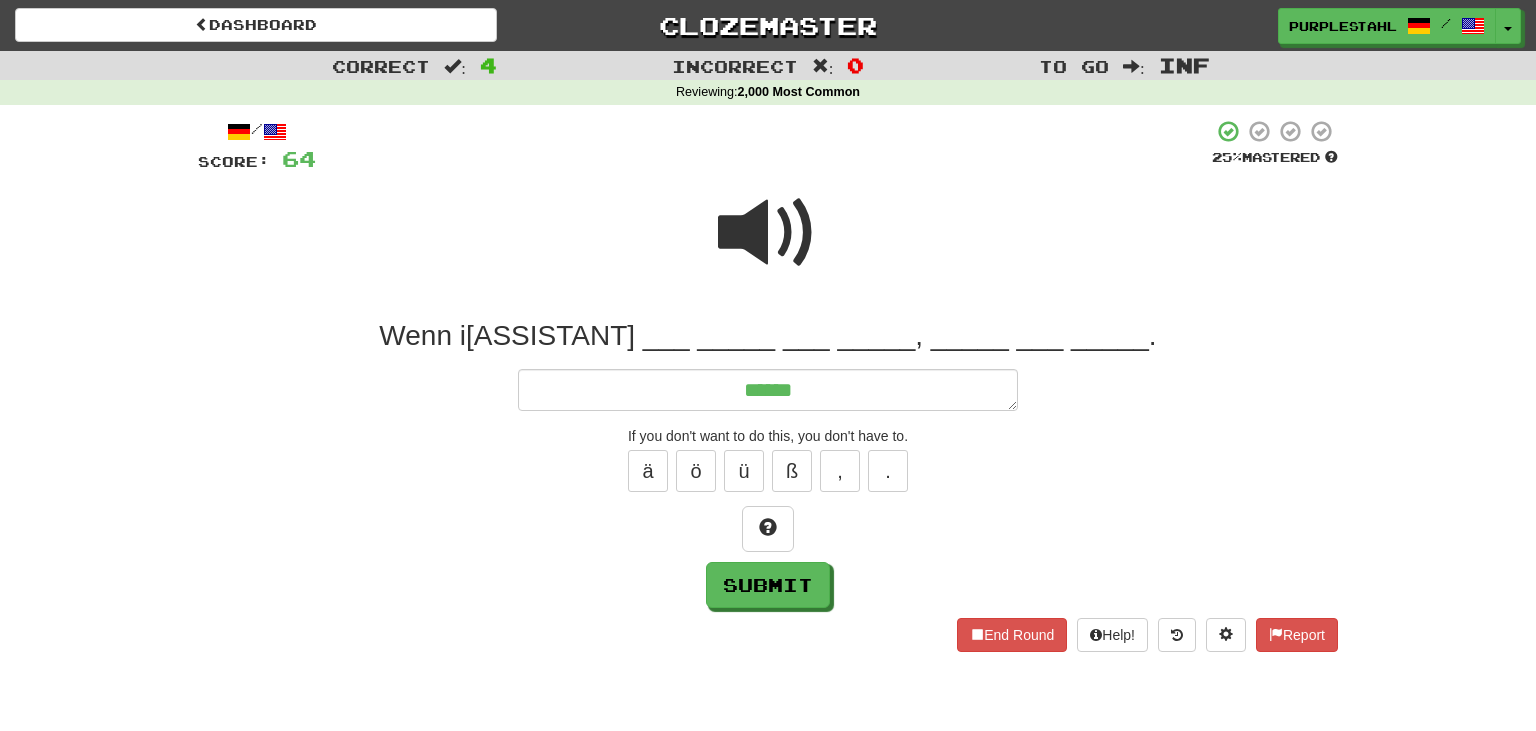 click at bounding box center (768, 233) 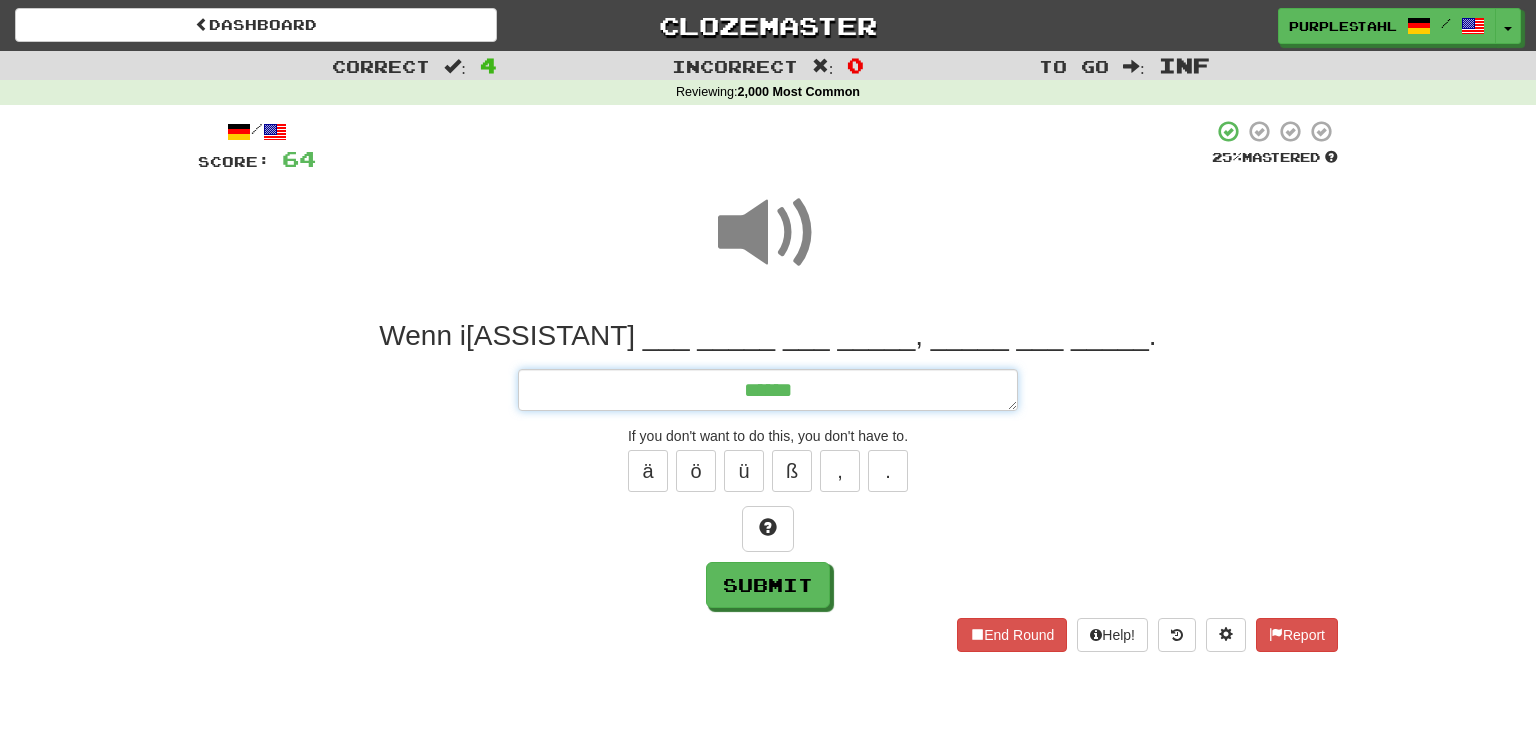 click on "******" at bounding box center [768, 390] 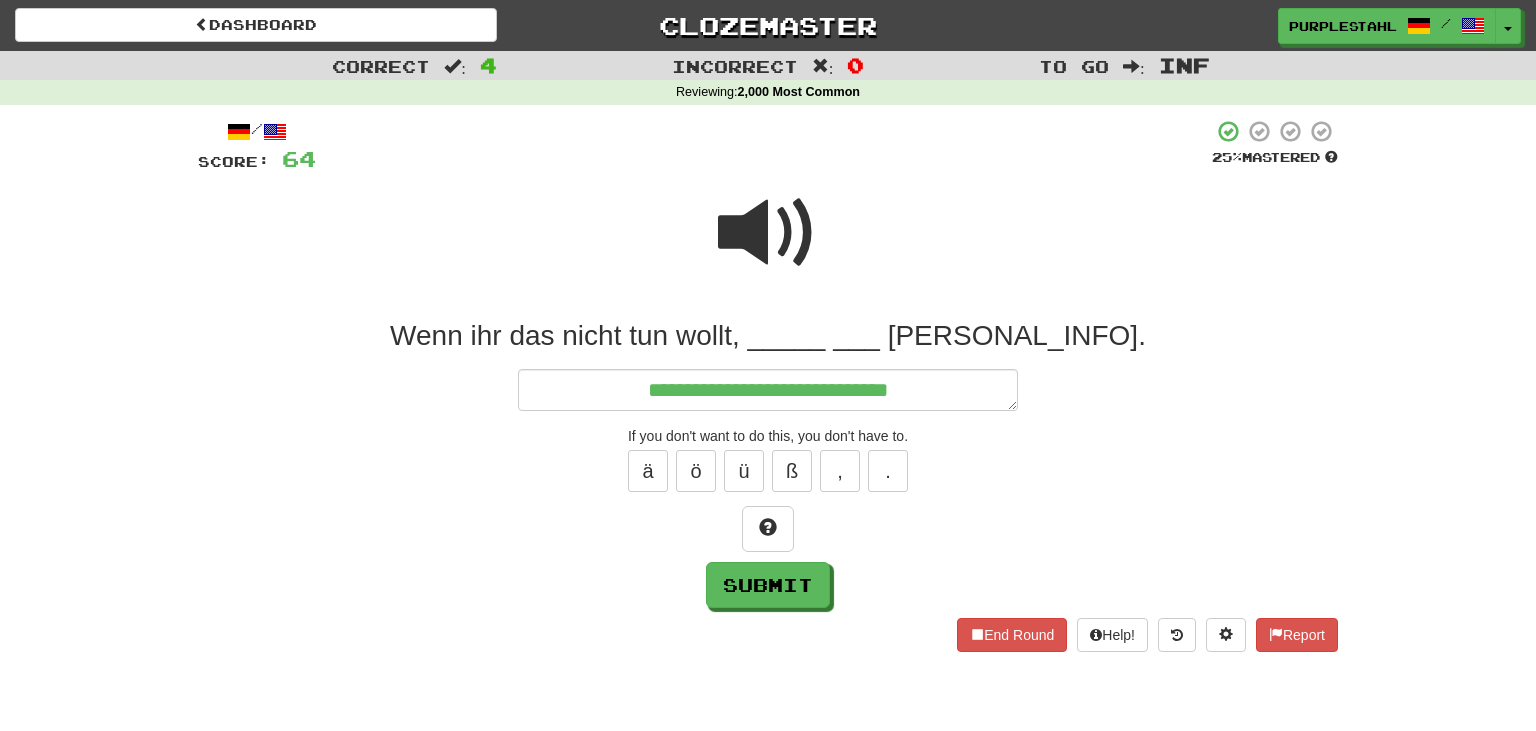click at bounding box center [768, 233] 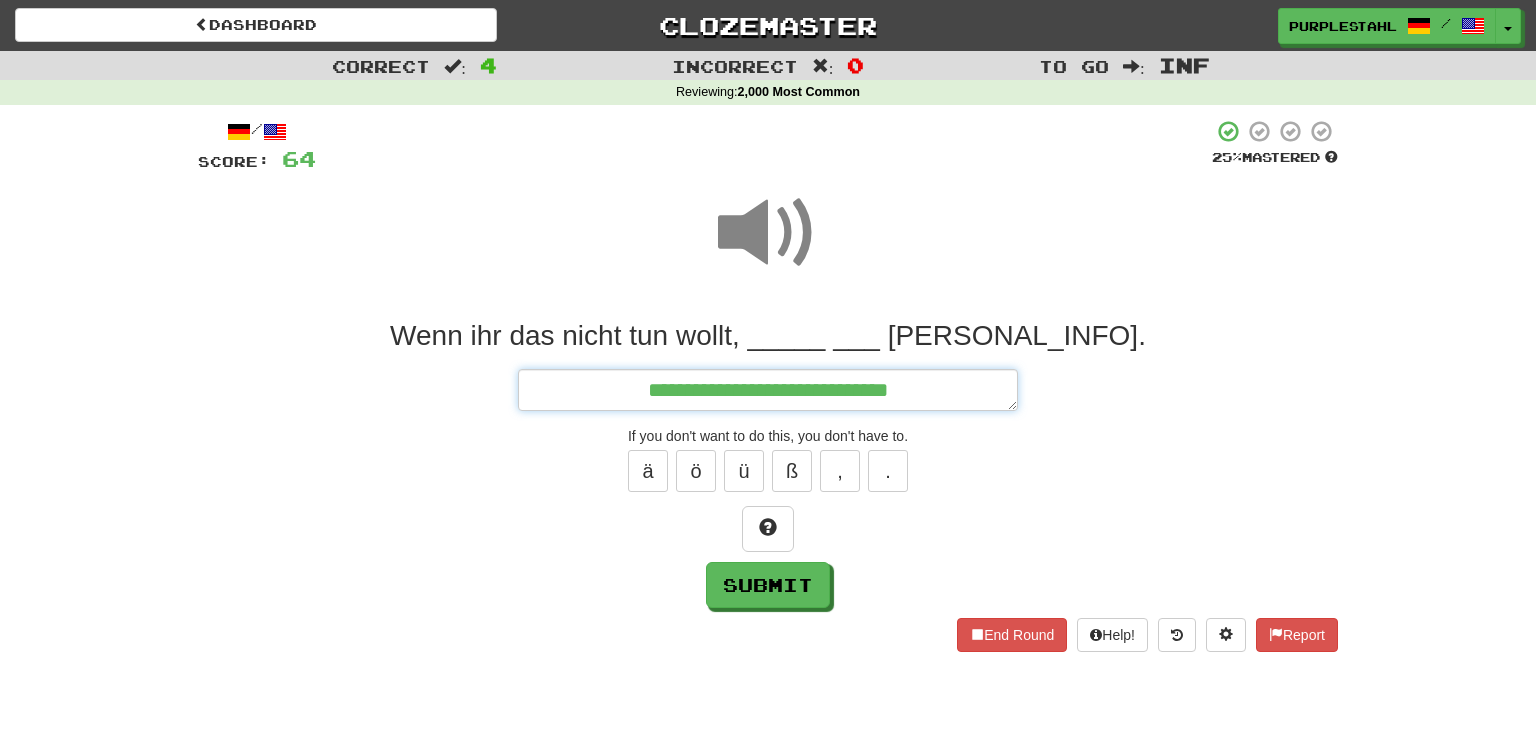 click on "**********" at bounding box center (768, 390) 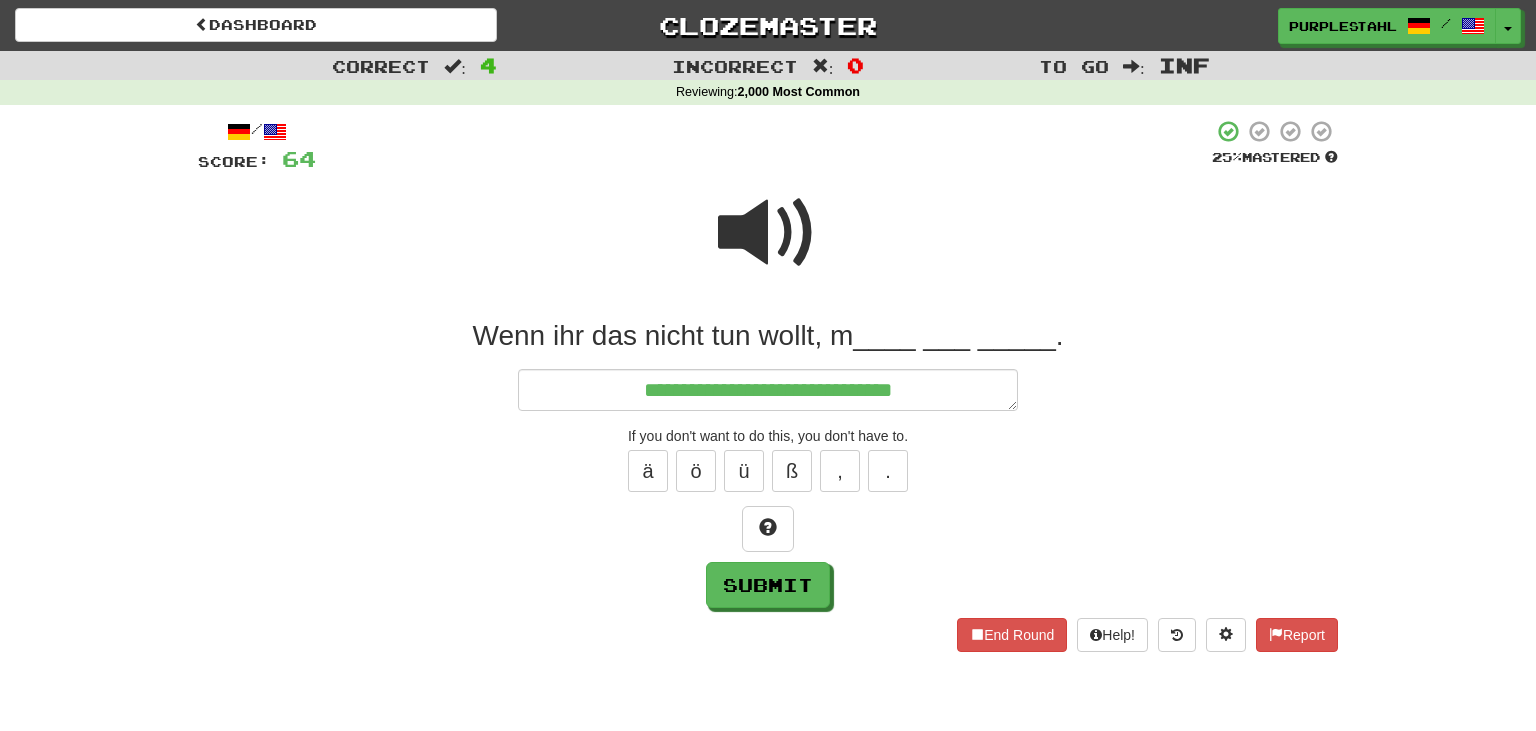 click on "ä ö ü ß , ." at bounding box center [768, 471] 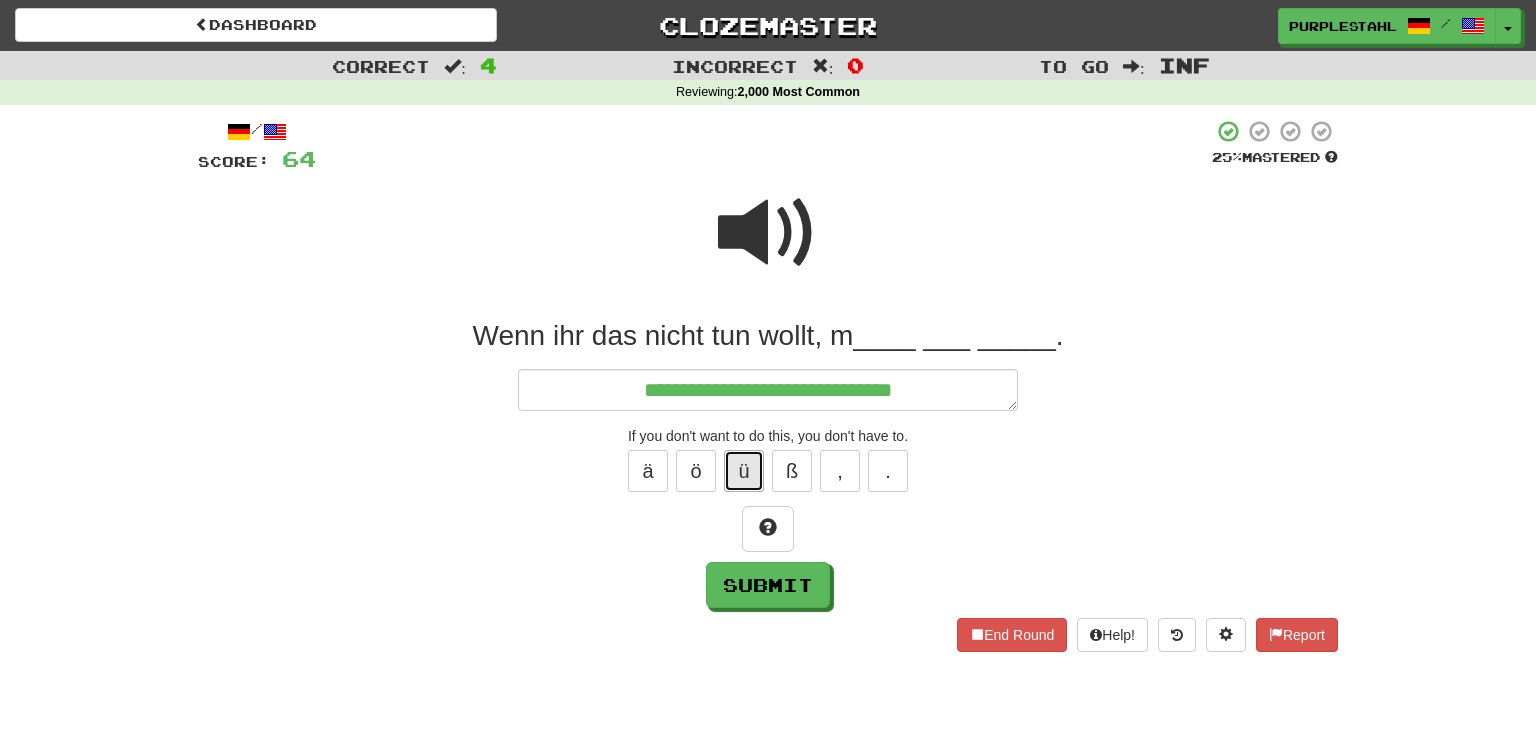 click on "ü" at bounding box center [744, 471] 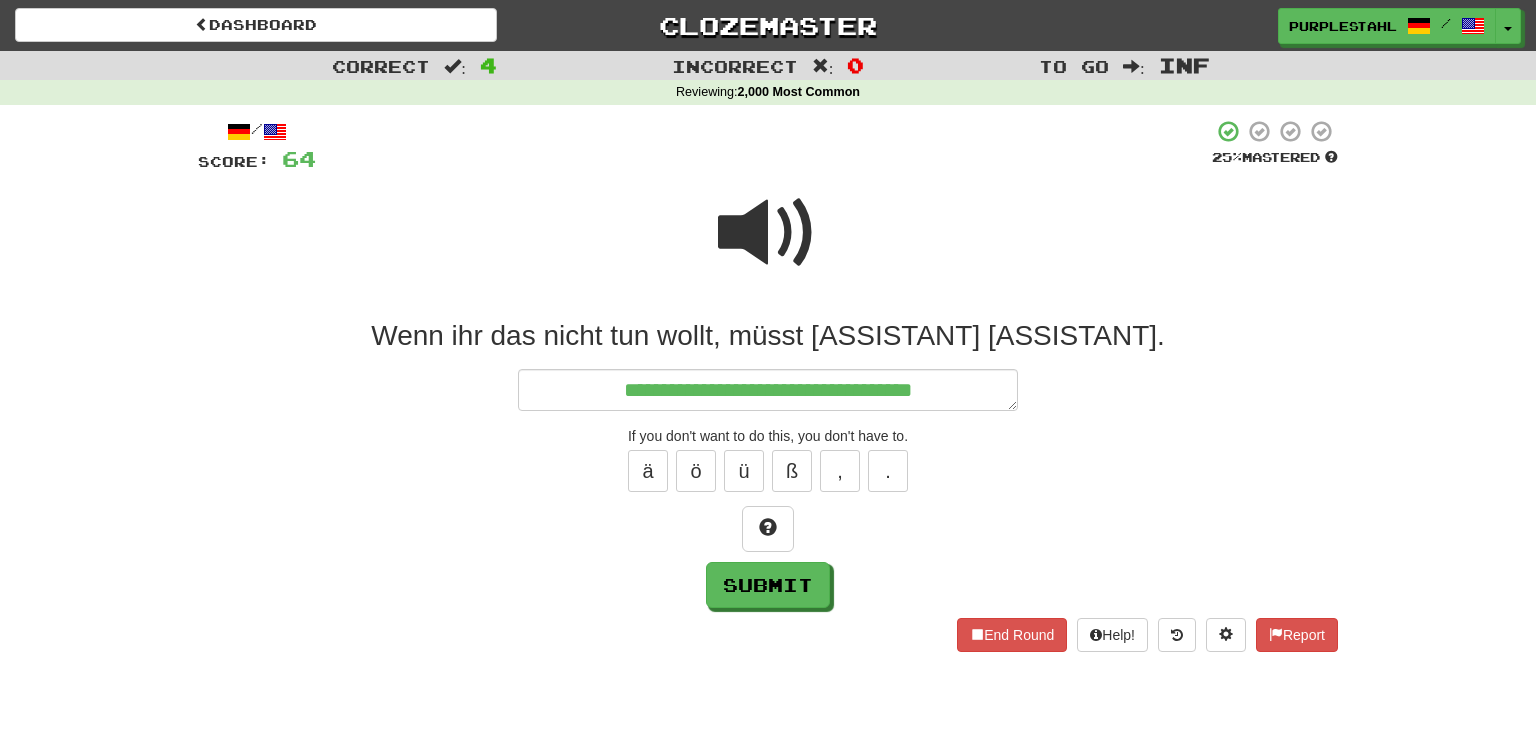 click at bounding box center [768, 233] 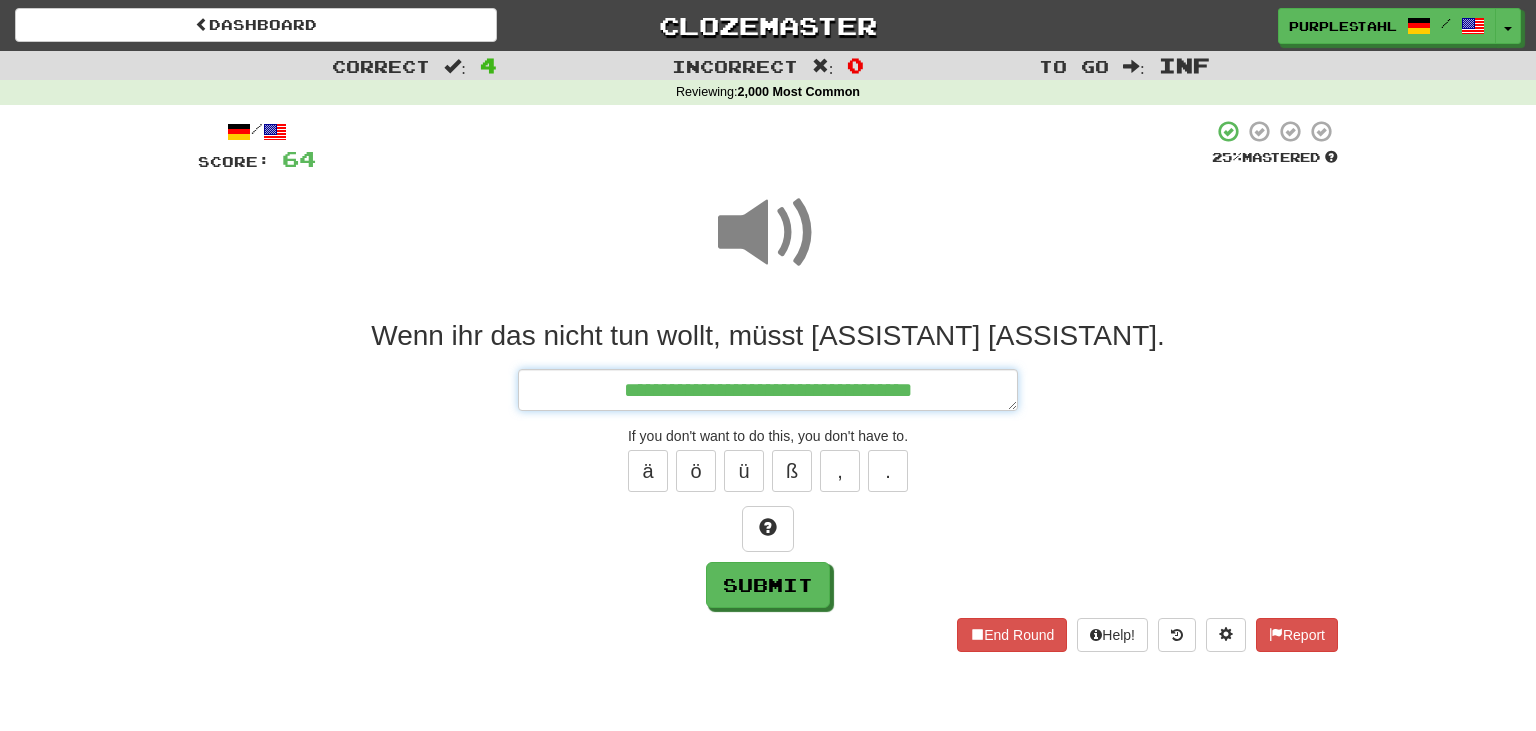 click on "**********" at bounding box center [768, 390] 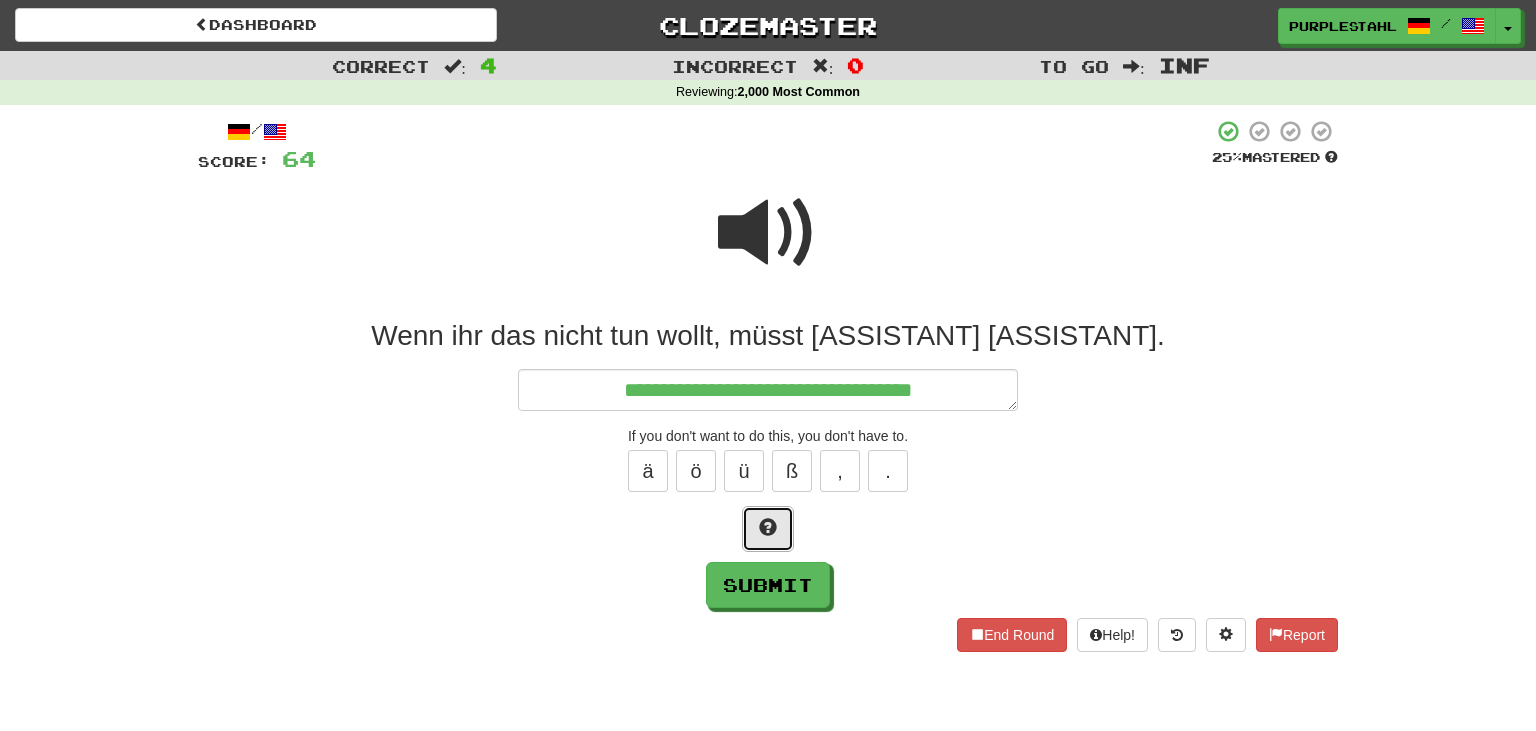 click at bounding box center (768, 529) 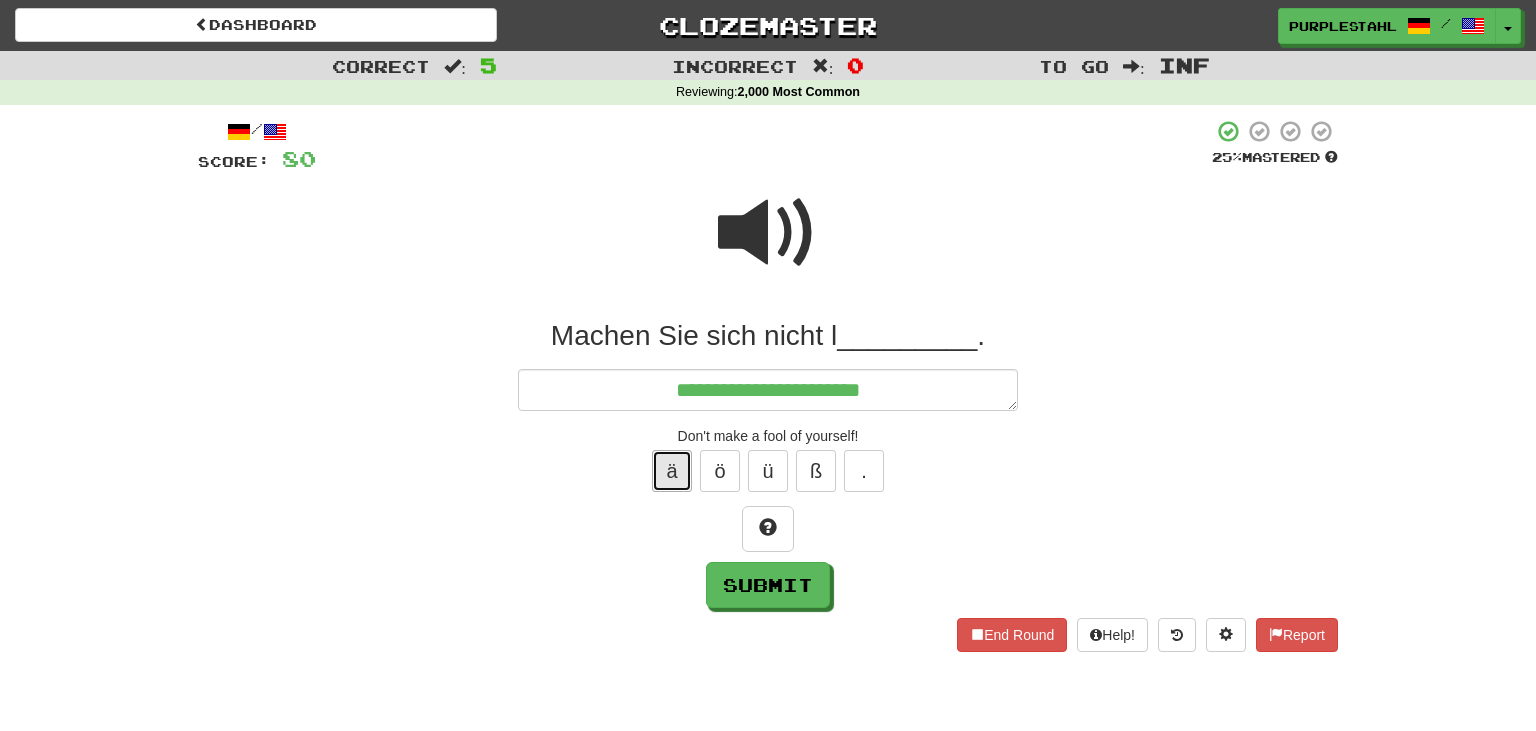 click on "ä" at bounding box center (672, 471) 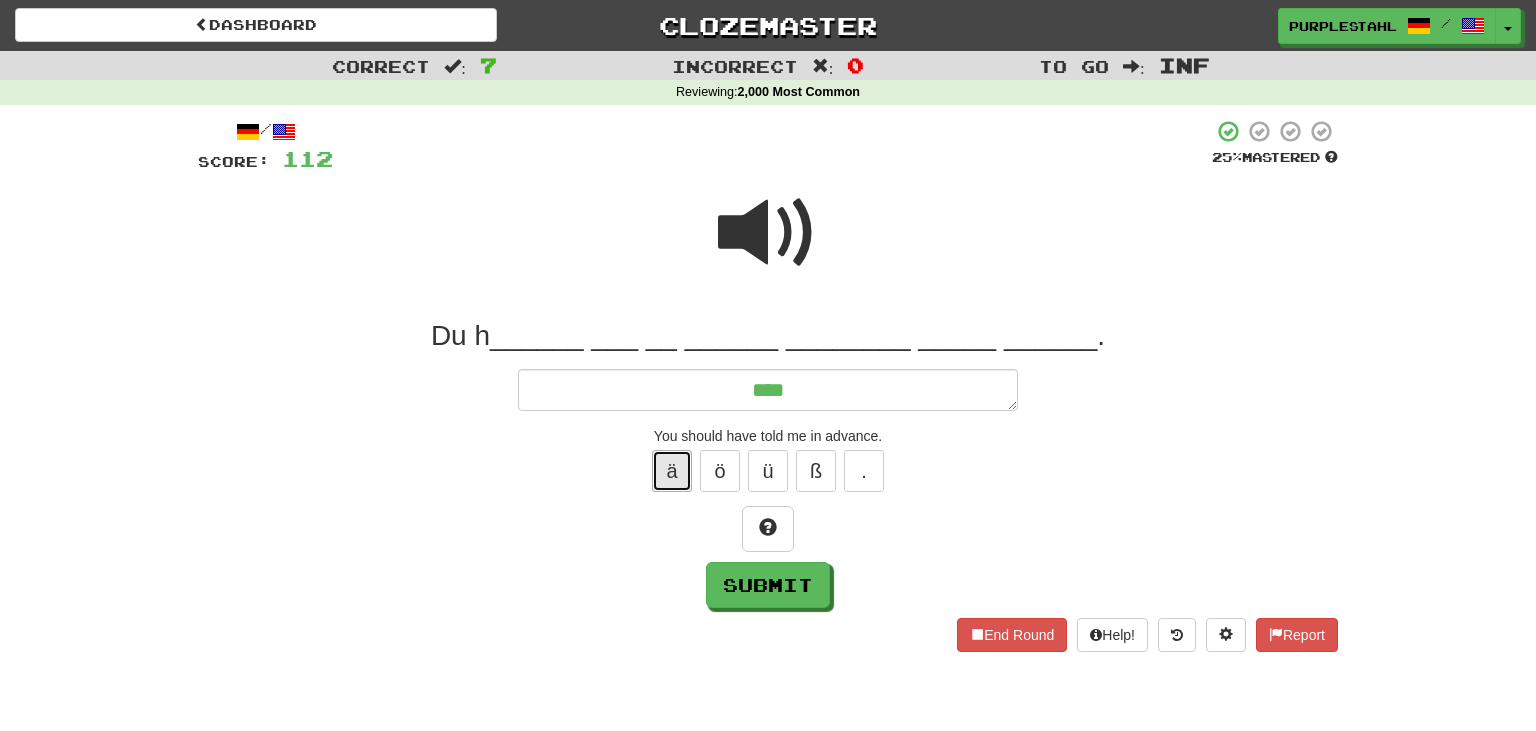 click on "ä" at bounding box center (672, 471) 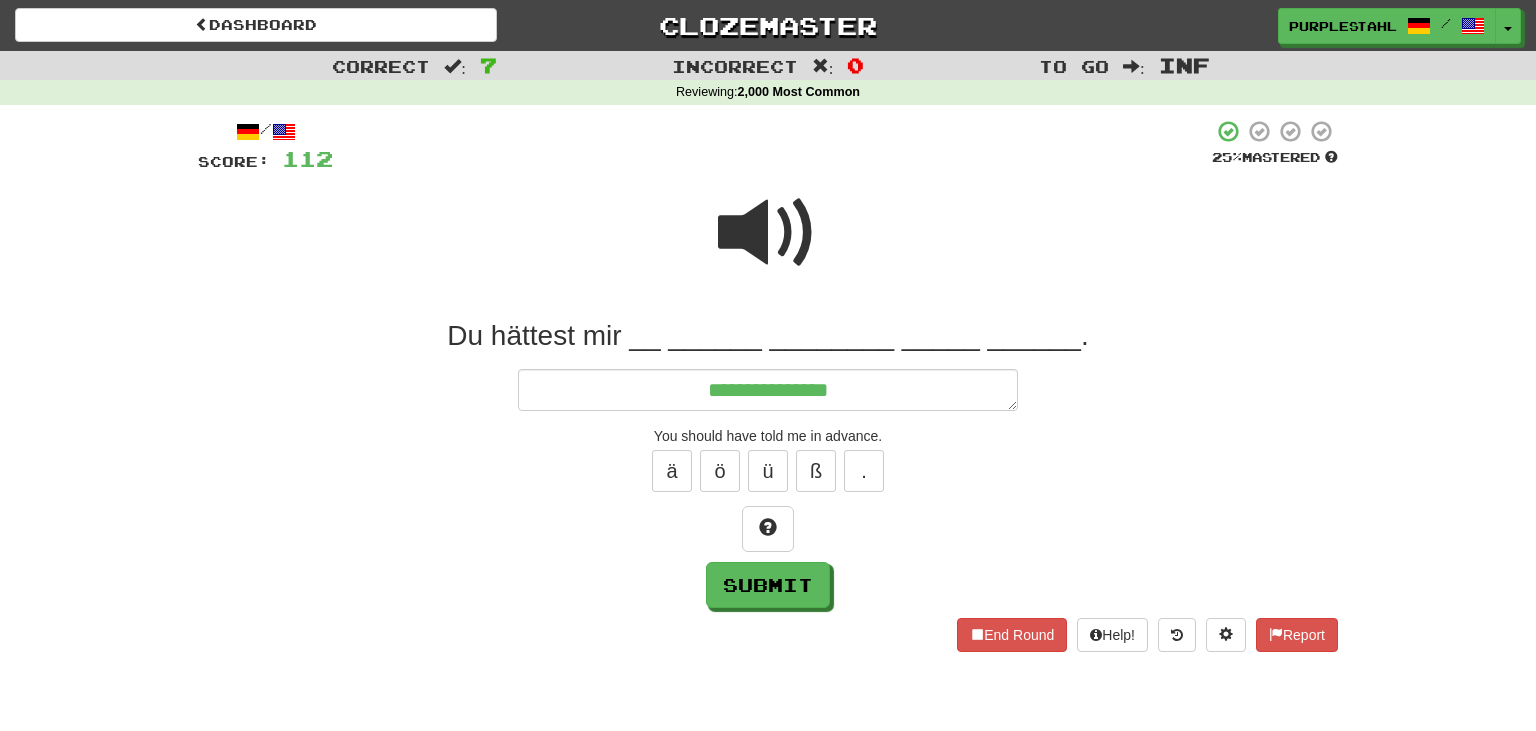 drag, startPoint x: 698, startPoint y: 286, endPoint x: 802, endPoint y: 299, distance: 104.80935 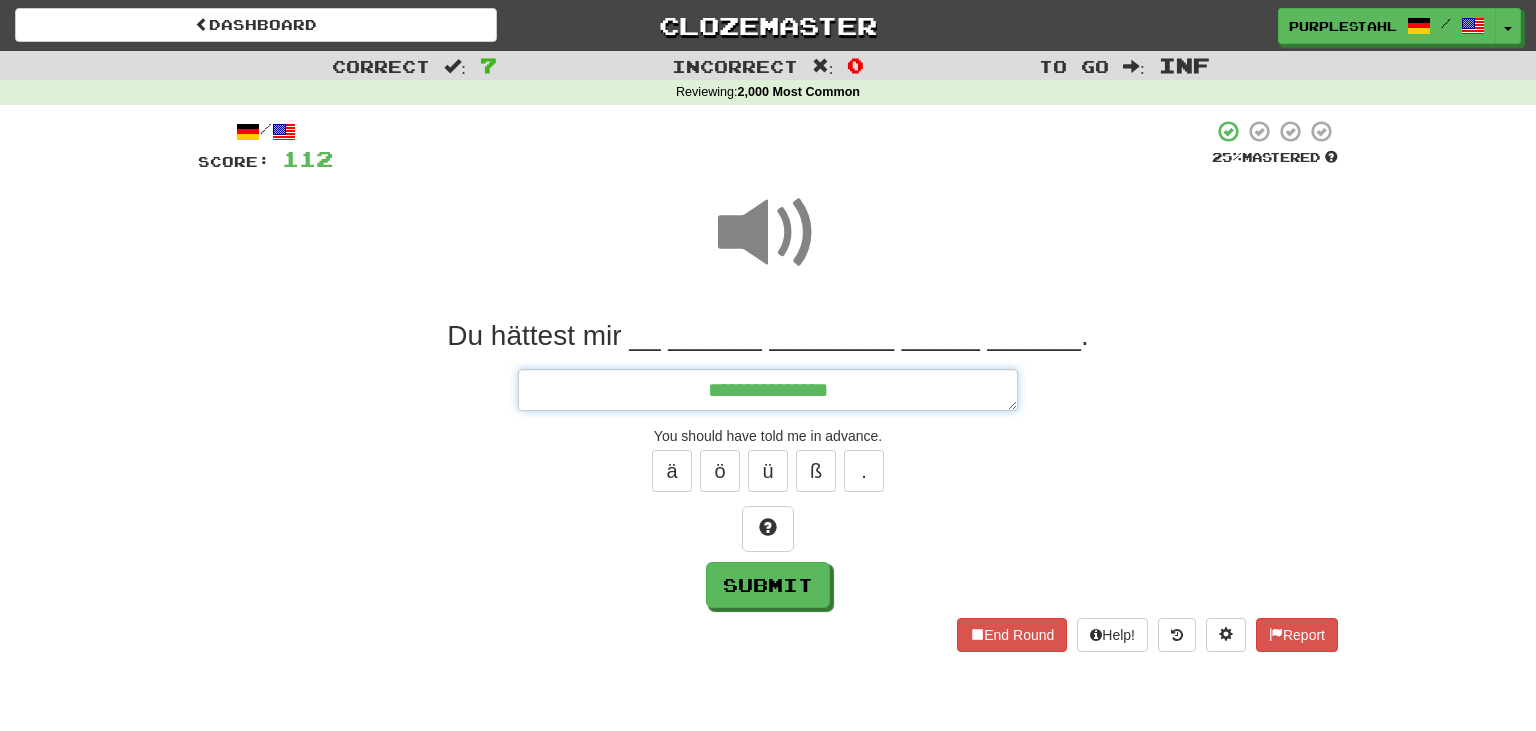 click on "**********" at bounding box center [768, 390] 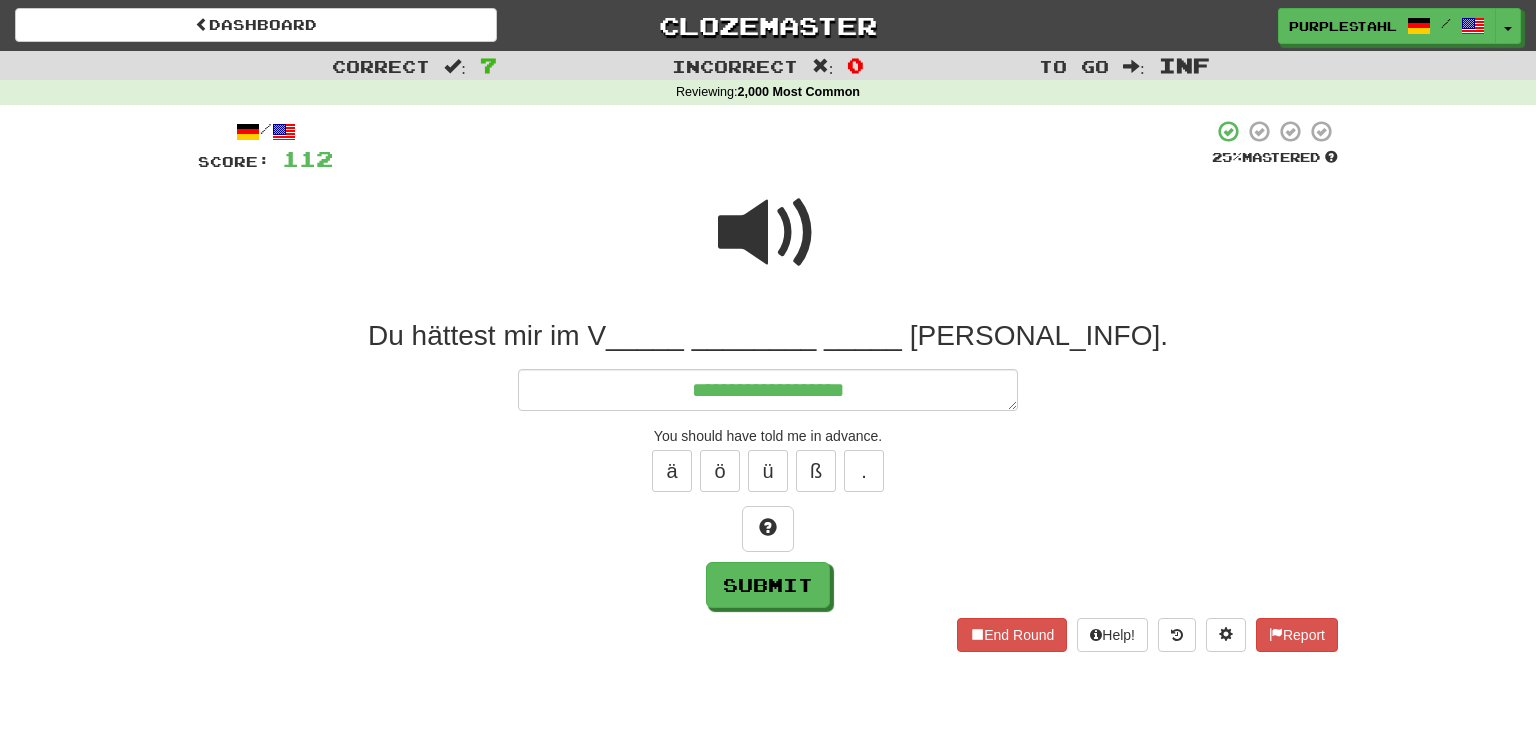 drag, startPoint x: 810, startPoint y: 254, endPoint x: 867, endPoint y: 291, distance: 67.95587 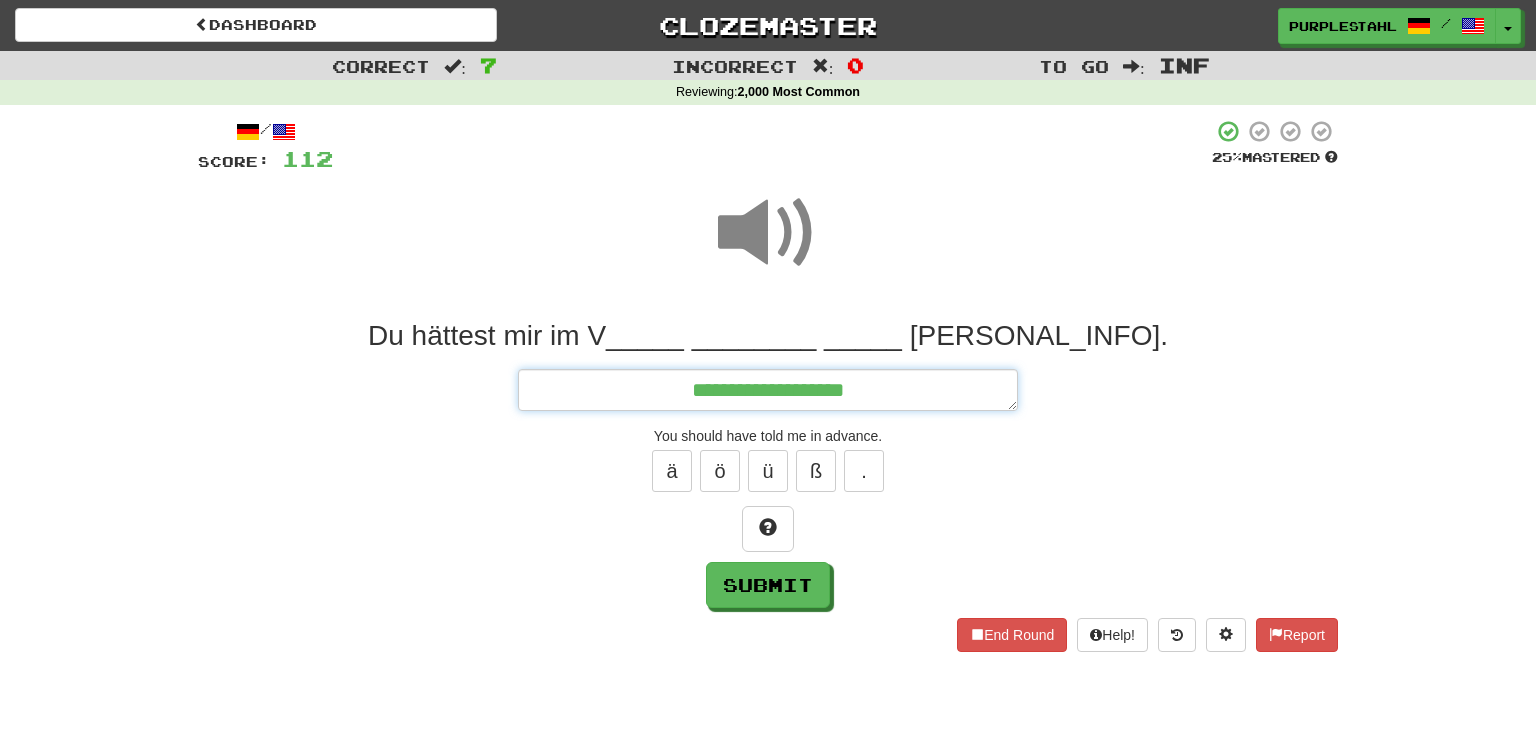 drag, startPoint x: 929, startPoint y: 378, endPoint x: 922, endPoint y: 358, distance: 21.189621 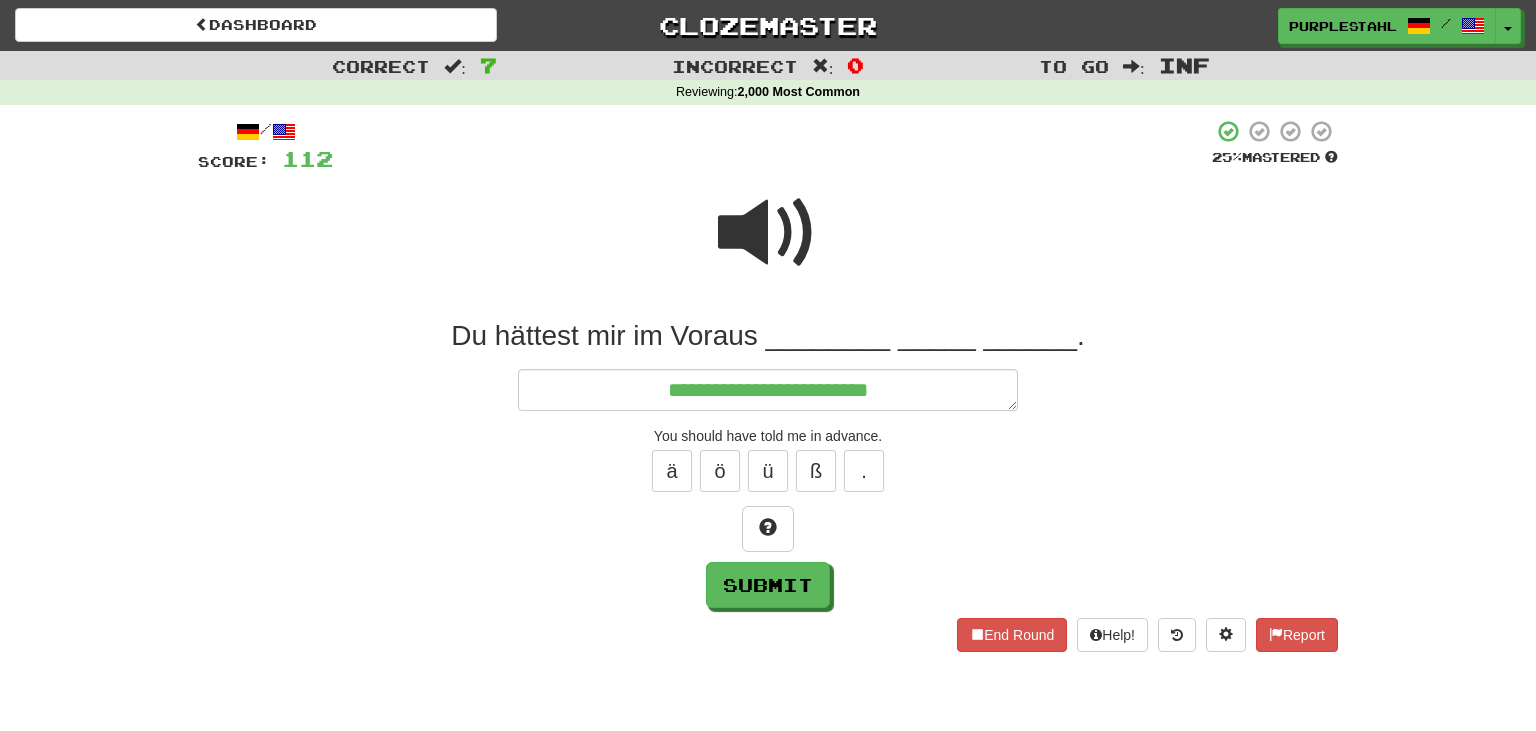 click at bounding box center (768, 233) 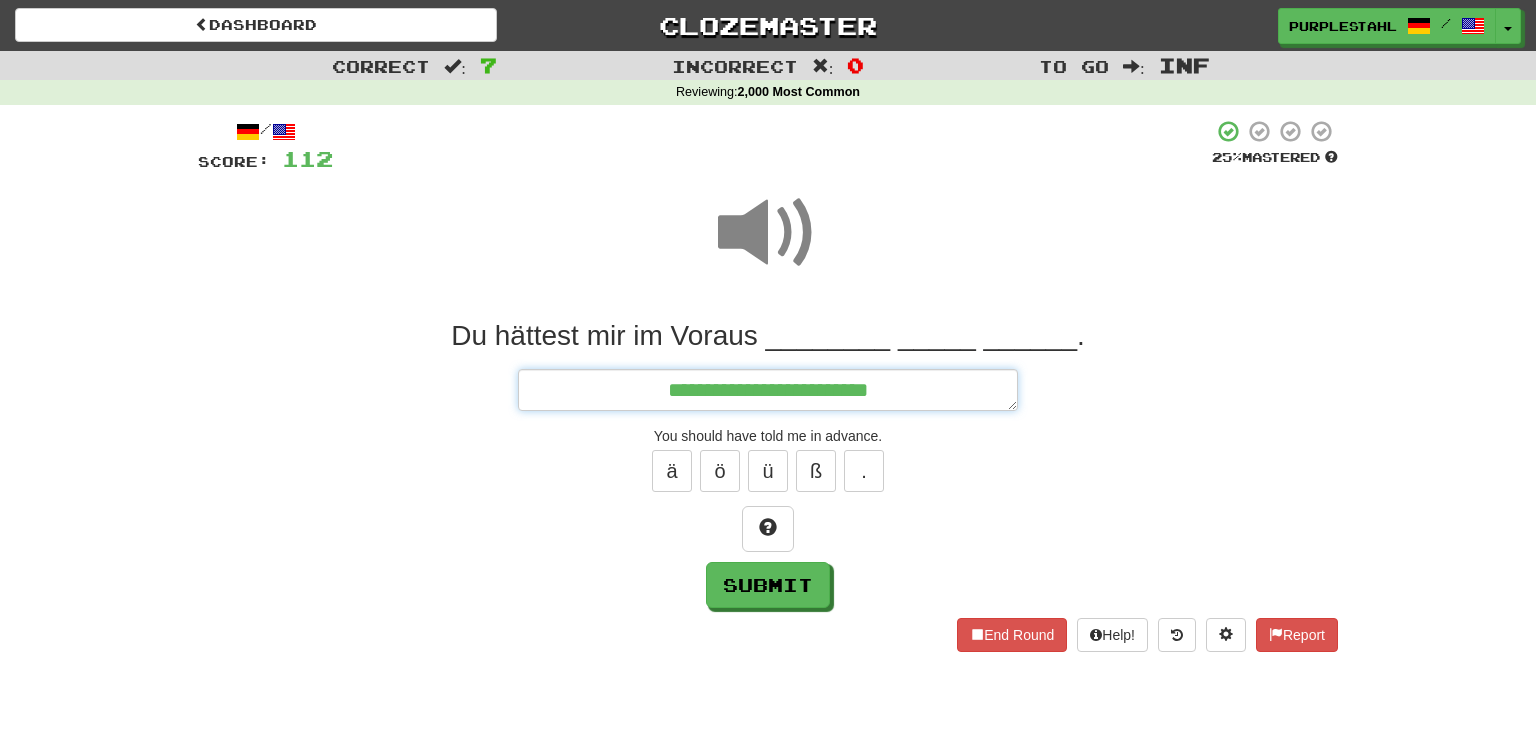 click on "**********" at bounding box center (768, 390) 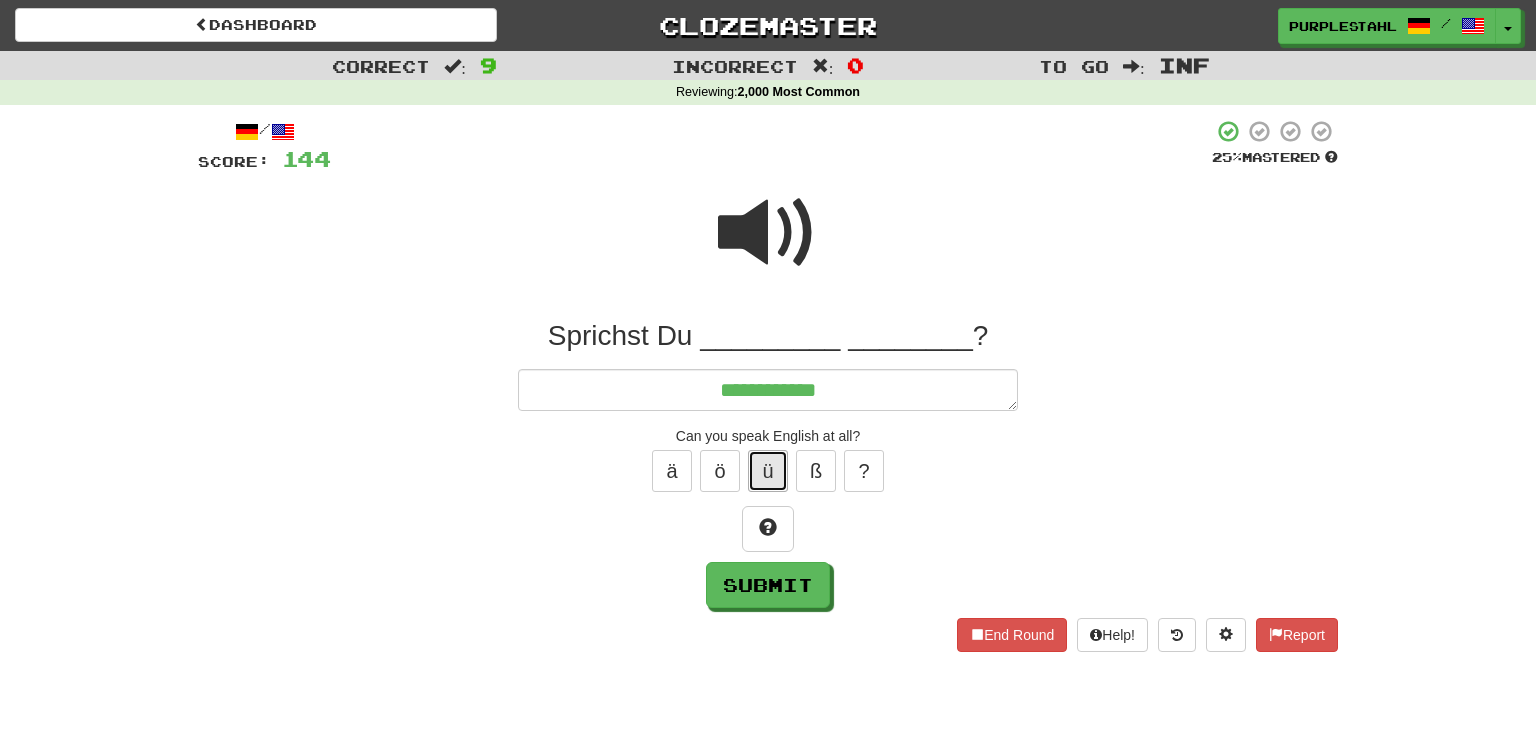click on "ü" at bounding box center [768, 471] 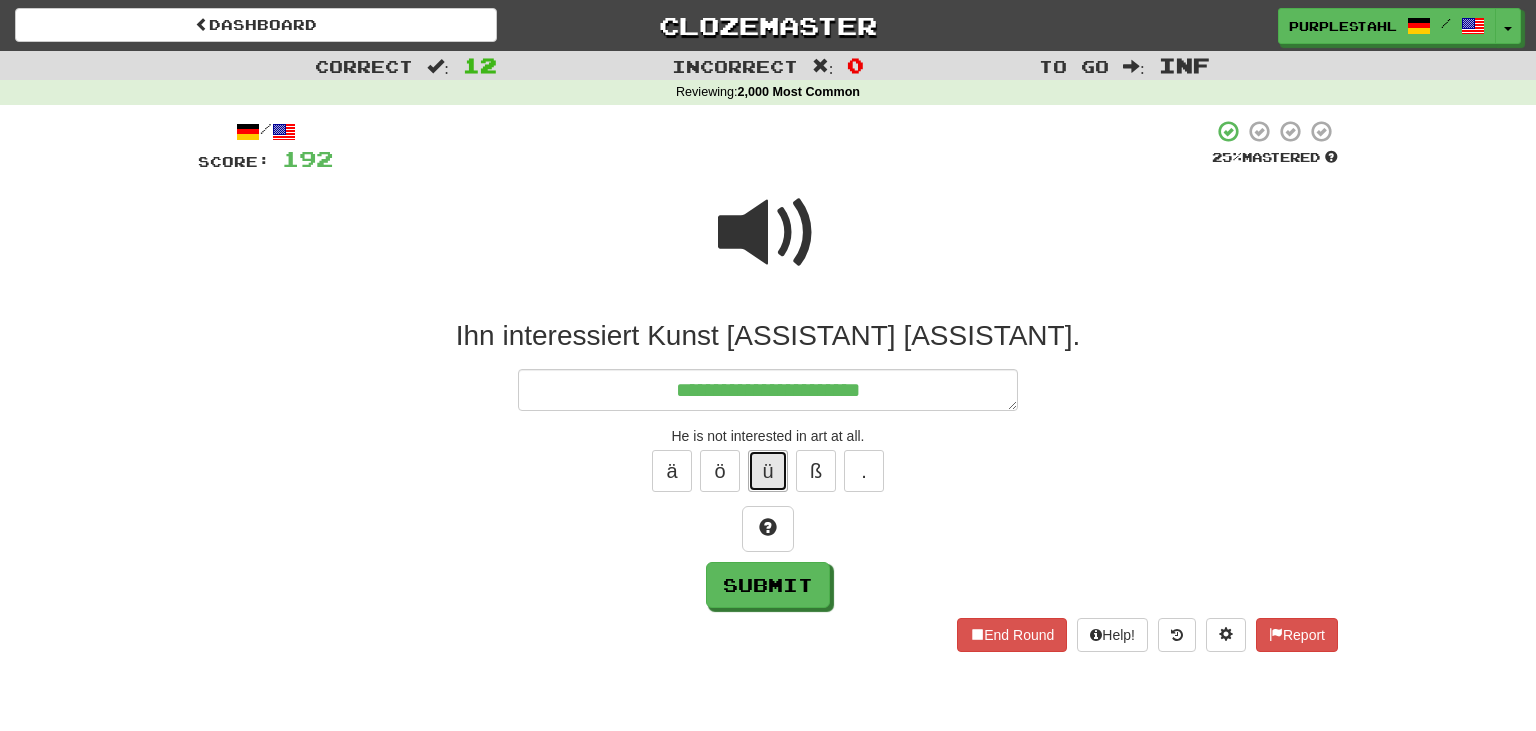 click on "ü" at bounding box center (768, 471) 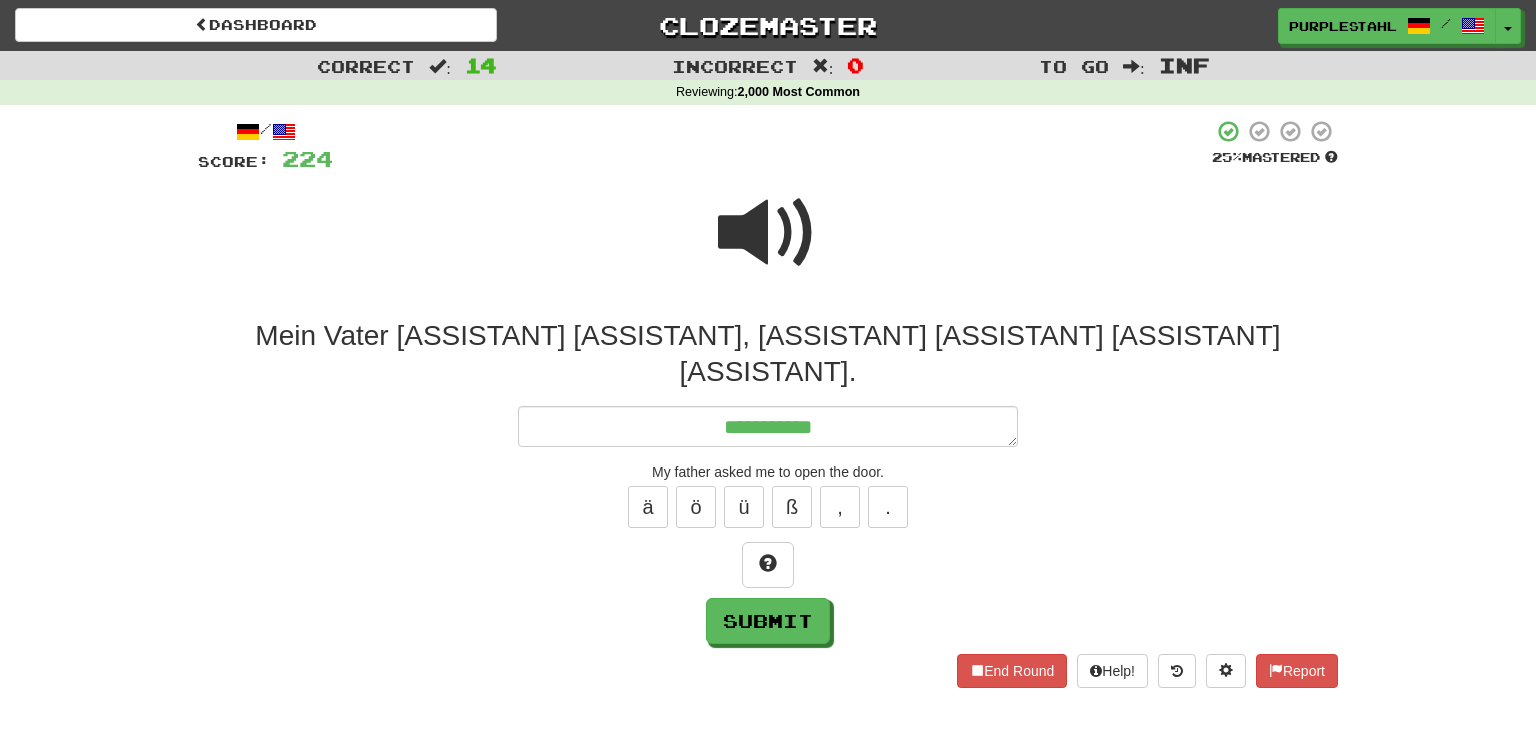 click at bounding box center [768, 233] 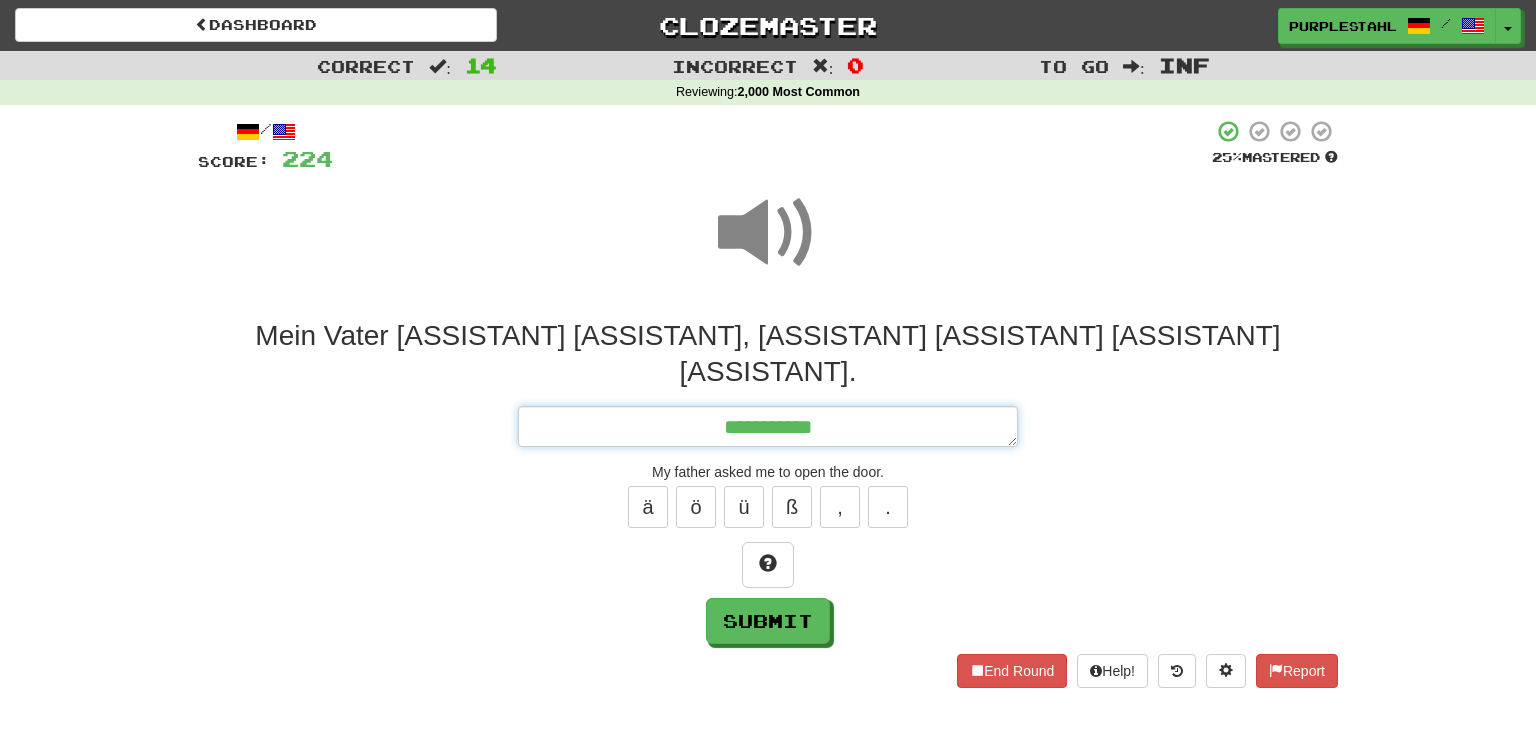 click on "**********" at bounding box center (768, 427) 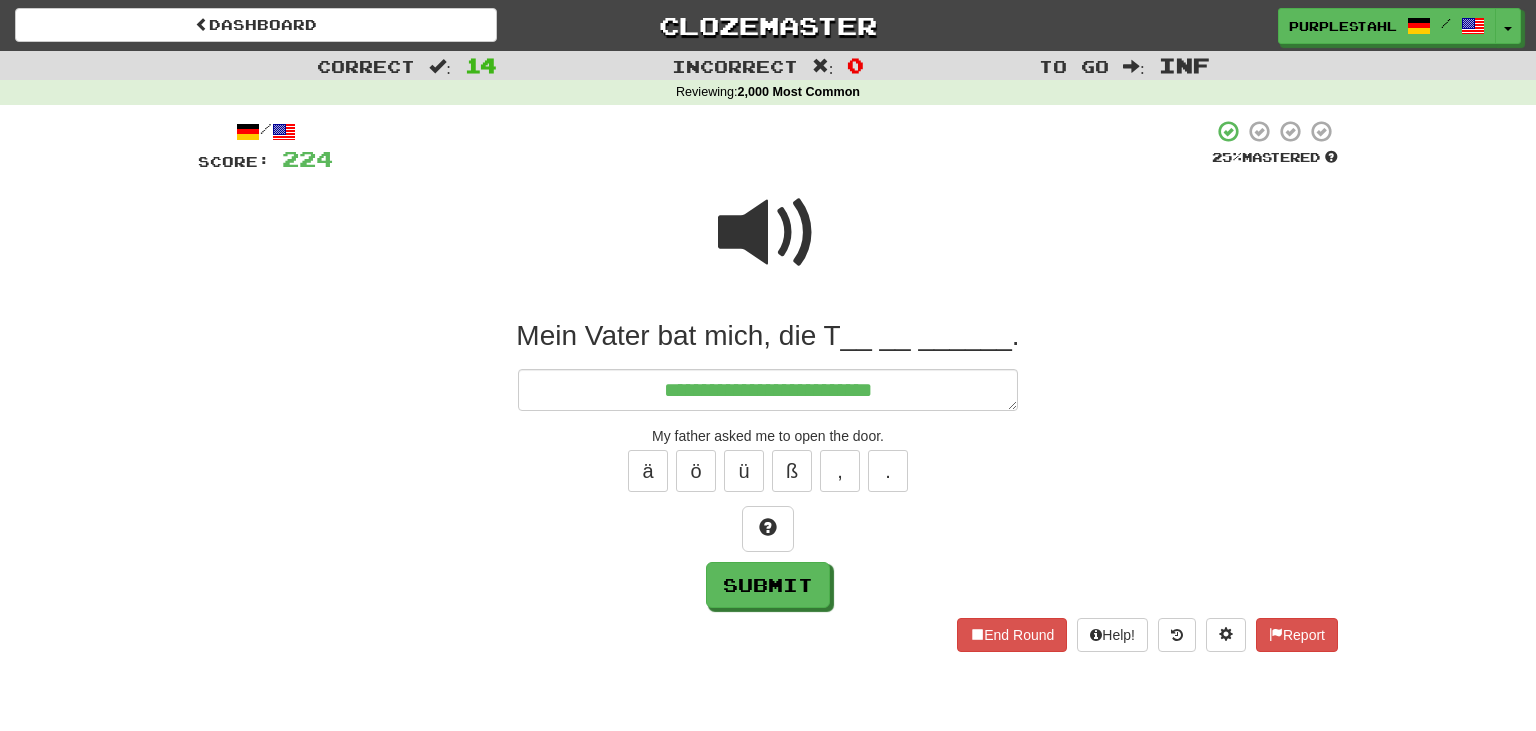 click on "ä ö ü ß , ." at bounding box center [768, 471] 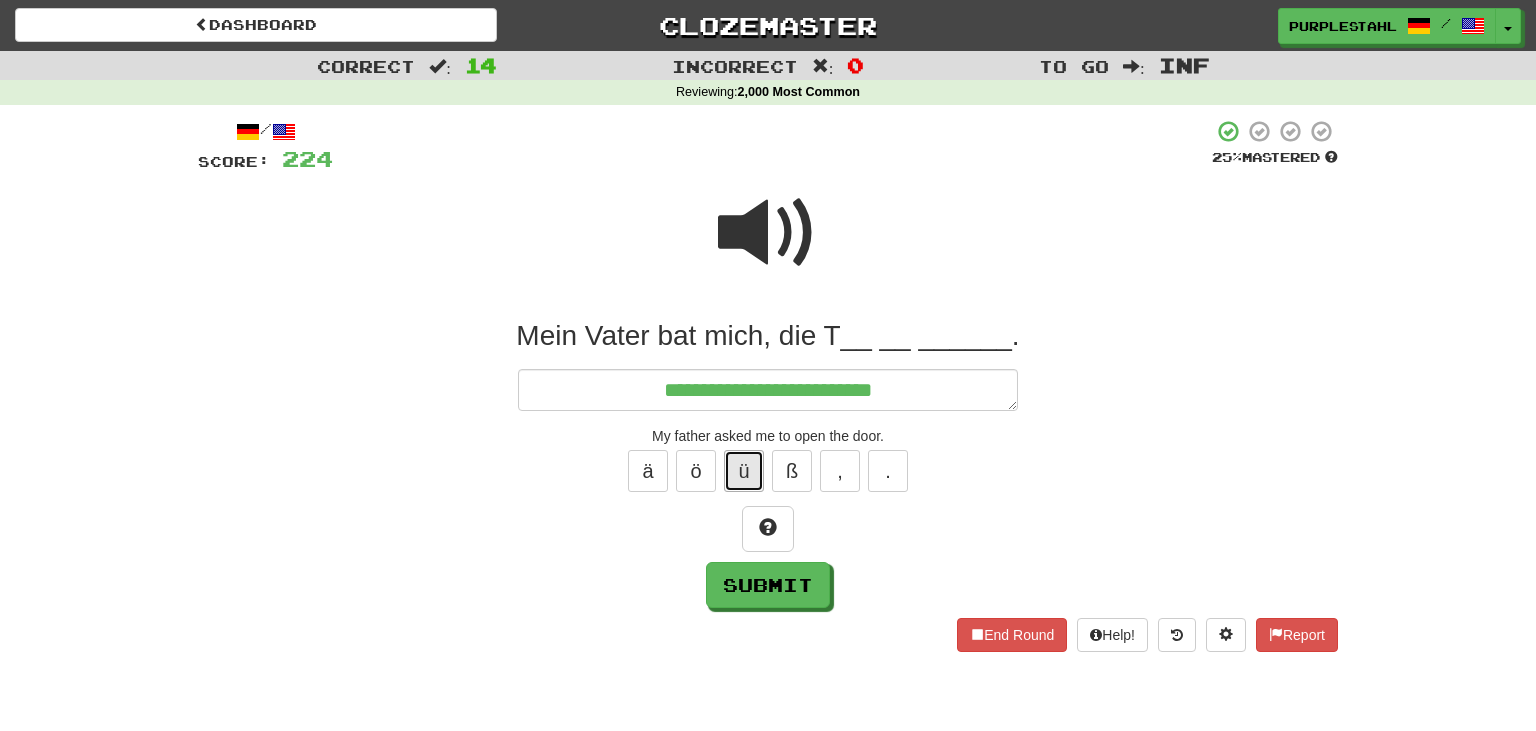 click on "ü" at bounding box center [744, 471] 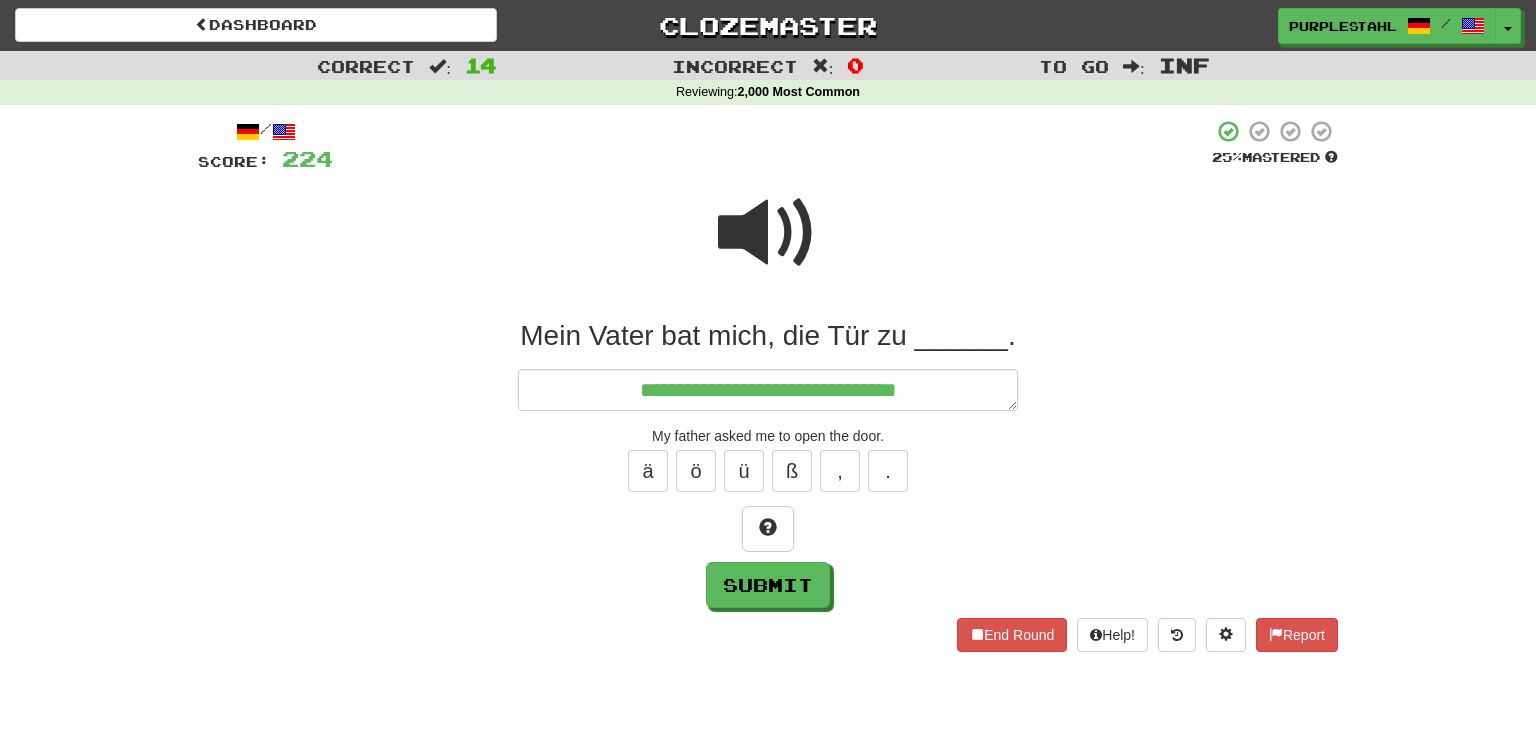 click on "ä ö ü ß , ." at bounding box center [768, 471] 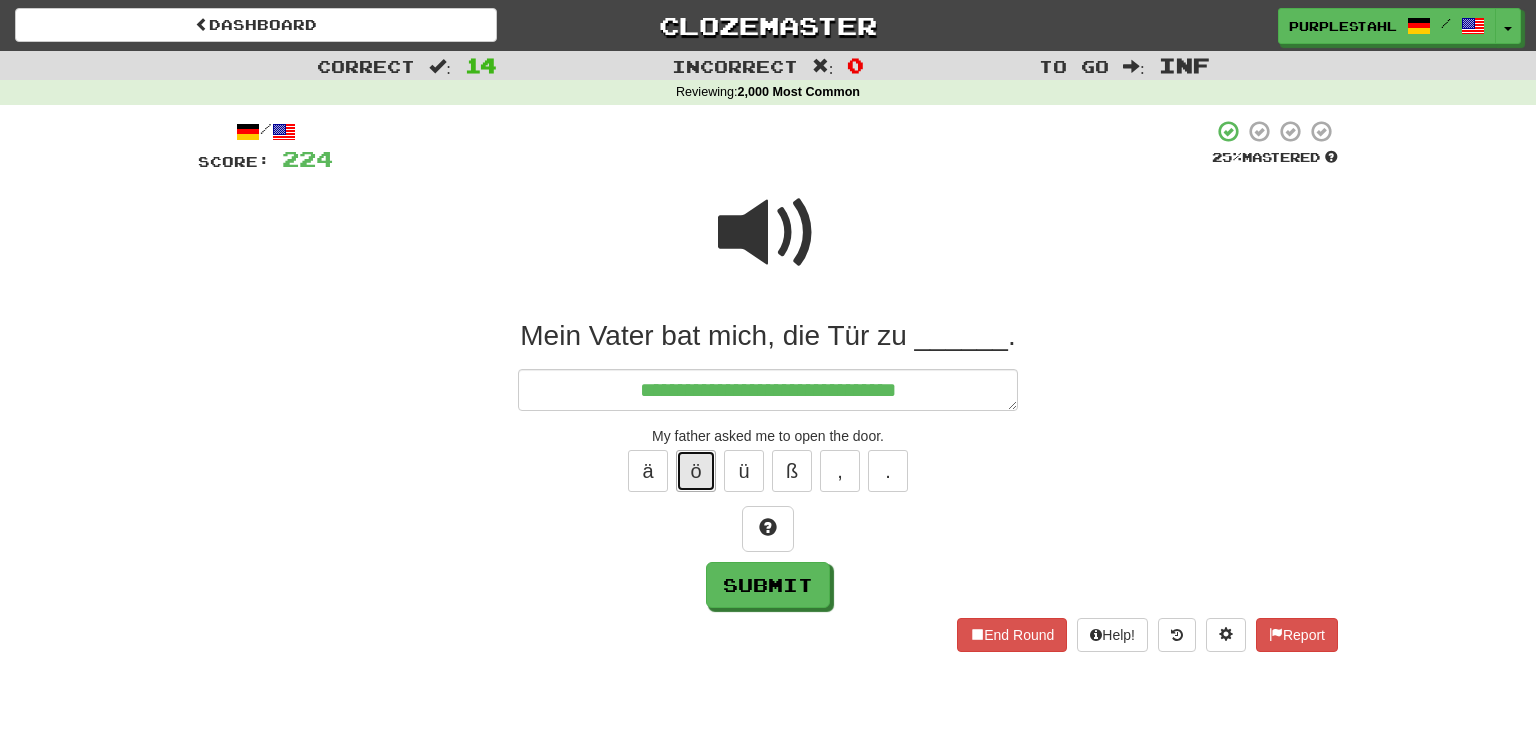 click on "ö" at bounding box center (696, 471) 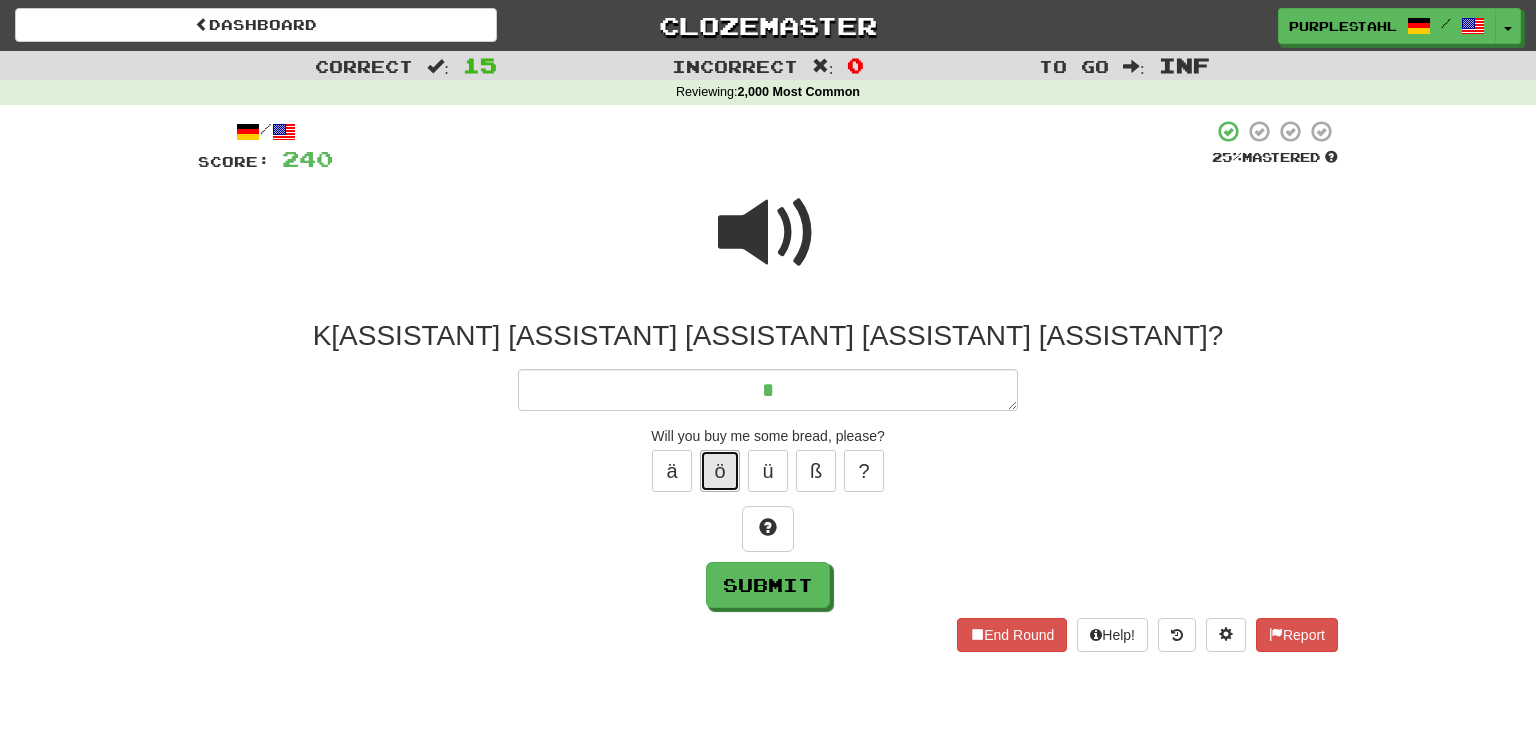 click on "ö" at bounding box center (720, 471) 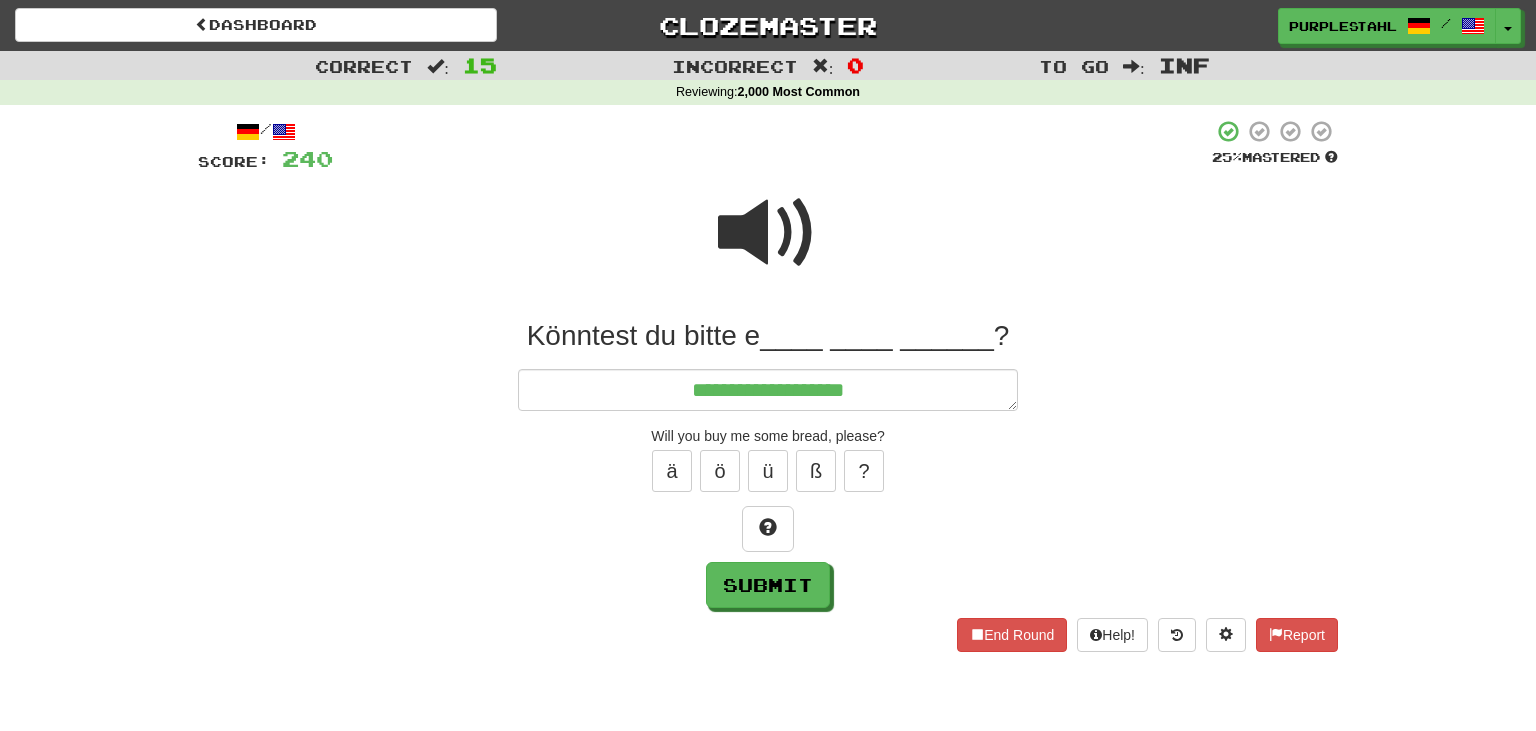 click at bounding box center (768, 233) 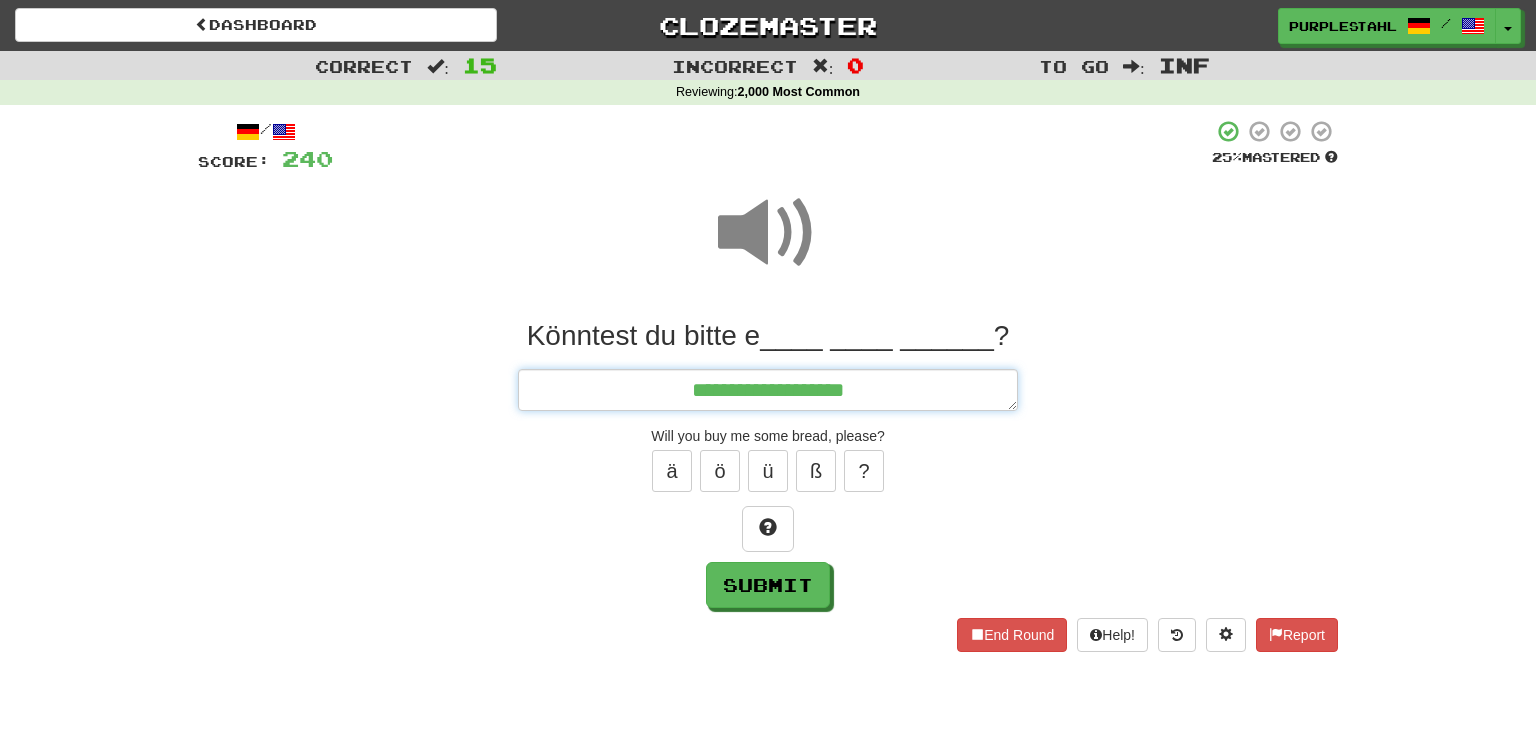 click on "**********" at bounding box center [768, 390] 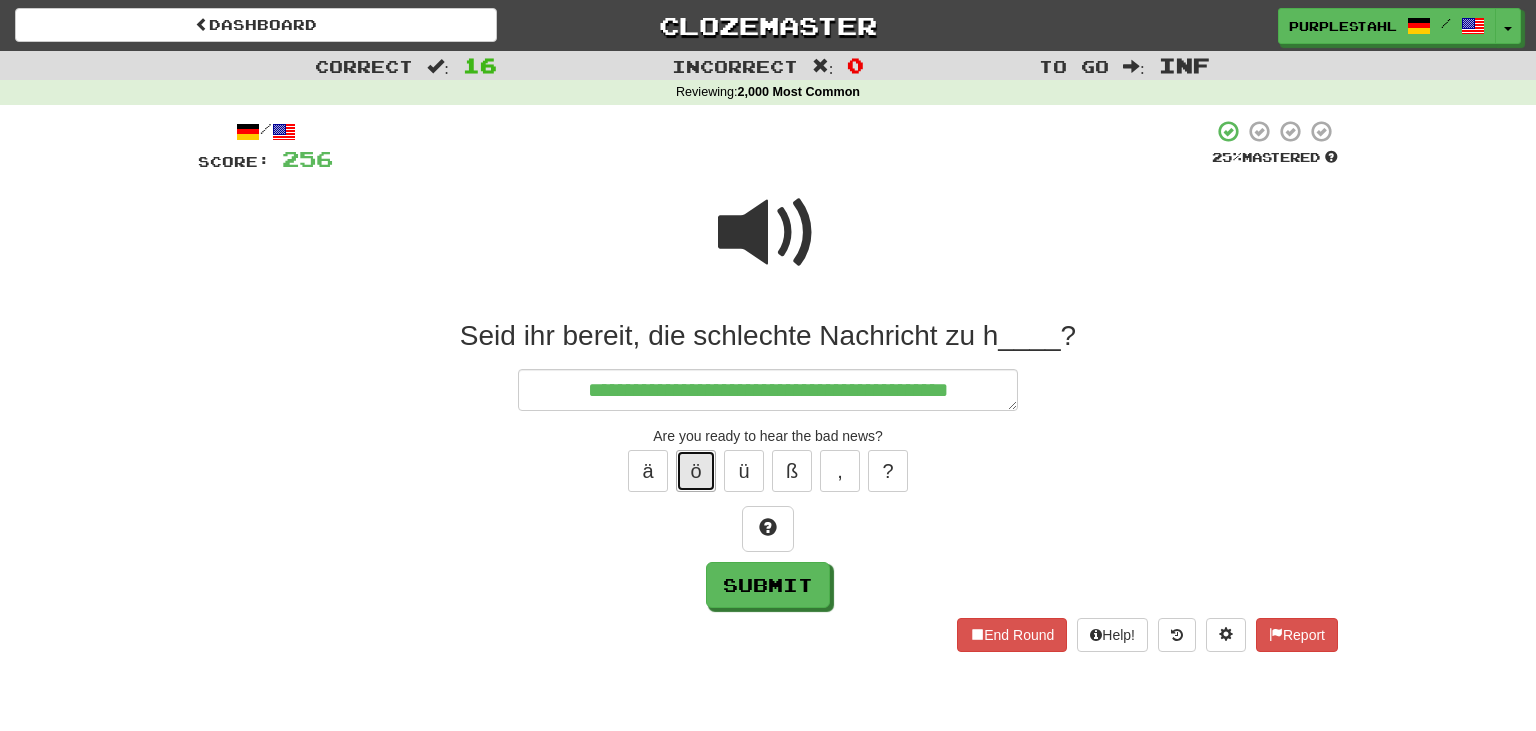 click on "ö" at bounding box center [696, 471] 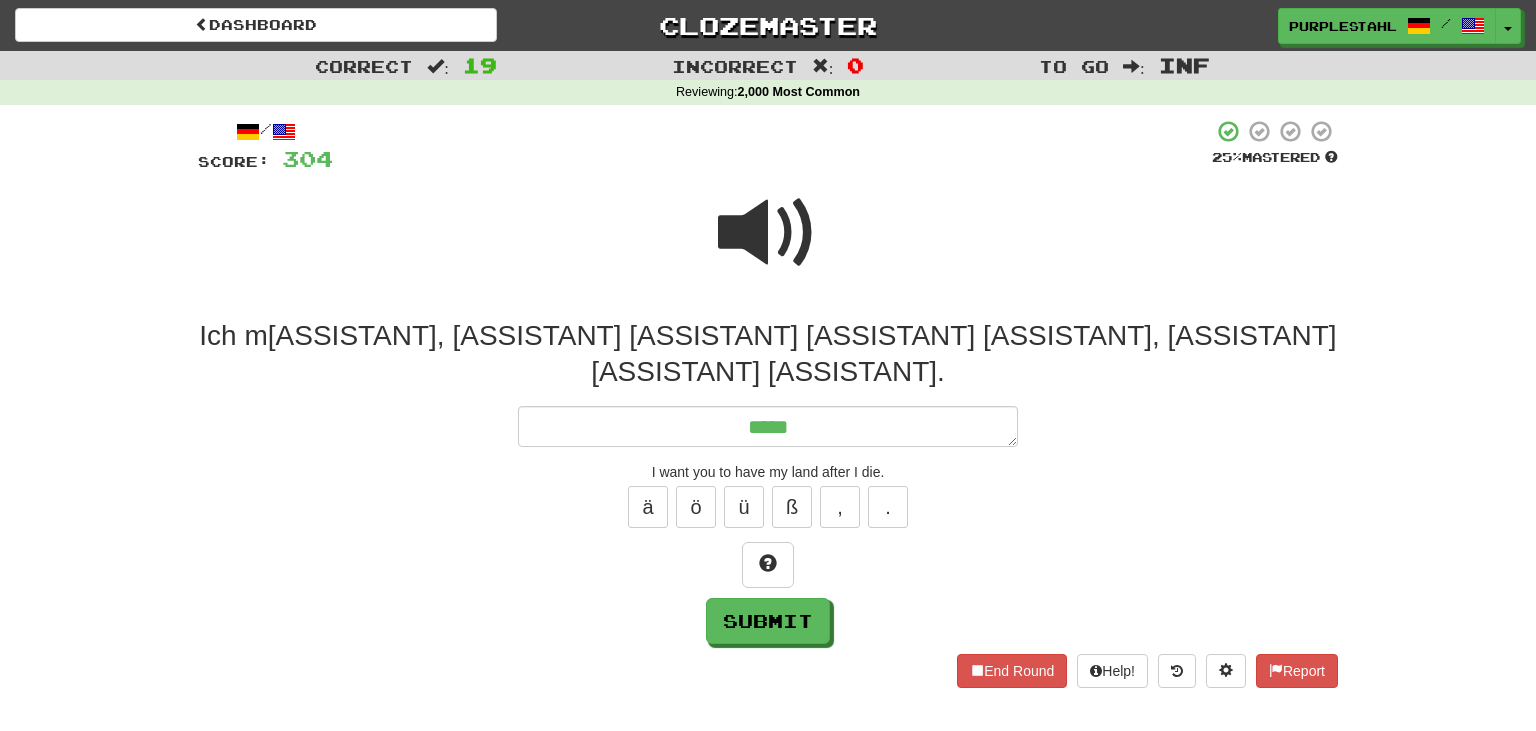 click on "ä ö ü ß , ." at bounding box center (768, 507) 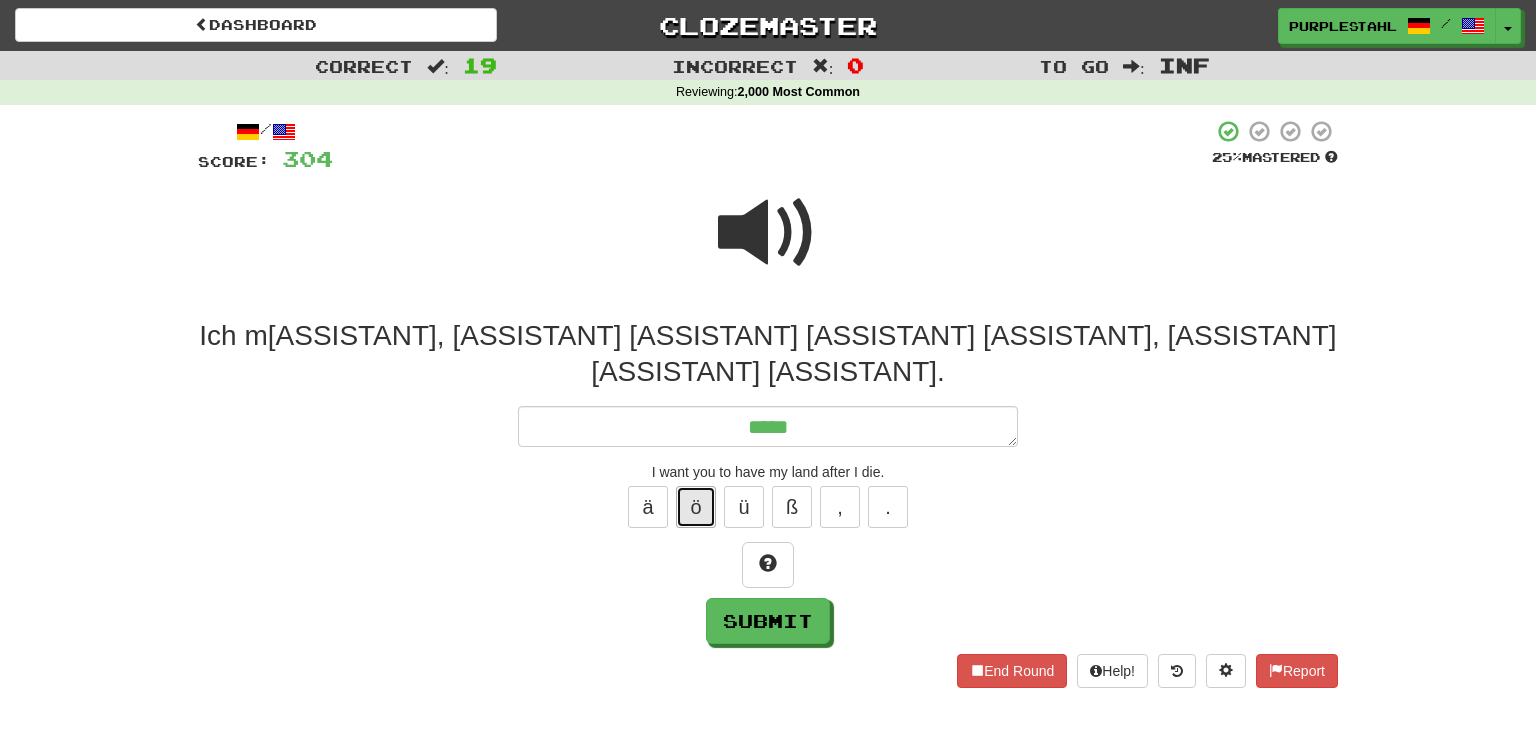 click on "ö" at bounding box center (696, 507) 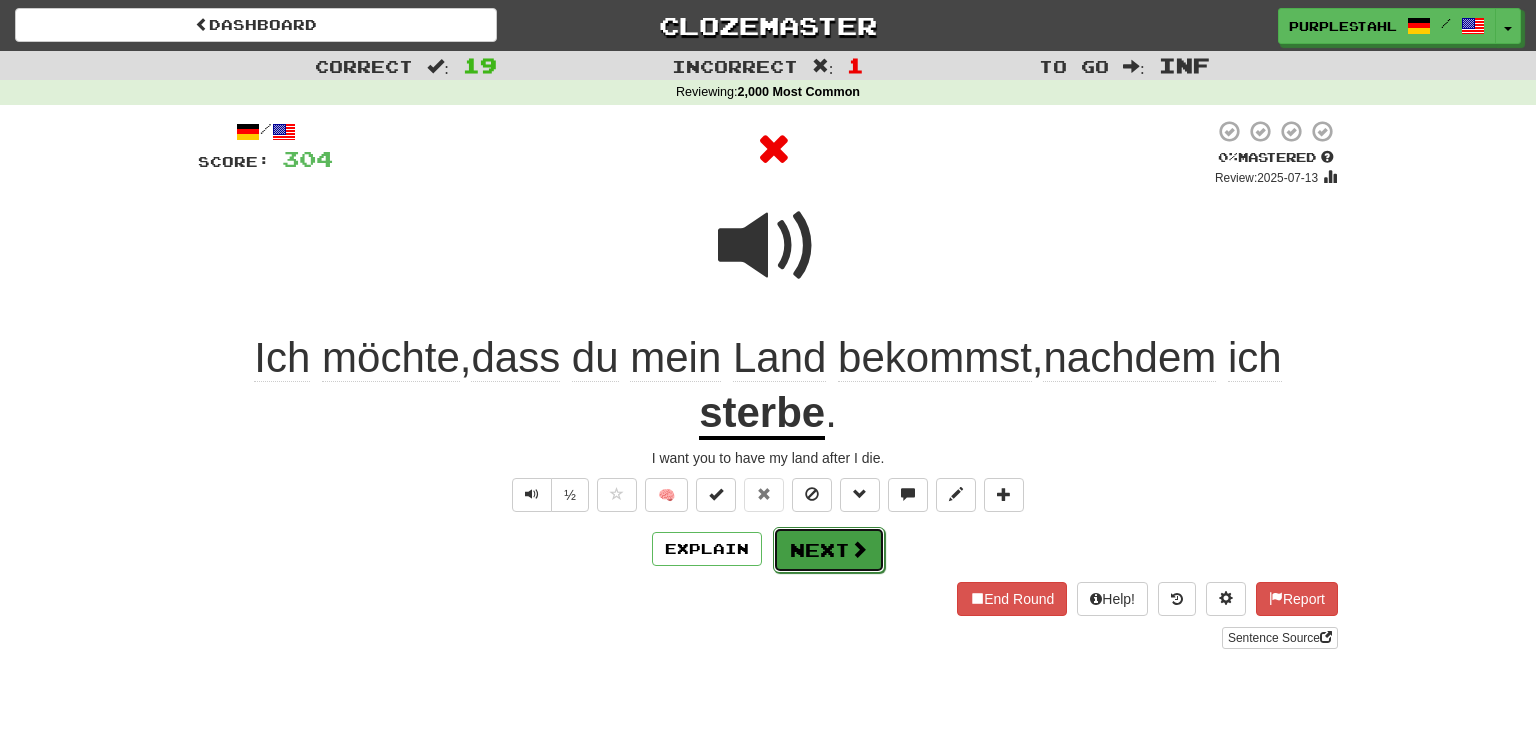 click at bounding box center [859, 549] 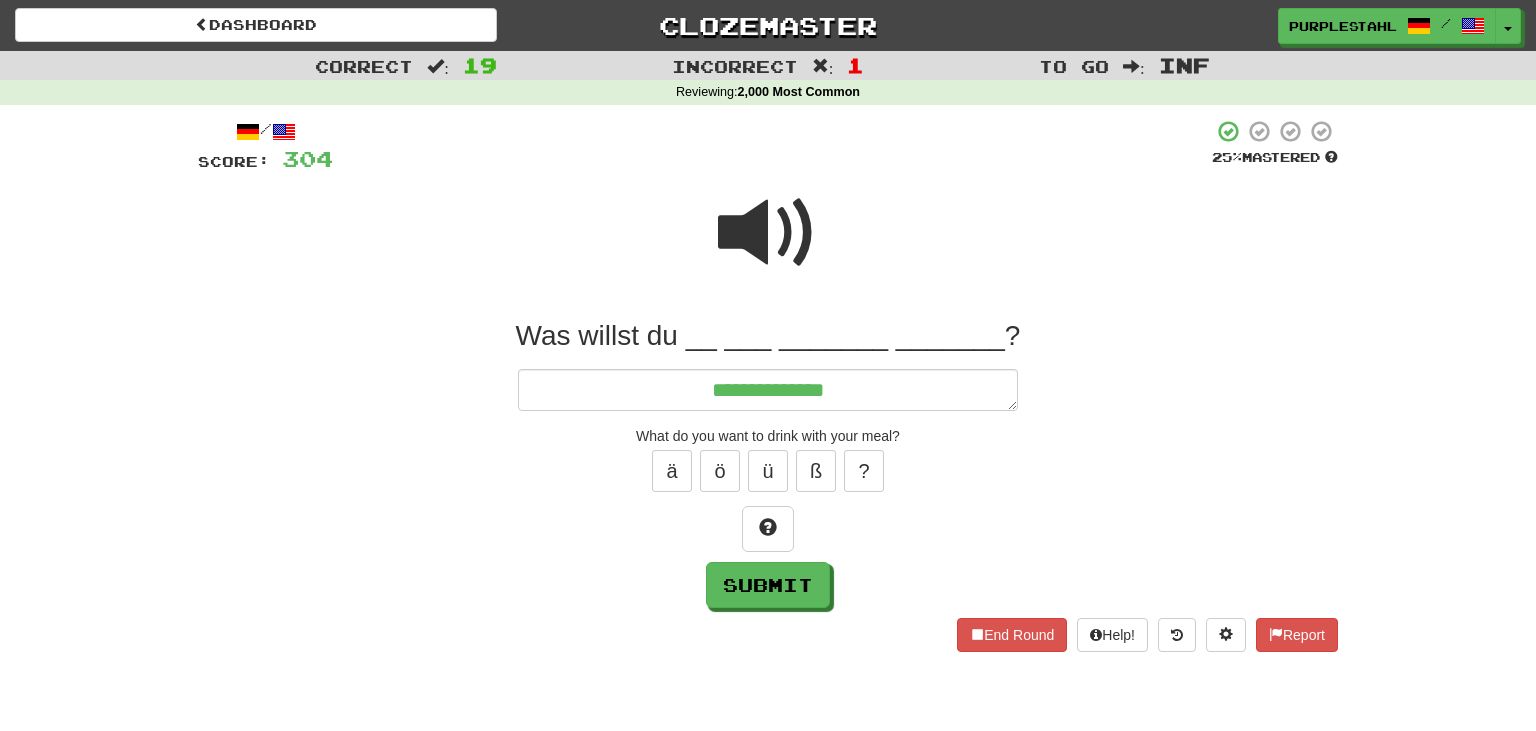 click at bounding box center (768, 233) 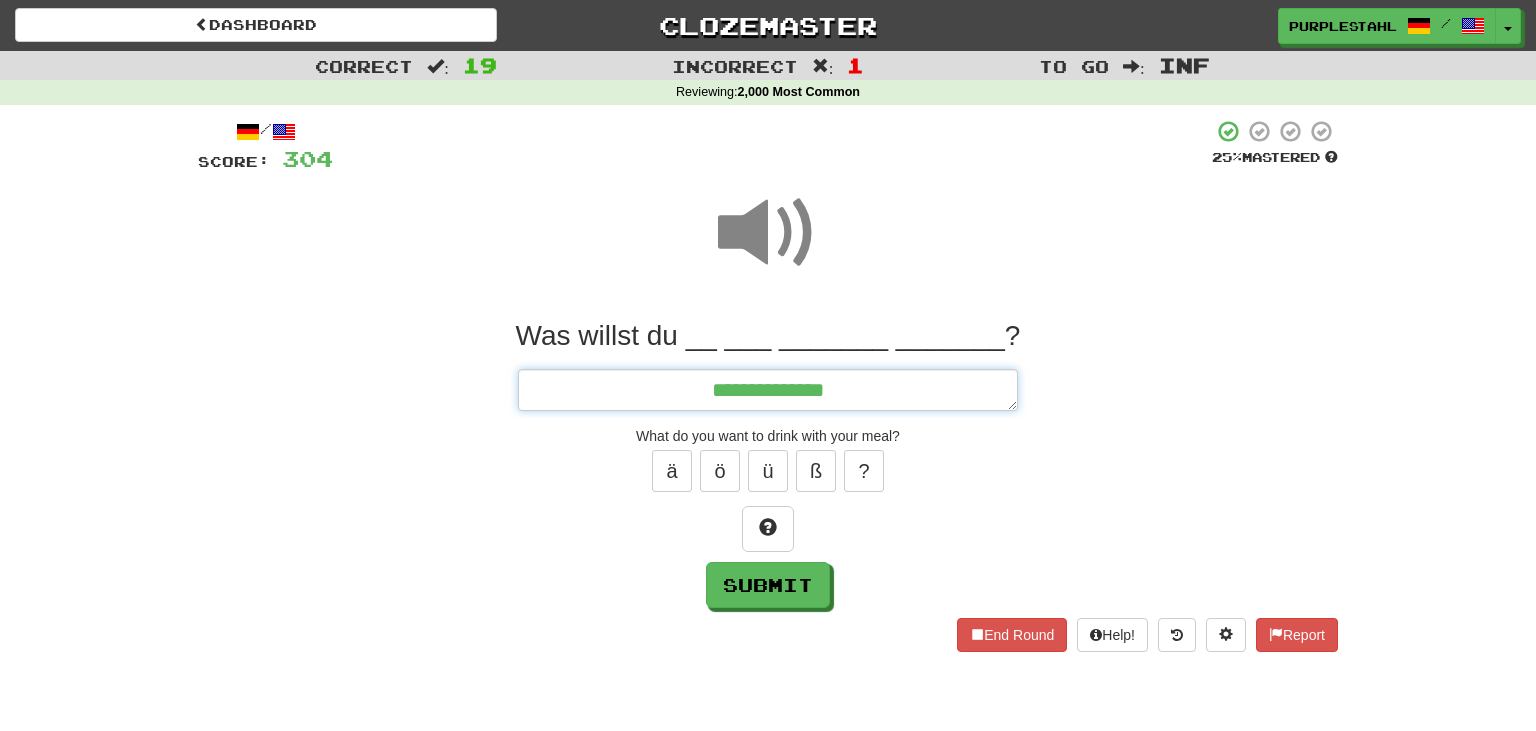 click on "**********" at bounding box center [768, 390] 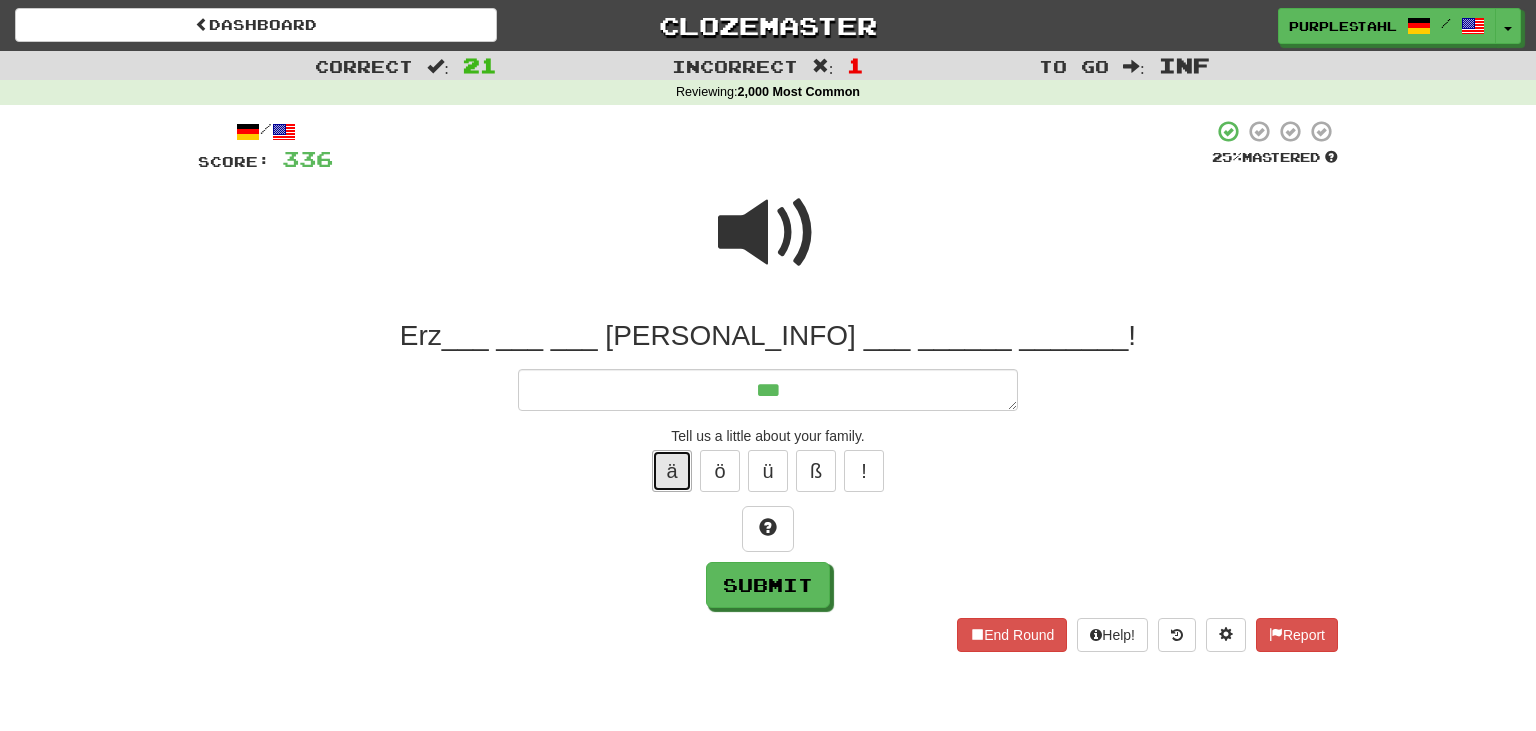 click on "ä" at bounding box center (672, 471) 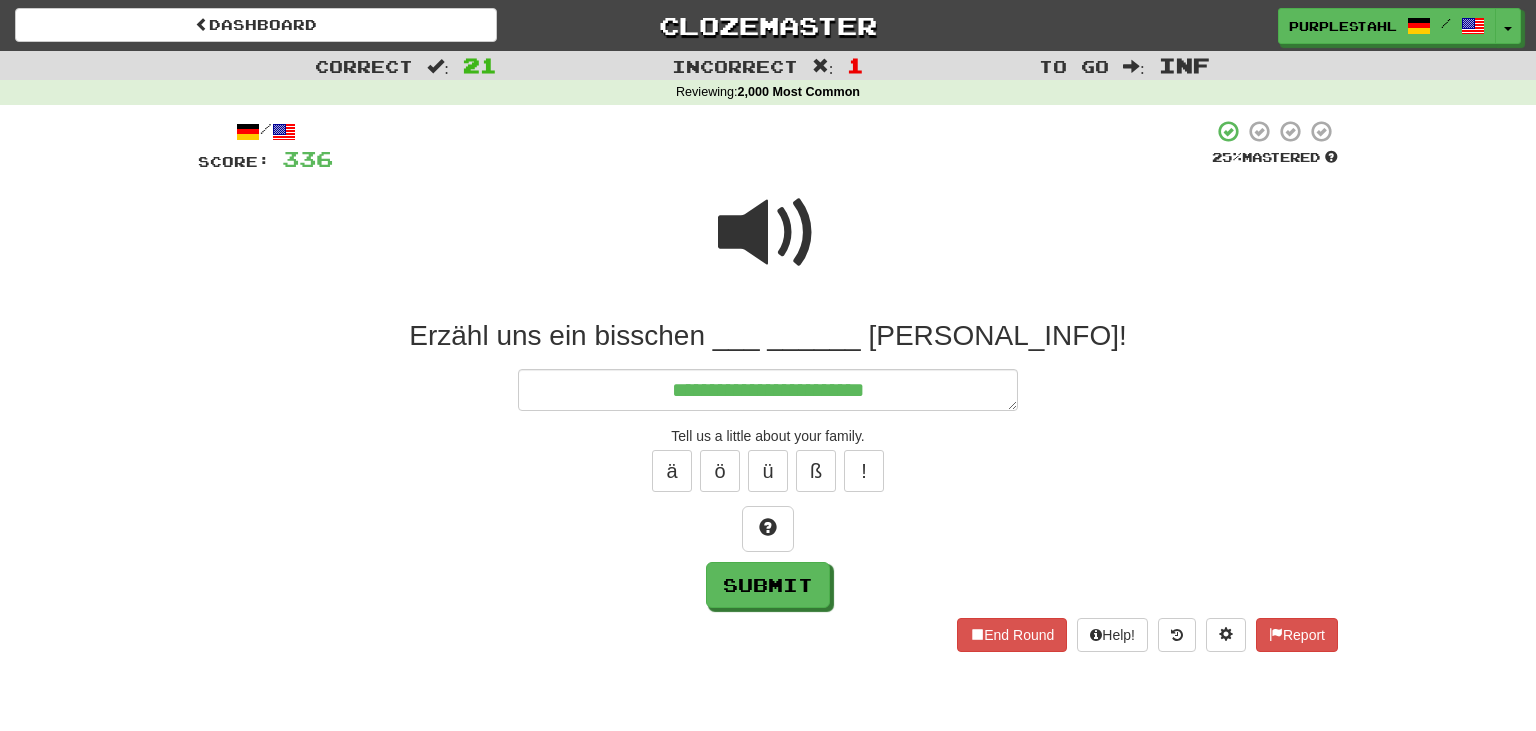 click at bounding box center [768, 233] 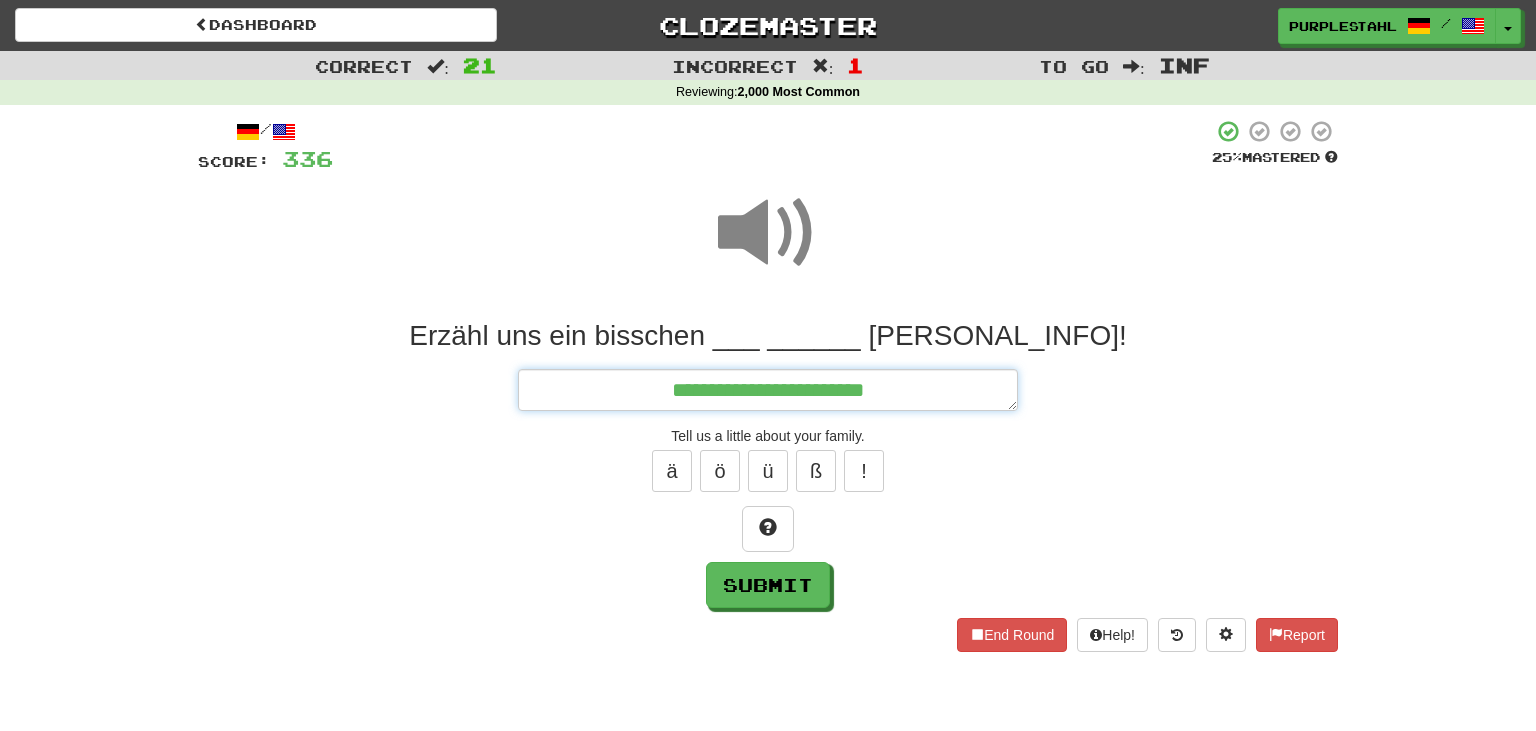 click on "**********" at bounding box center [768, 390] 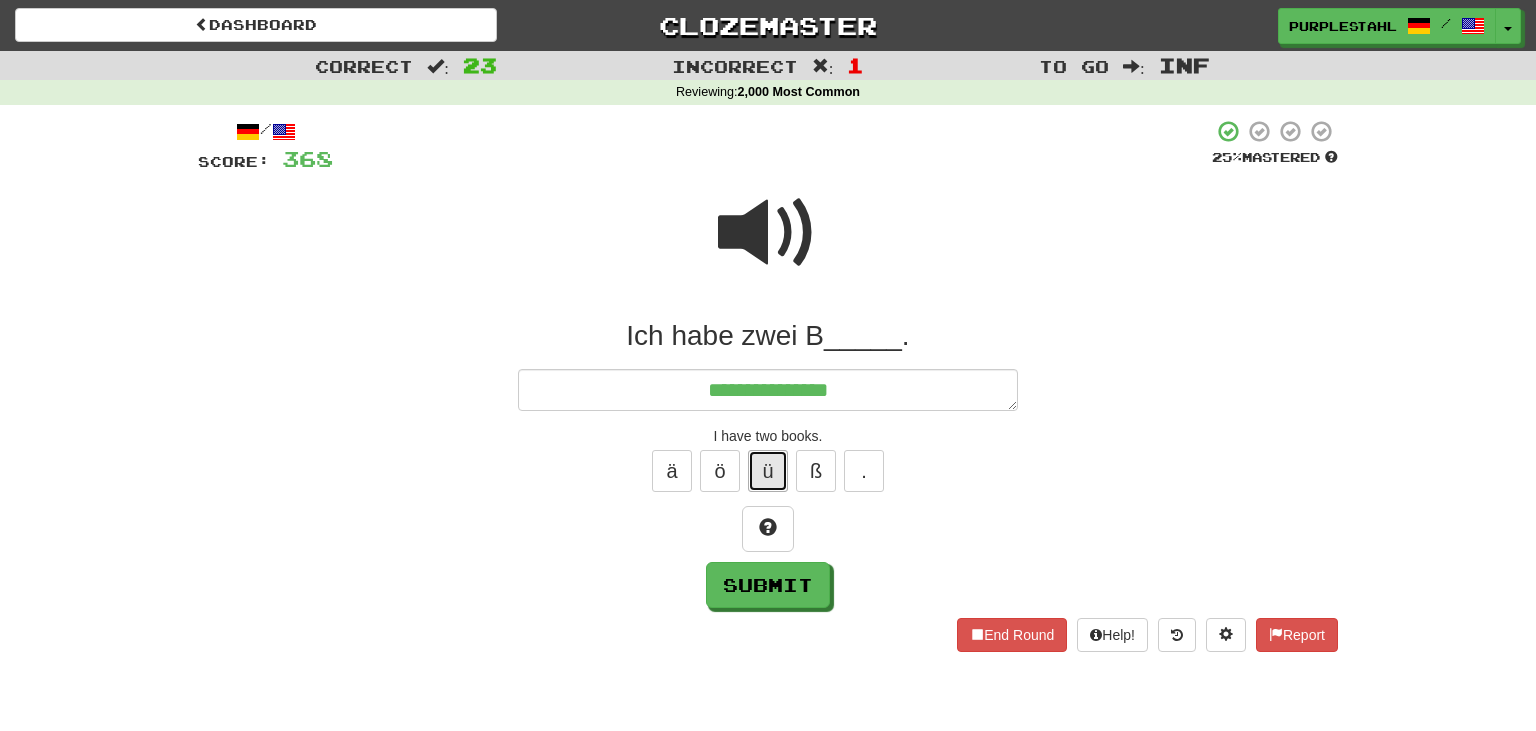 click on "ü" at bounding box center [768, 471] 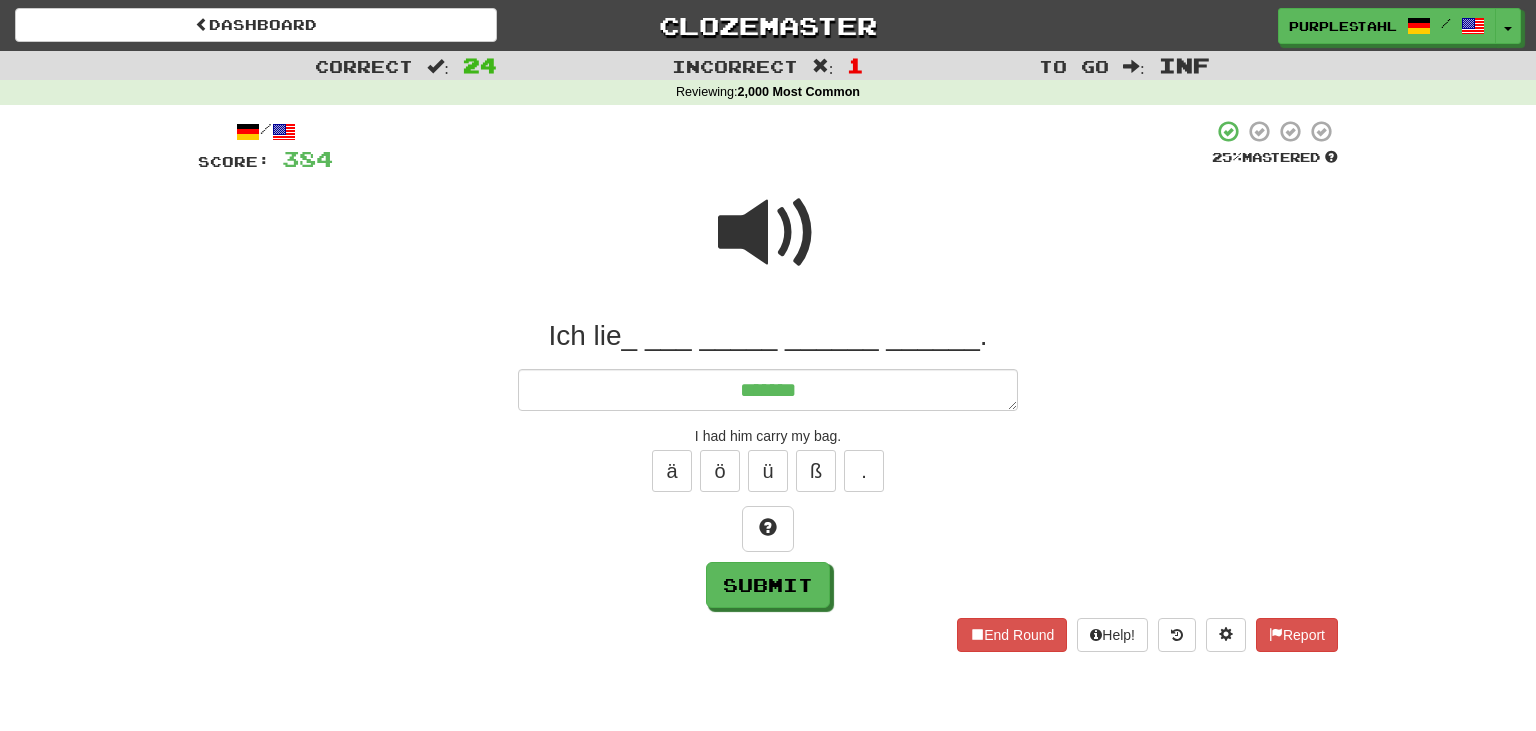 click at bounding box center [768, 233] 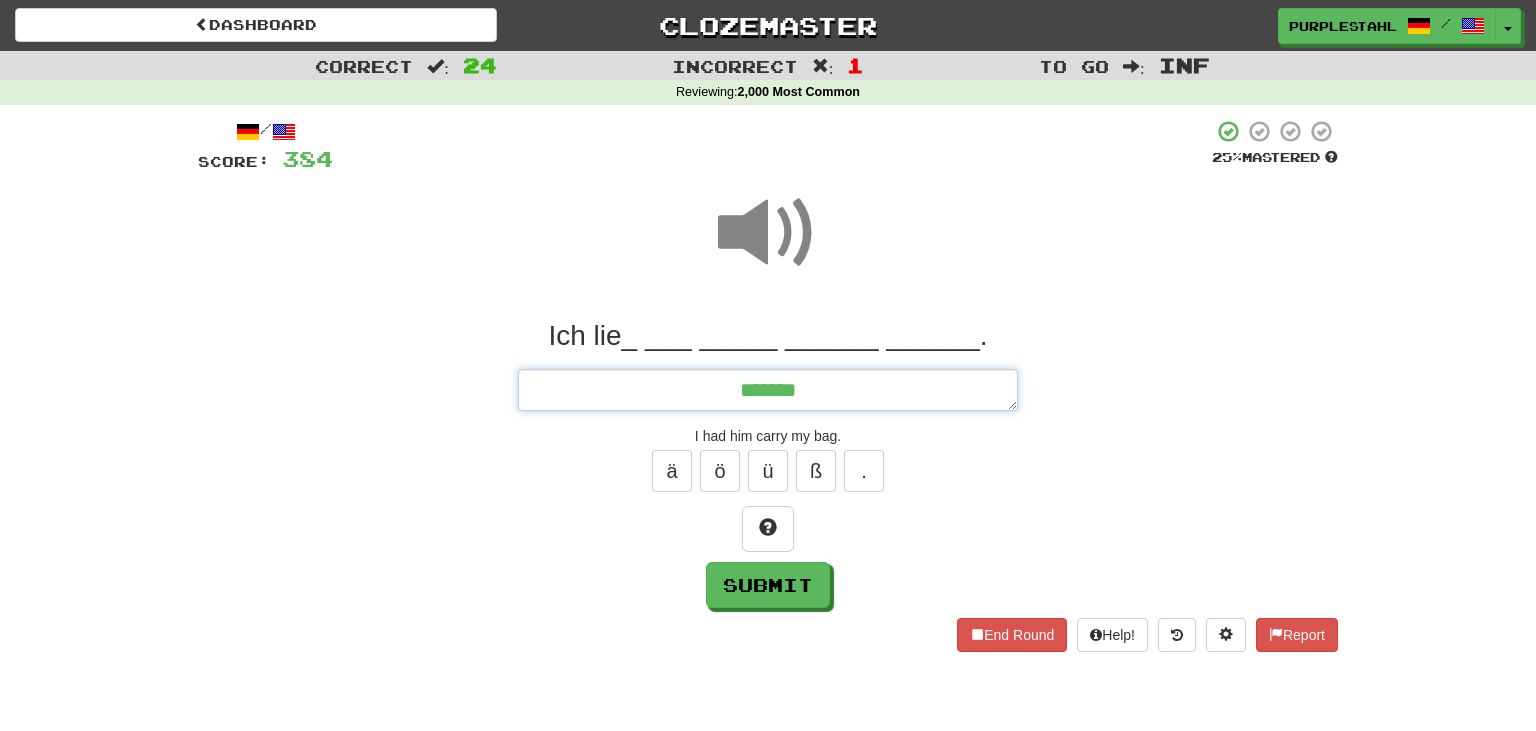 click on "*******" at bounding box center (768, 390) 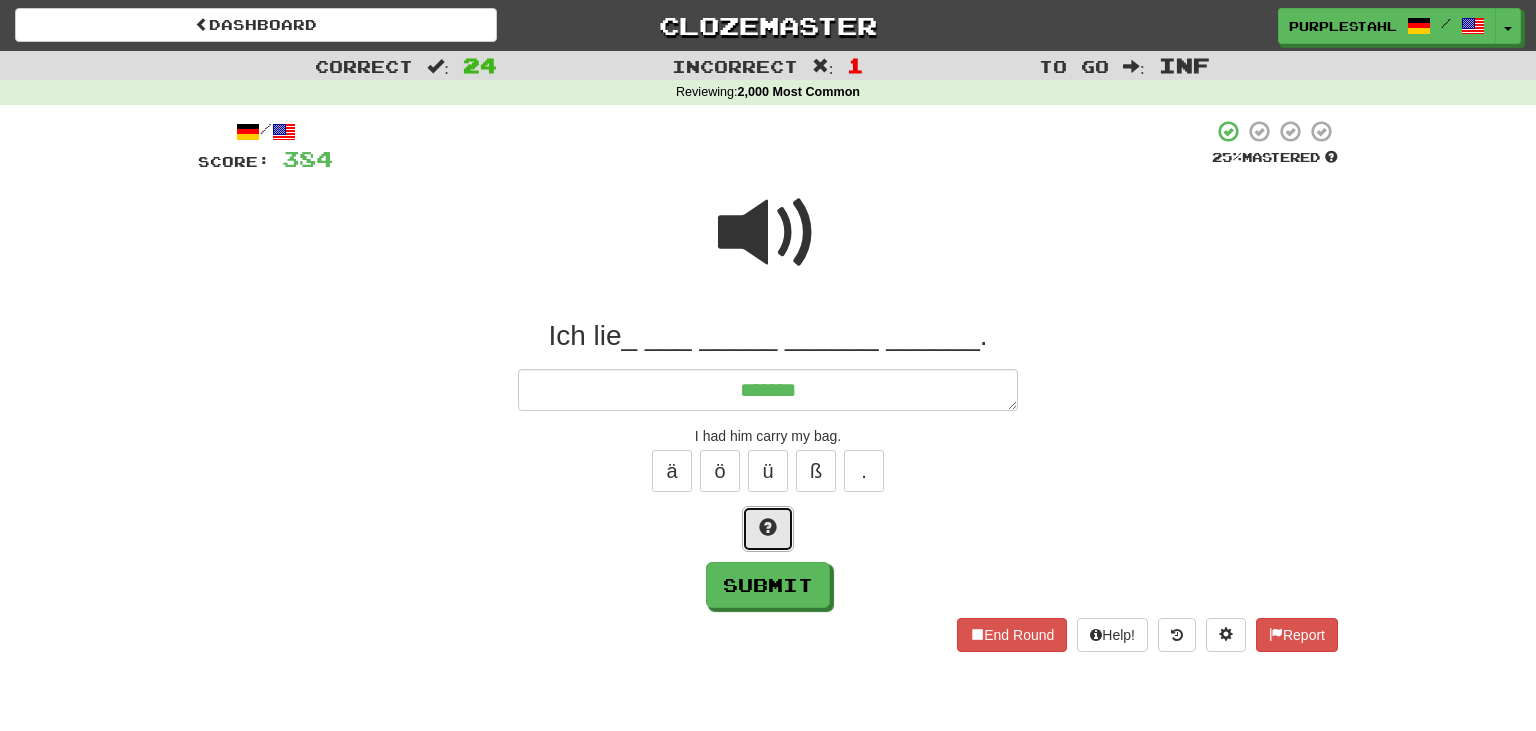 click at bounding box center [768, 529] 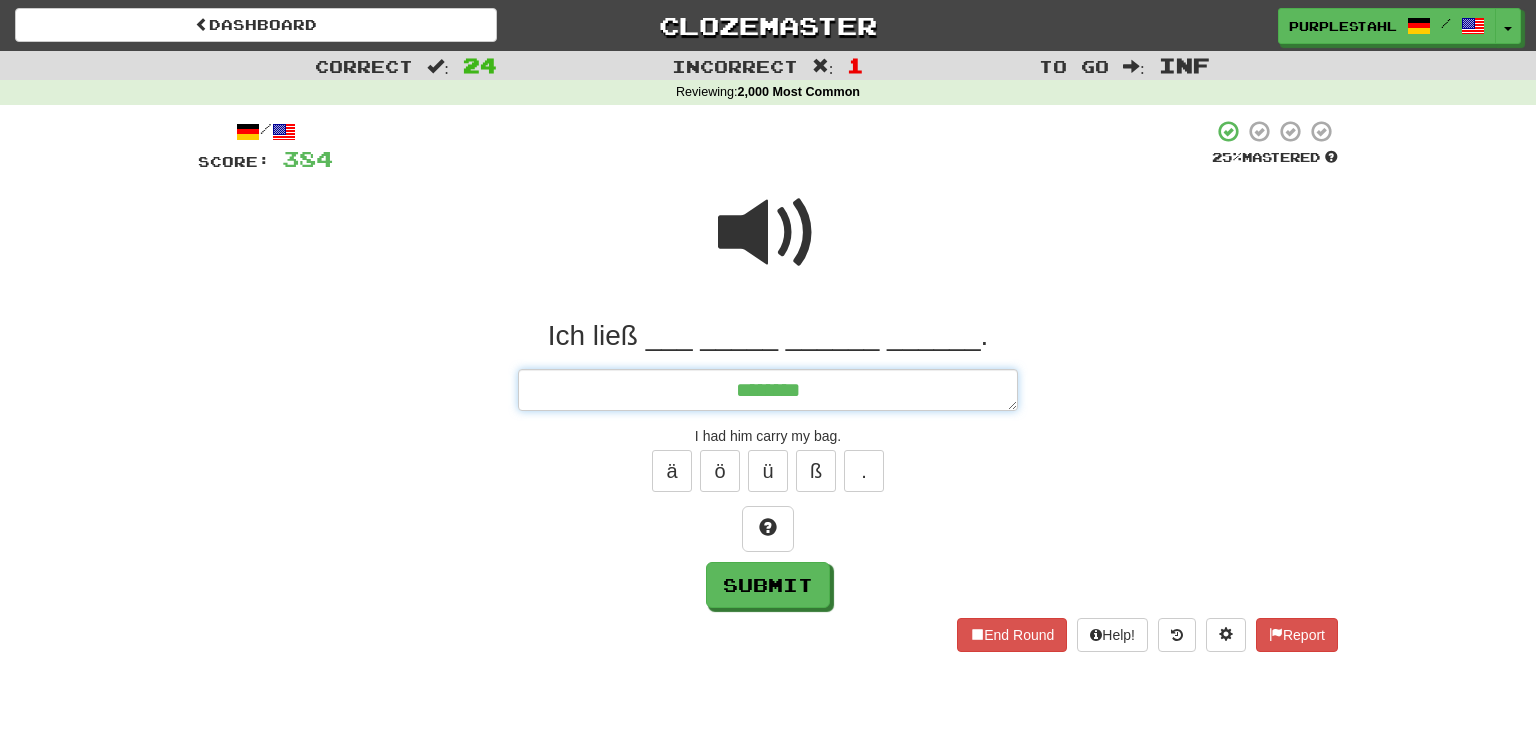 click on "********" at bounding box center (768, 390) 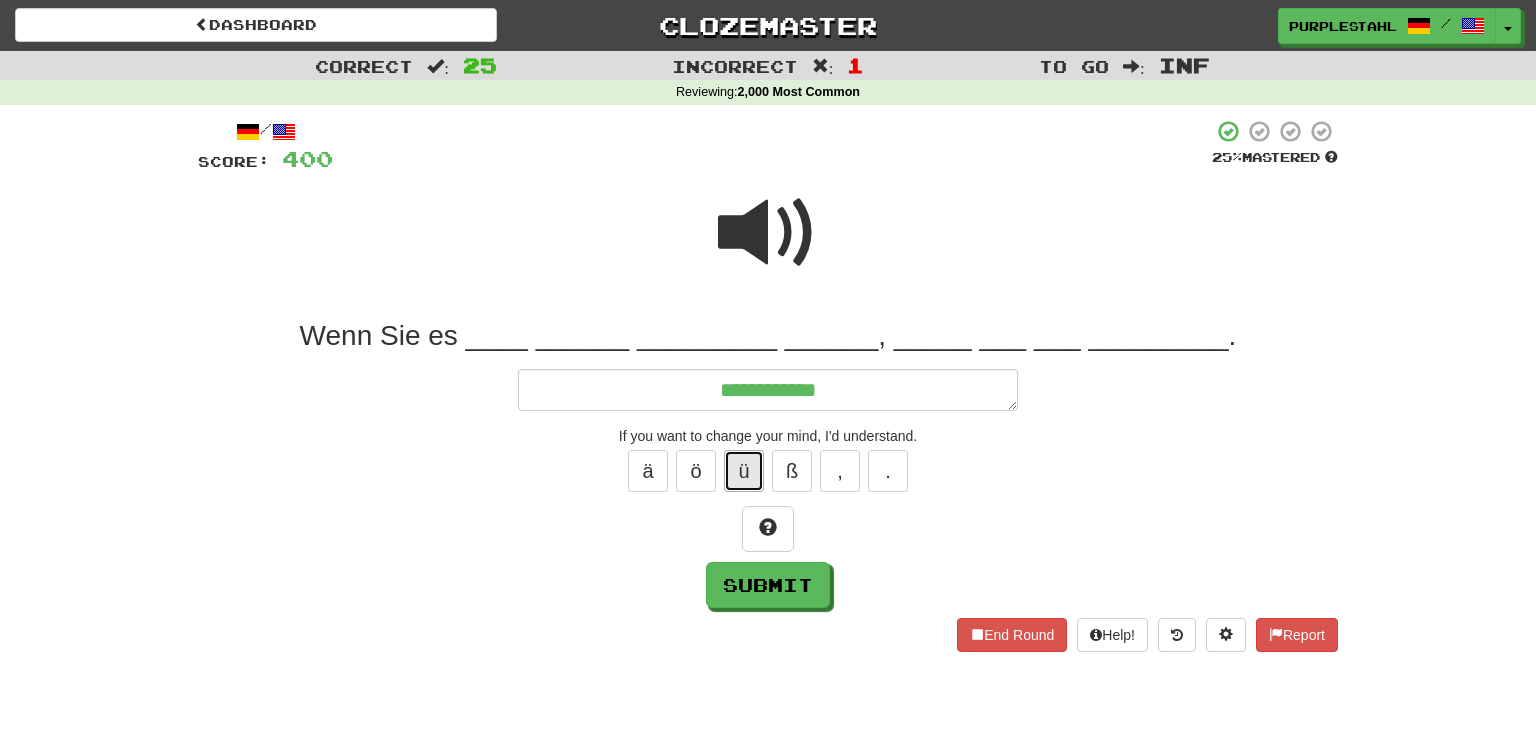 click on "ü" at bounding box center [744, 471] 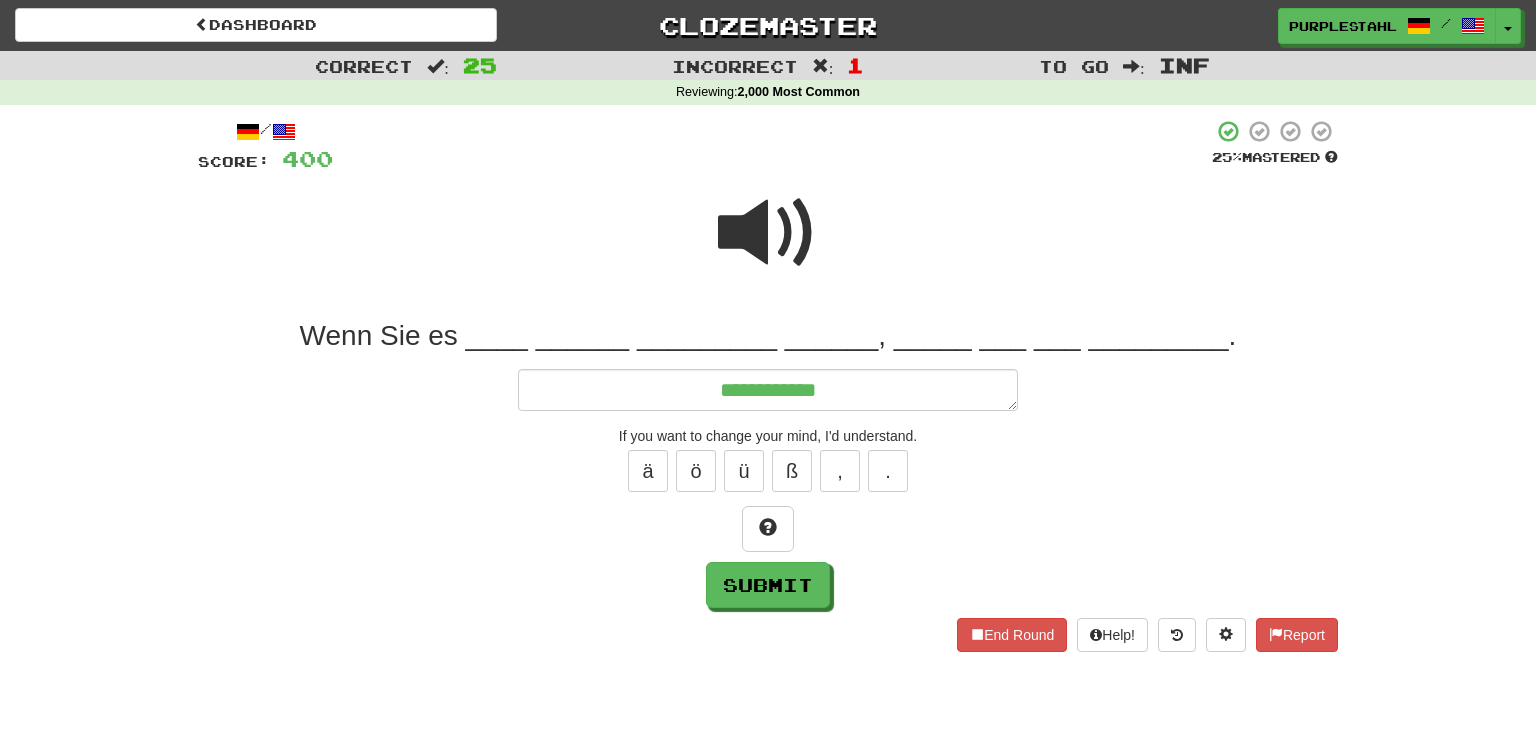 click at bounding box center (768, 233) 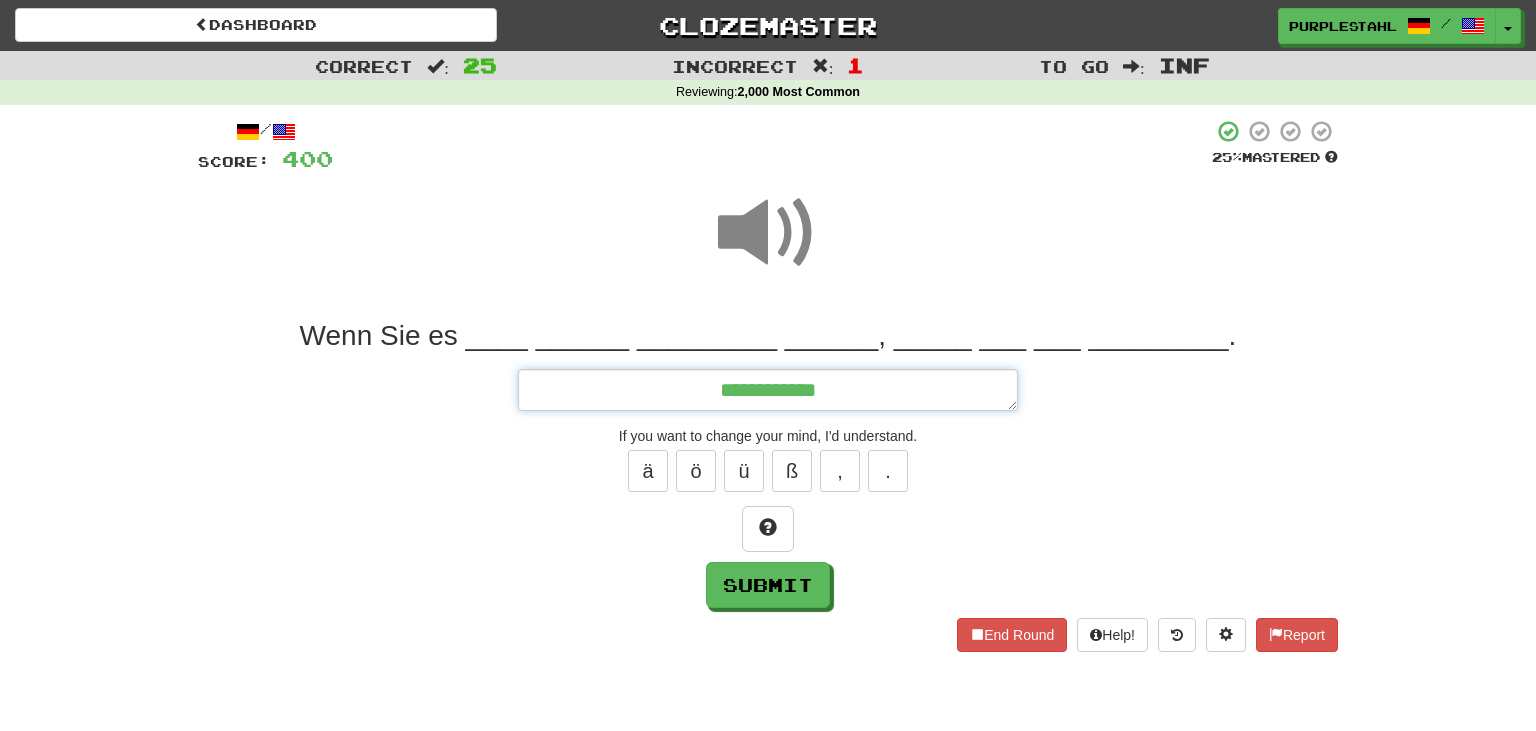 click on "**********" at bounding box center [768, 390] 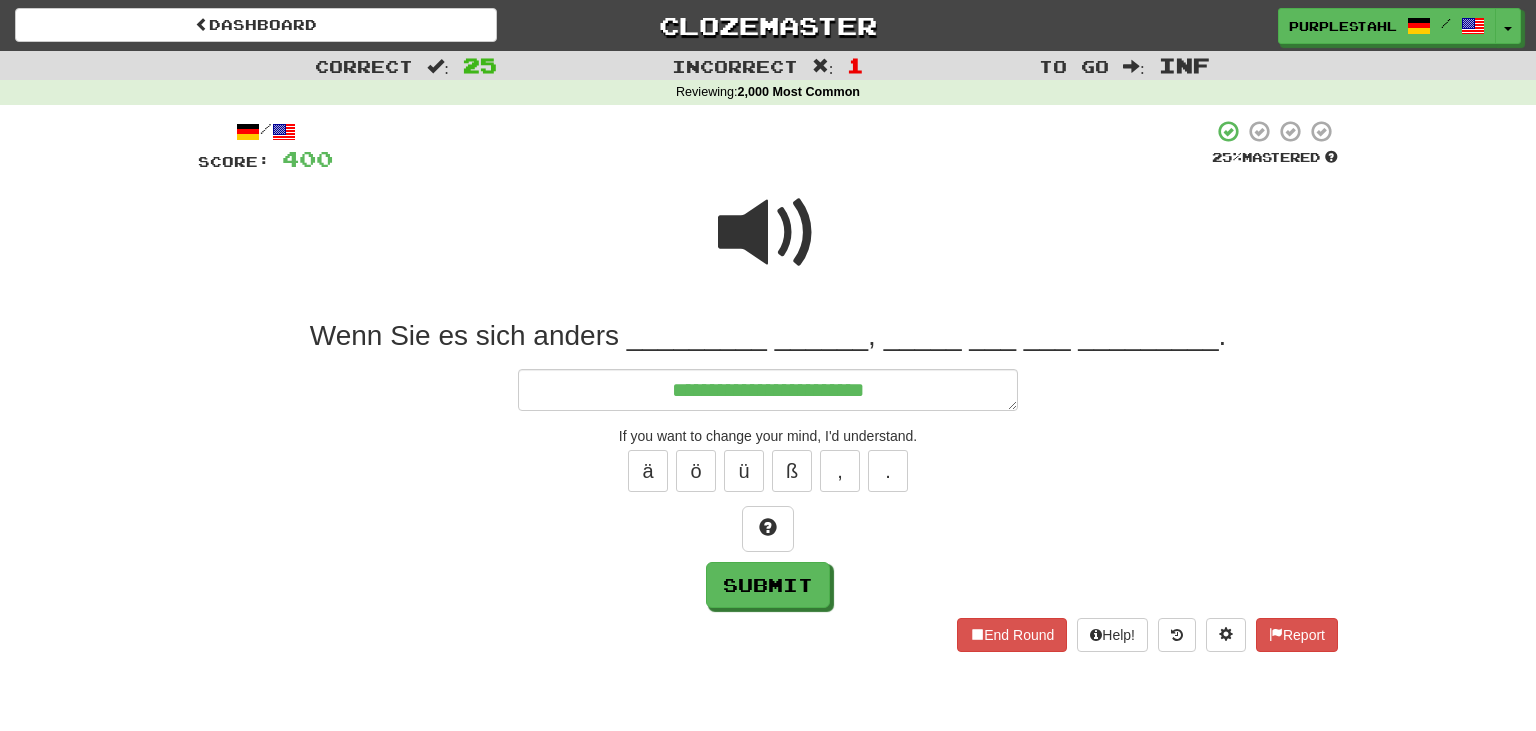 click at bounding box center [768, 233] 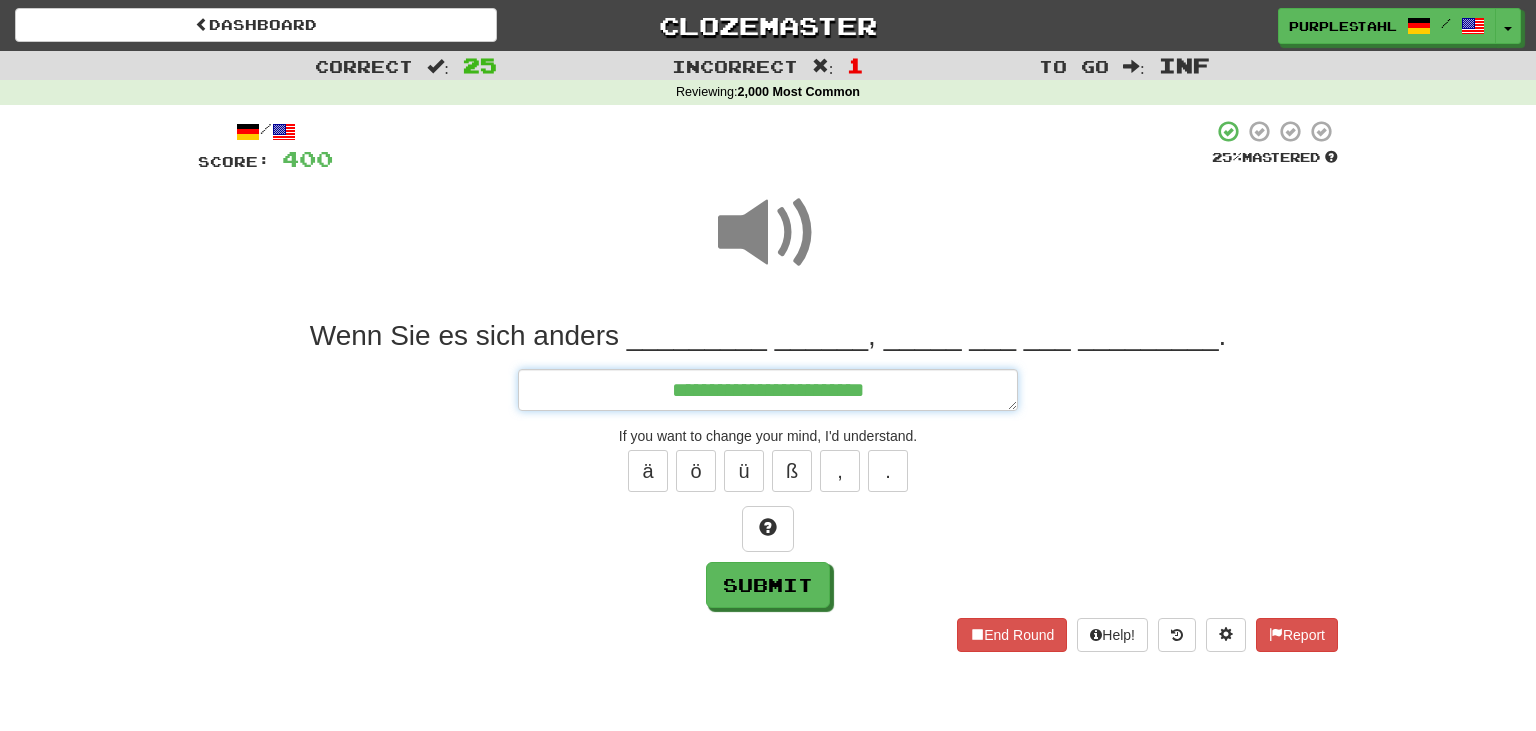 click on "**********" at bounding box center (768, 390) 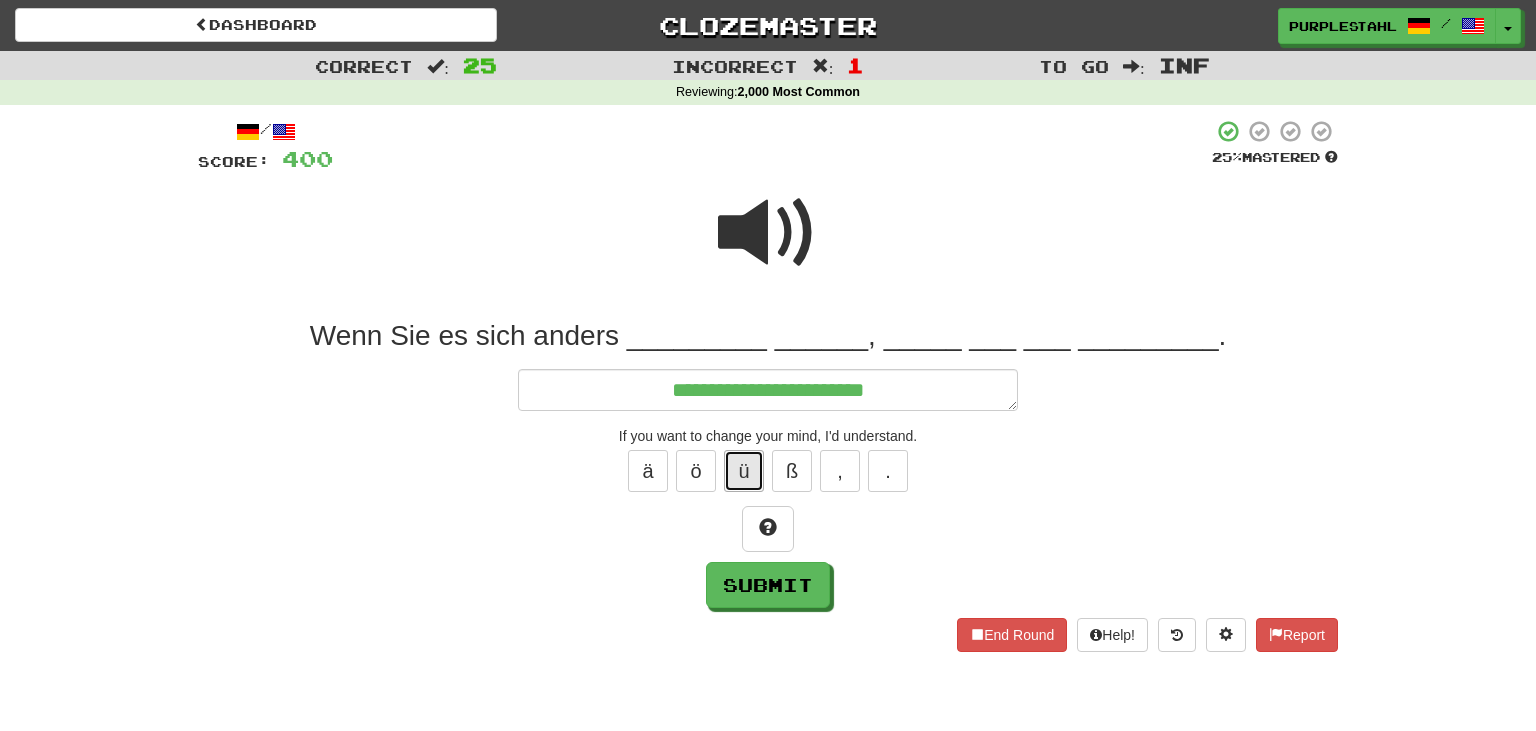 click on "ü" at bounding box center (744, 471) 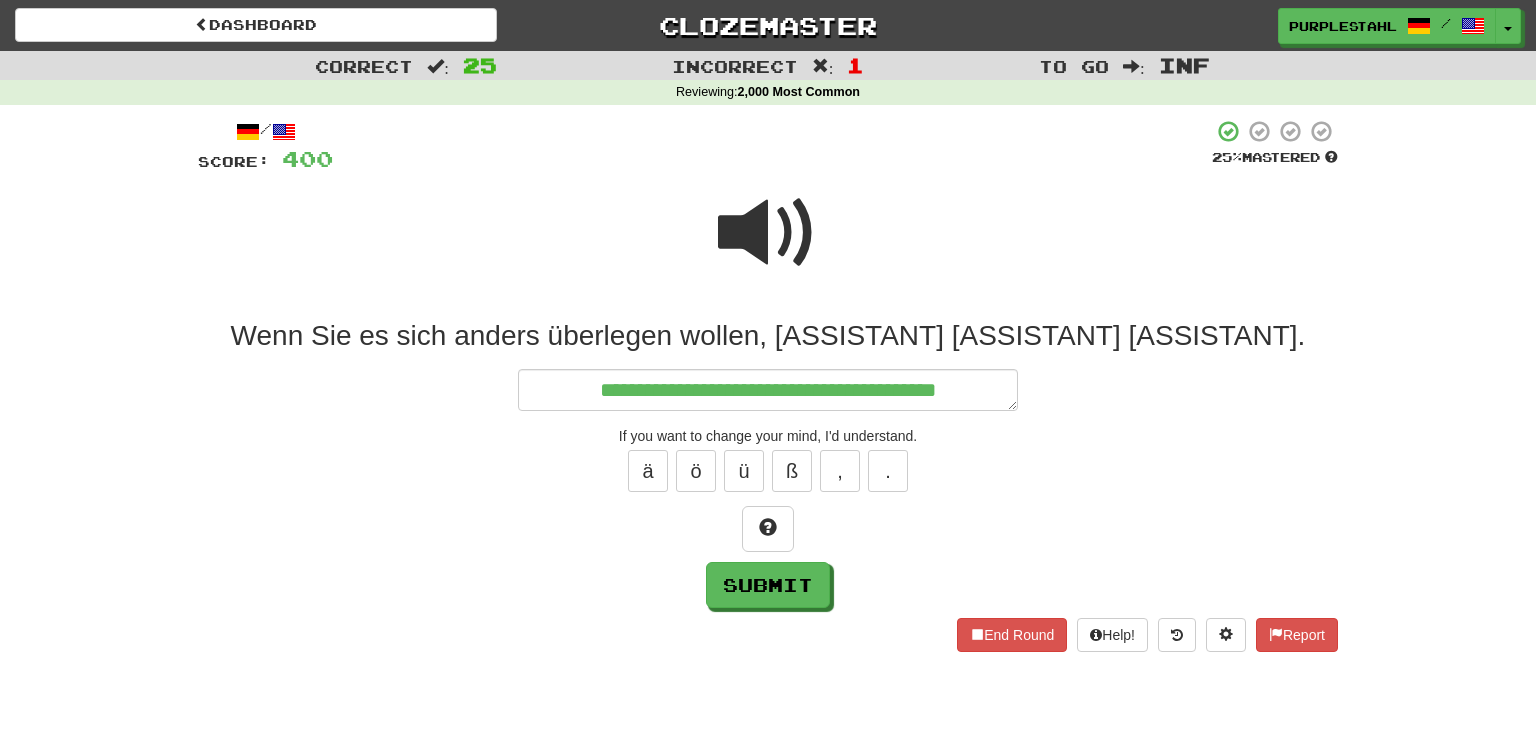 click at bounding box center (768, 233) 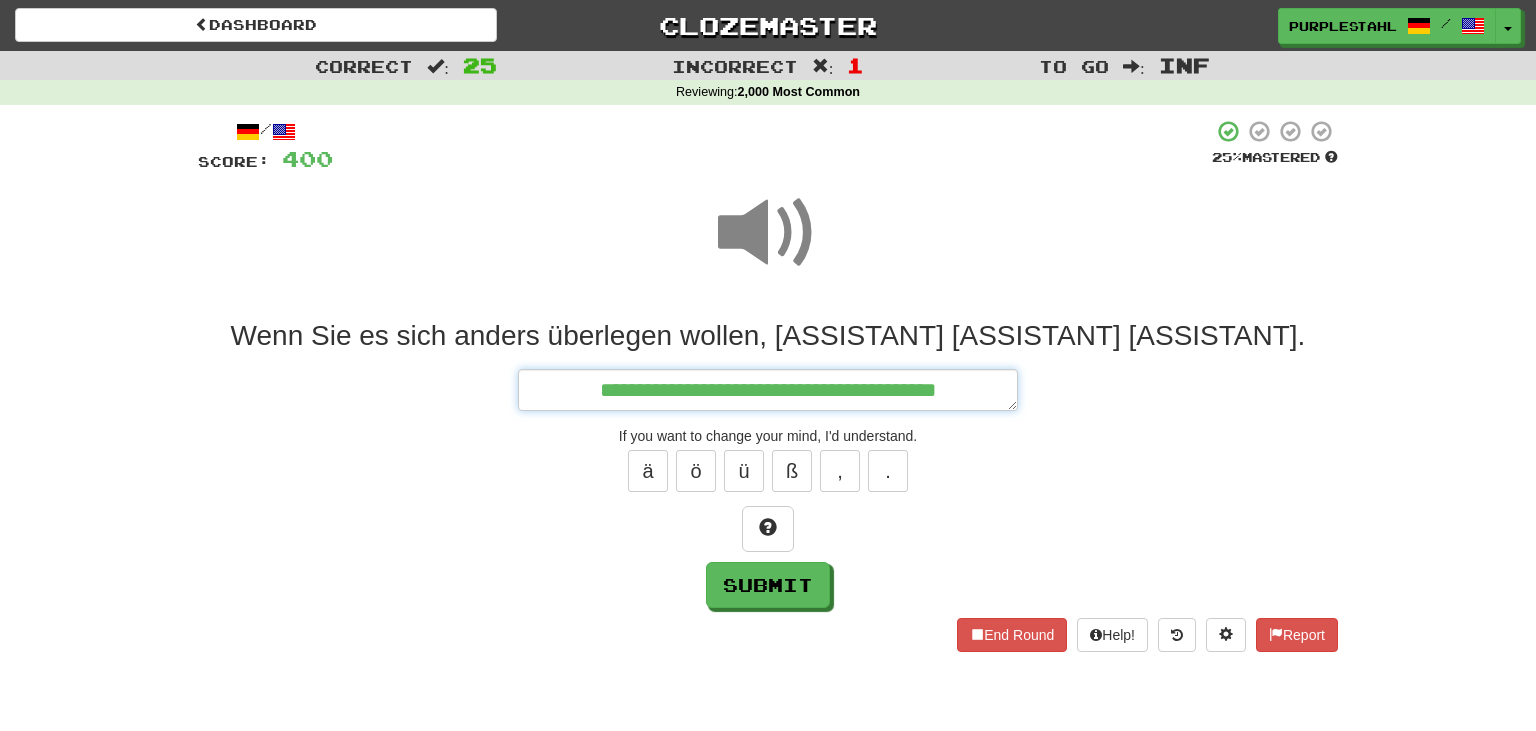 click on "**********" at bounding box center [768, 390] 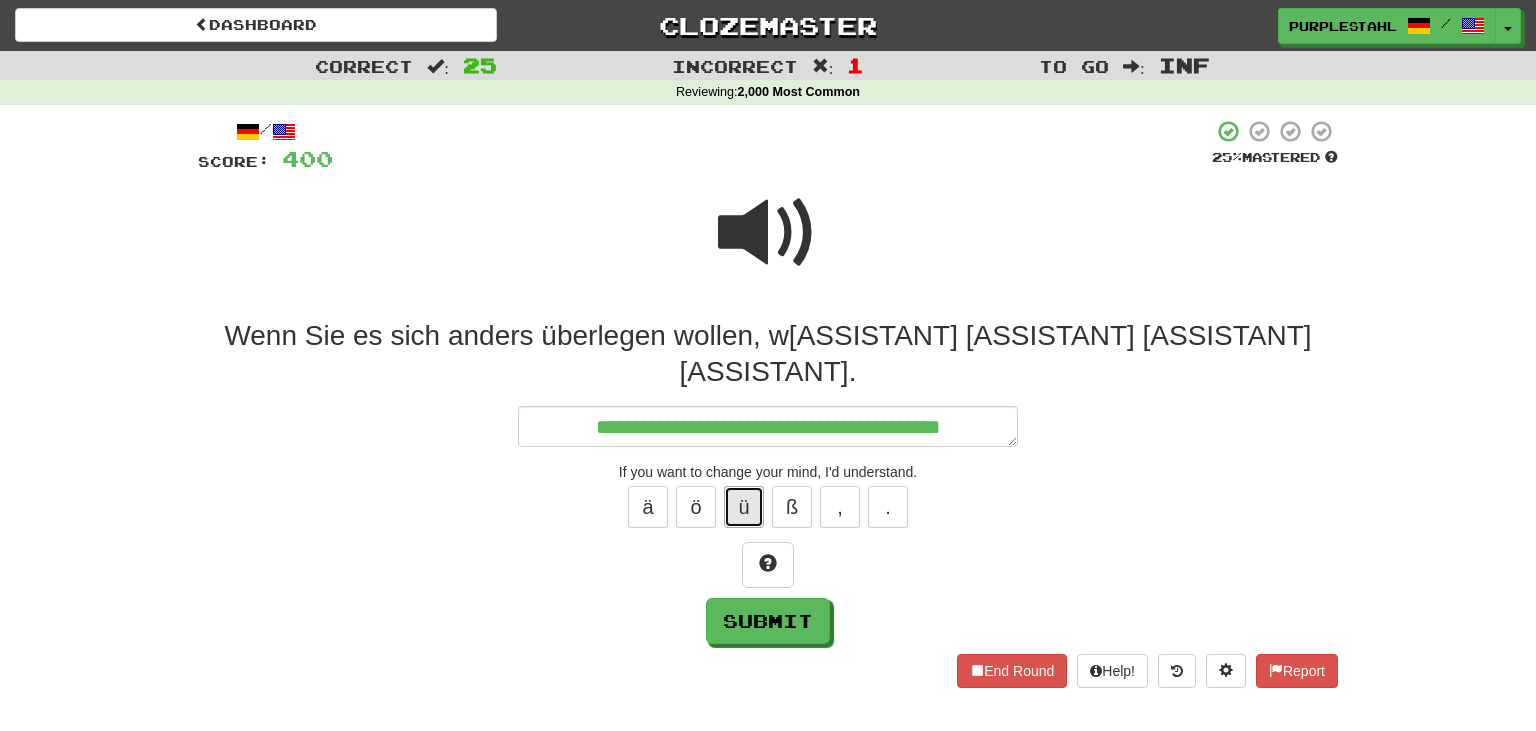 click on "ü" at bounding box center [744, 507] 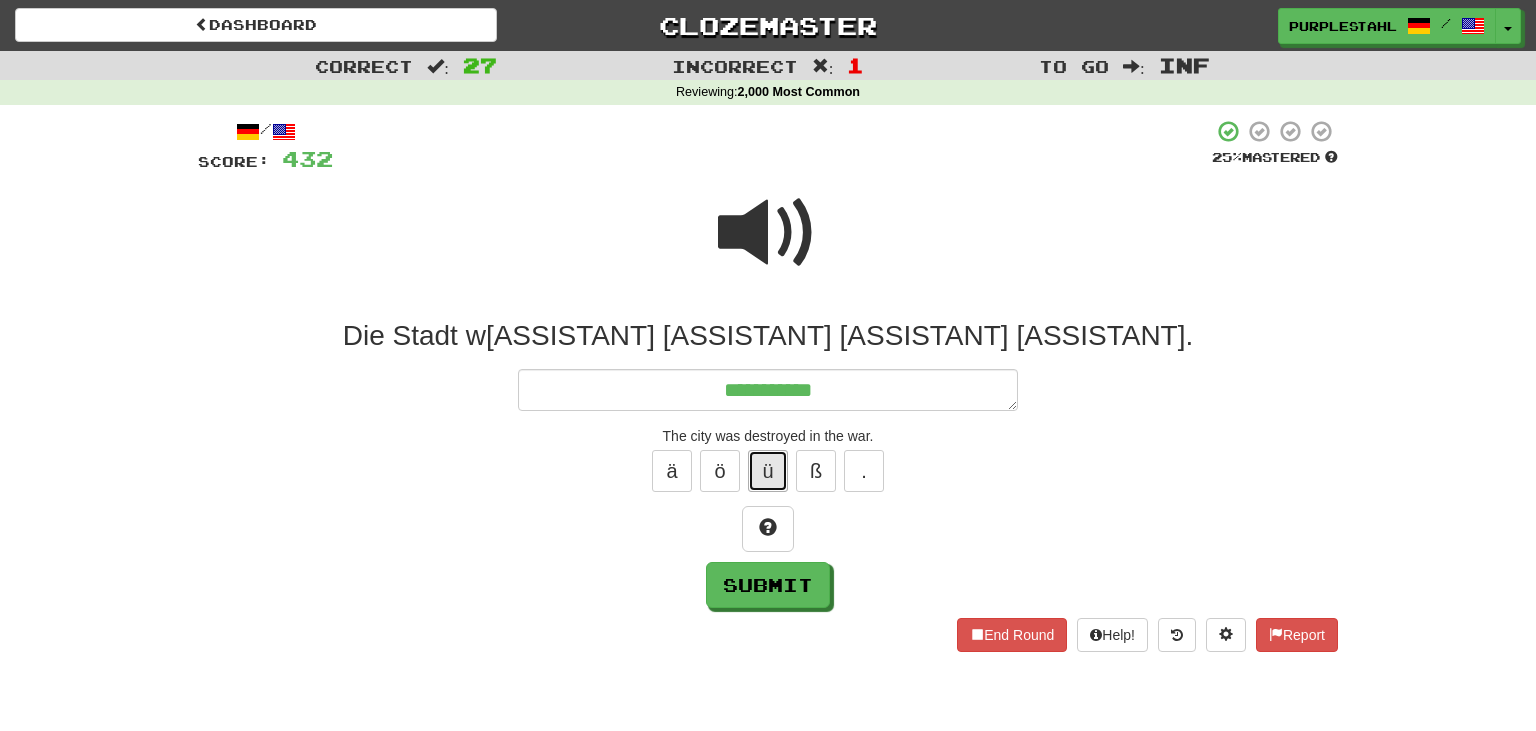 click on "ü" at bounding box center [768, 471] 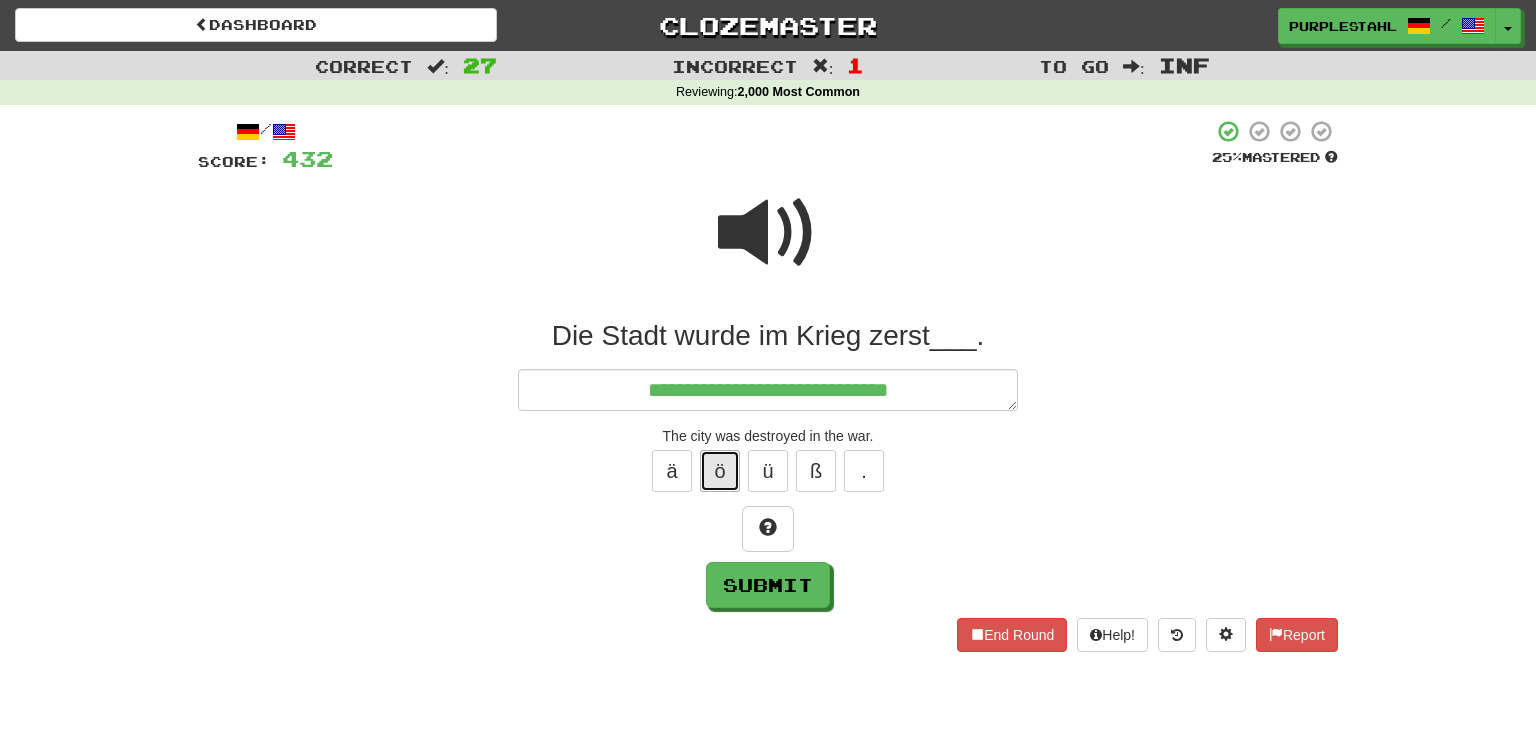 click on "ö" at bounding box center [720, 471] 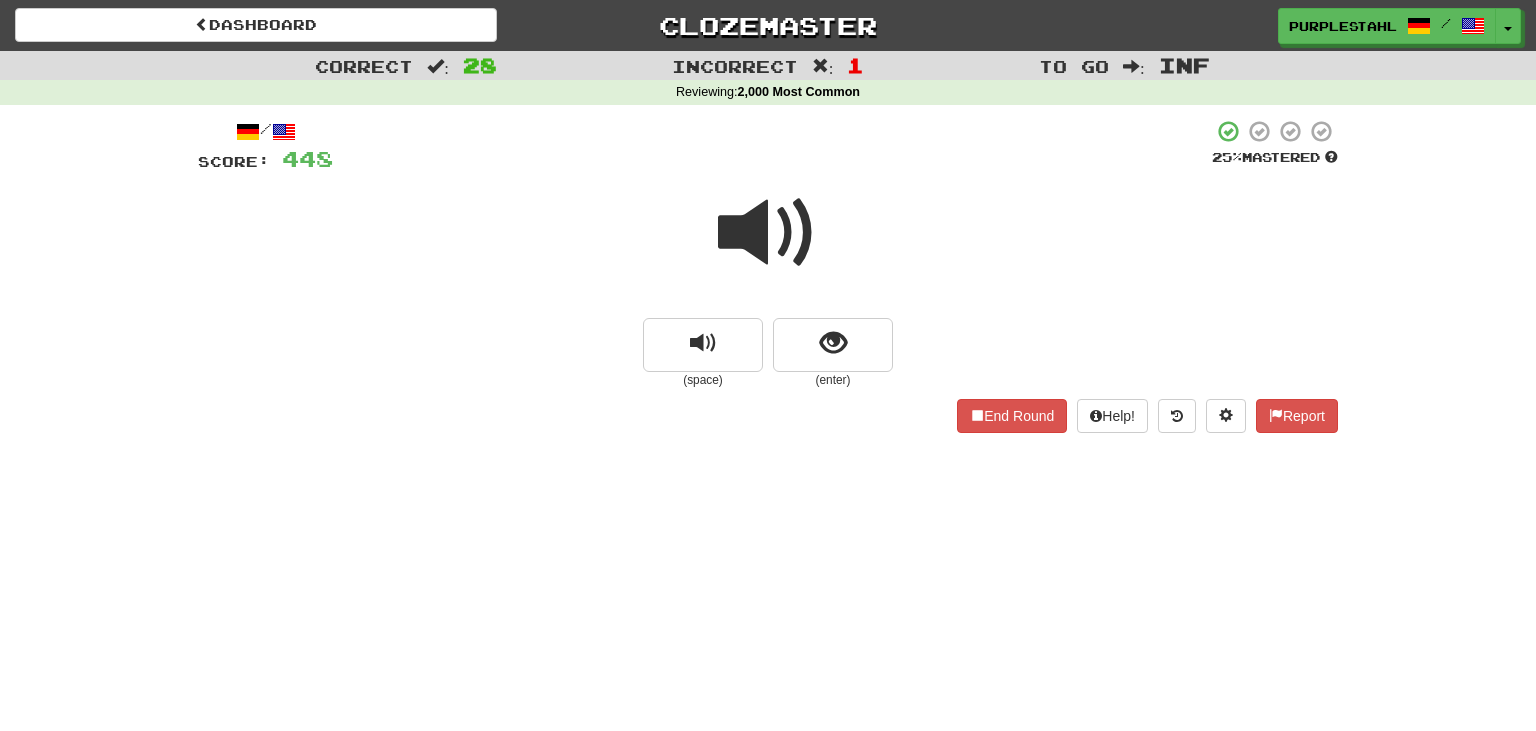 click at bounding box center (768, 233) 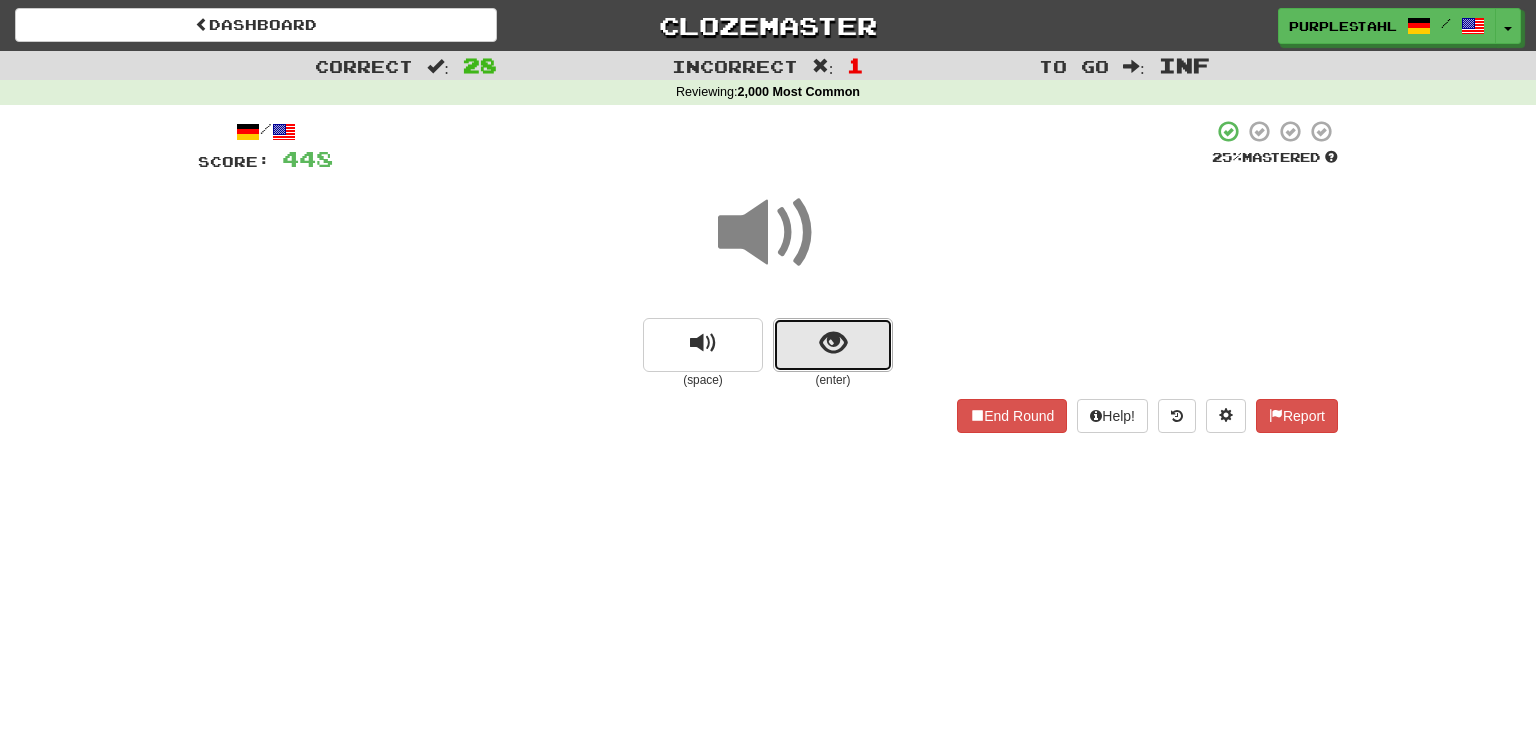 click at bounding box center [833, 343] 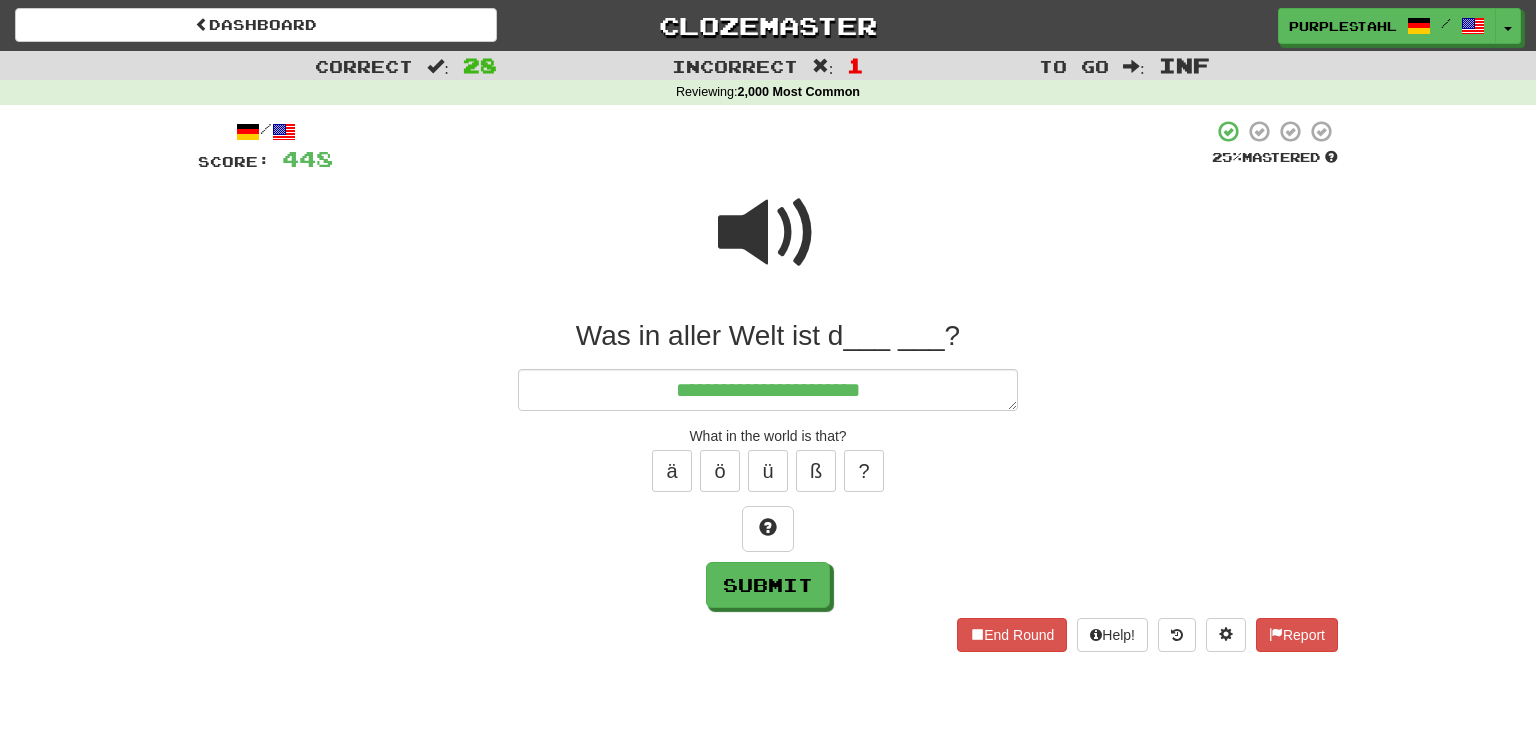 click at bounding box center [768, 233] 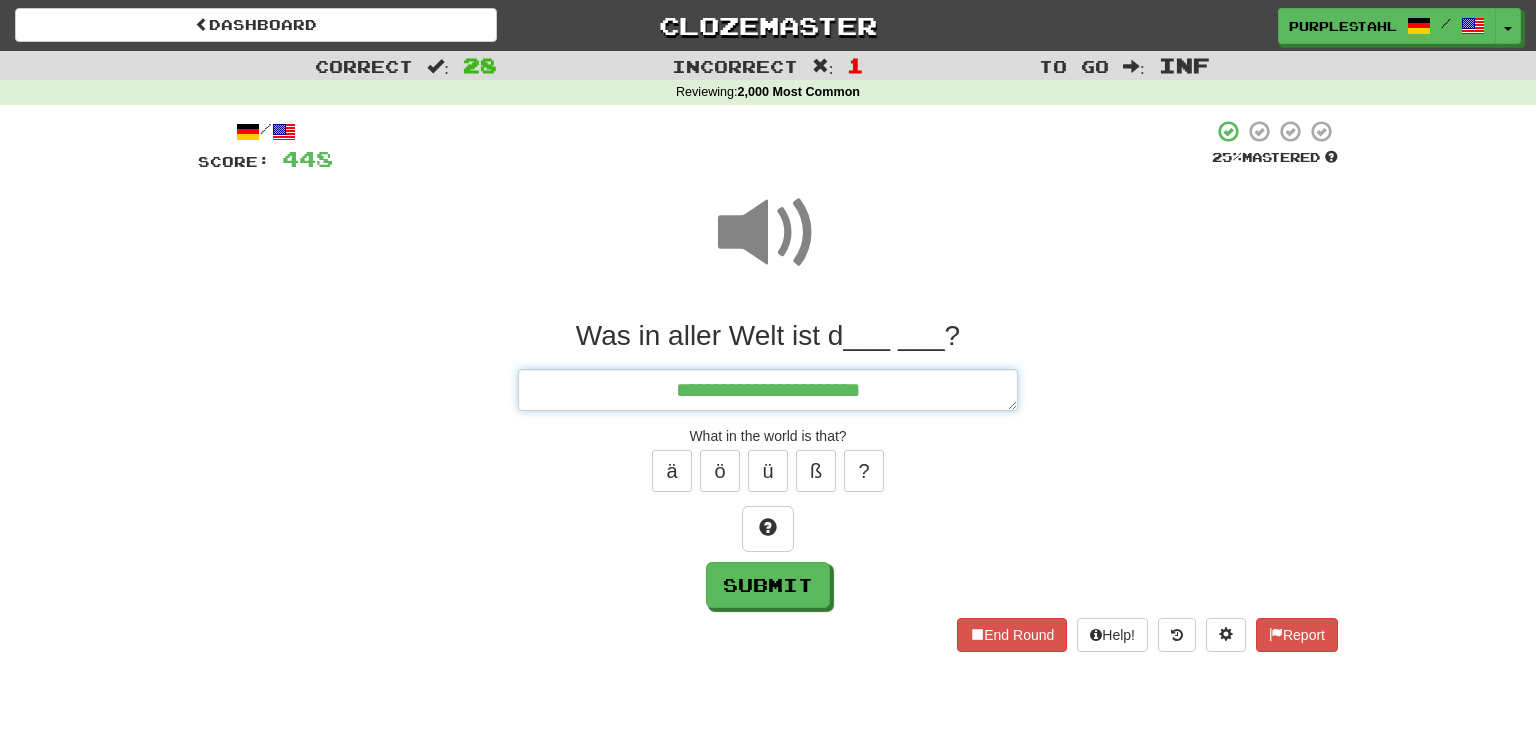 click on "**********" at bounding box center [768, 390] 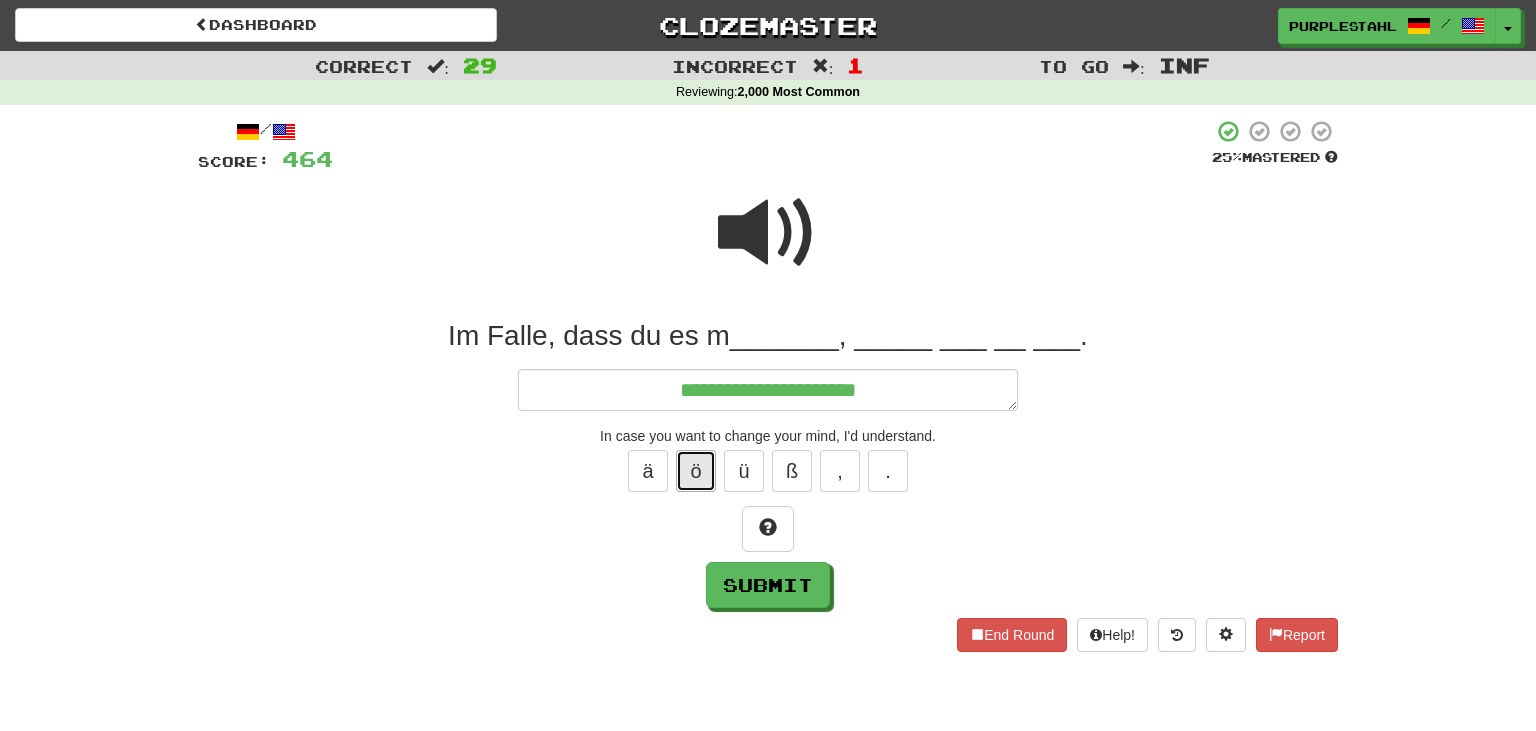 click on "ö" at bounding box center [696, 471] 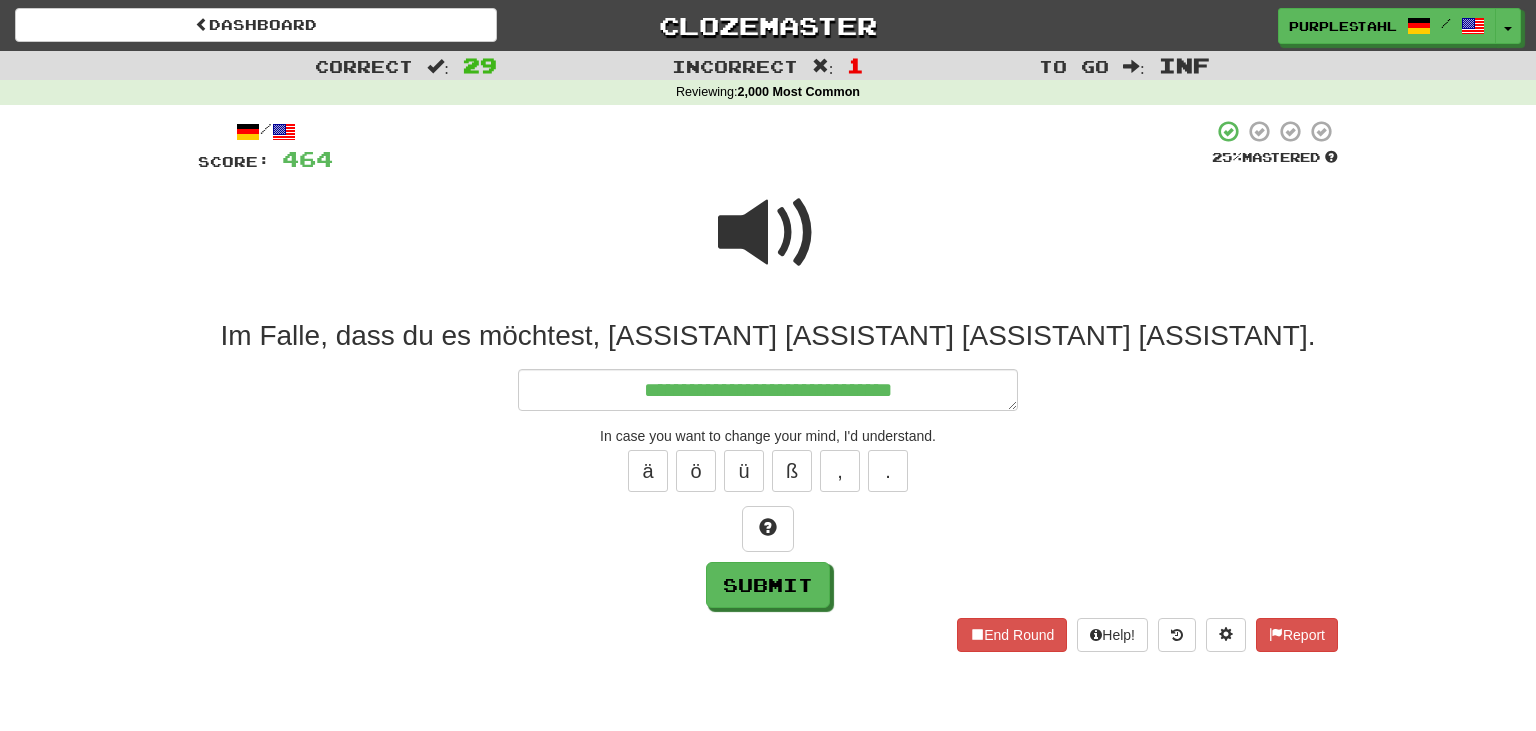 click at bounding box center [768, 233] 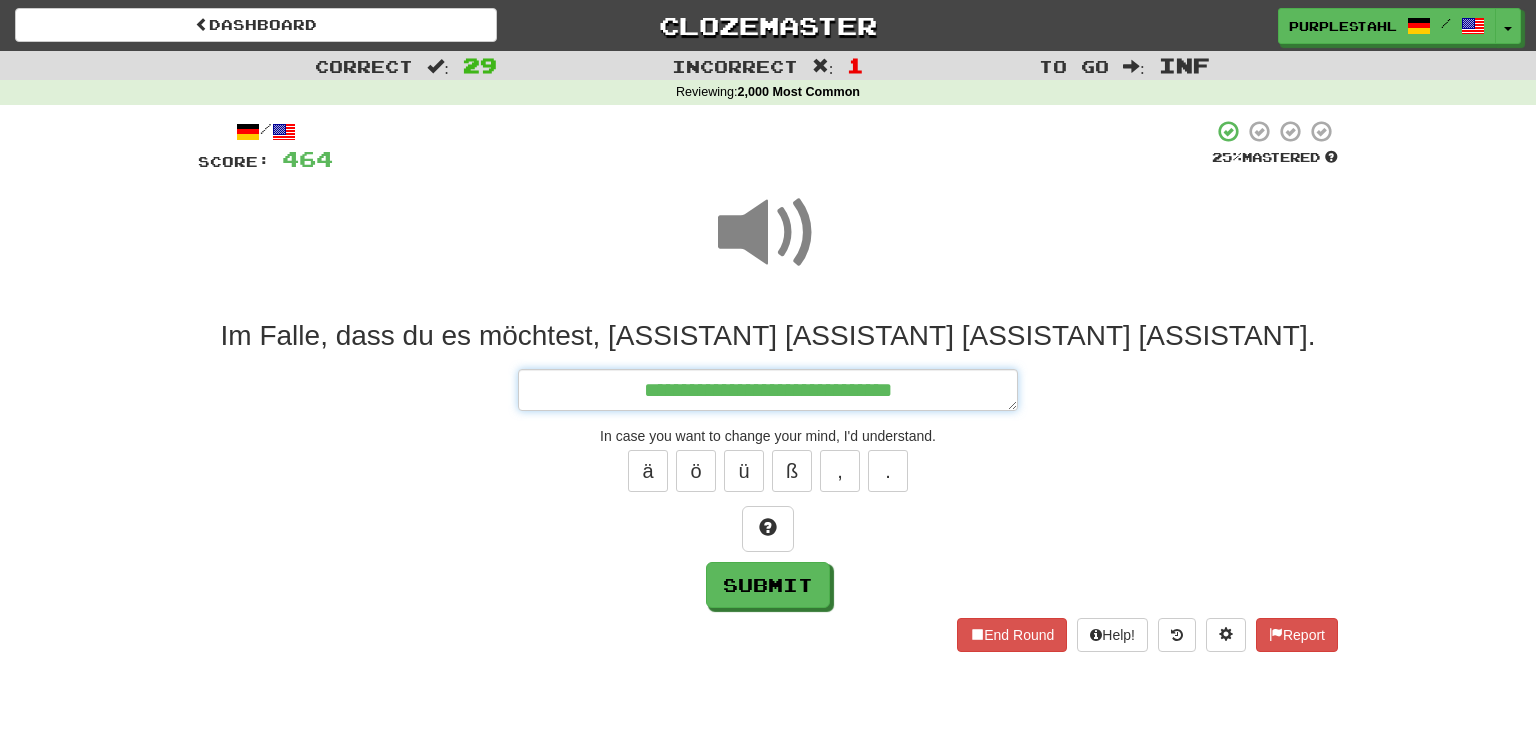 click on "**********" at bounding box center (768, 390) 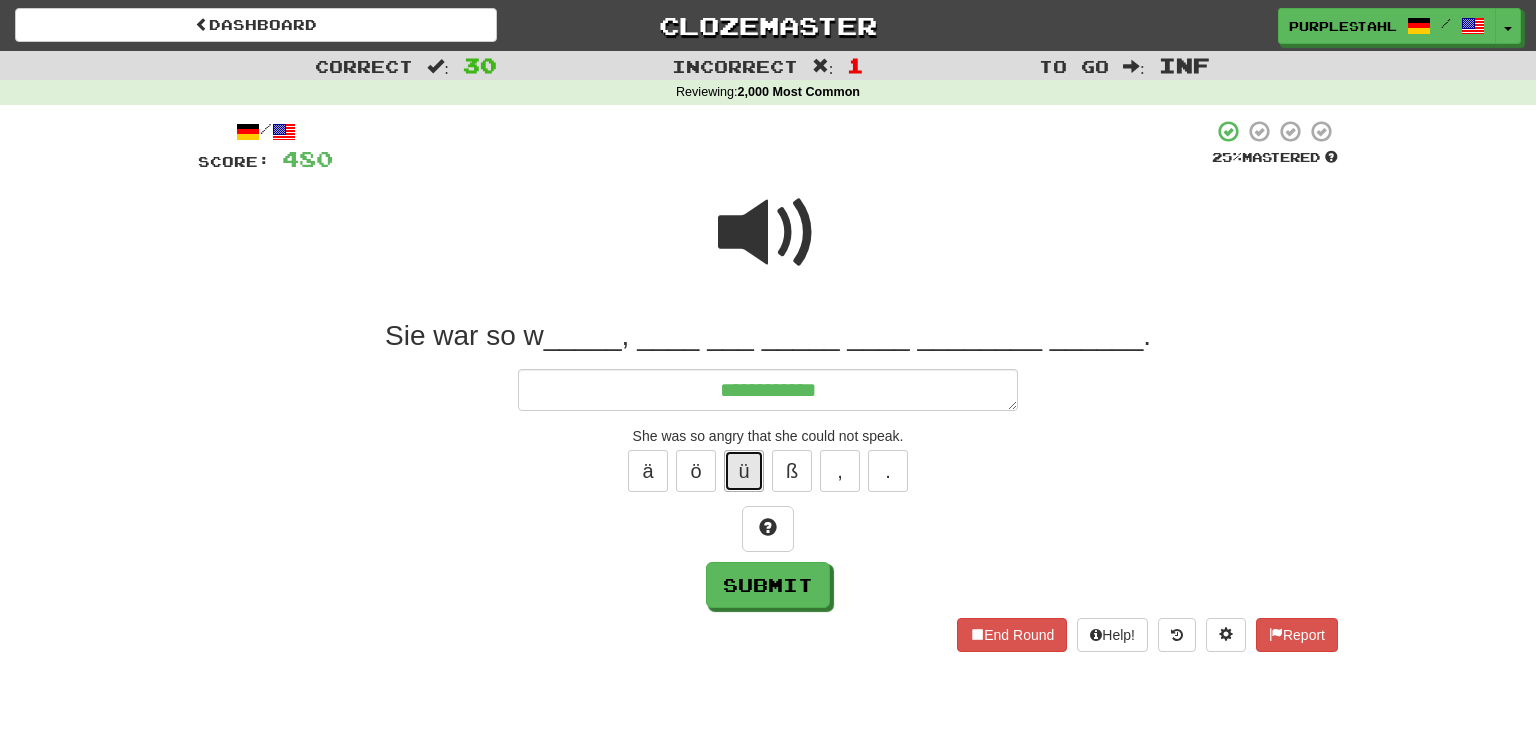 click on "ü" at bounding box center (744, 471) 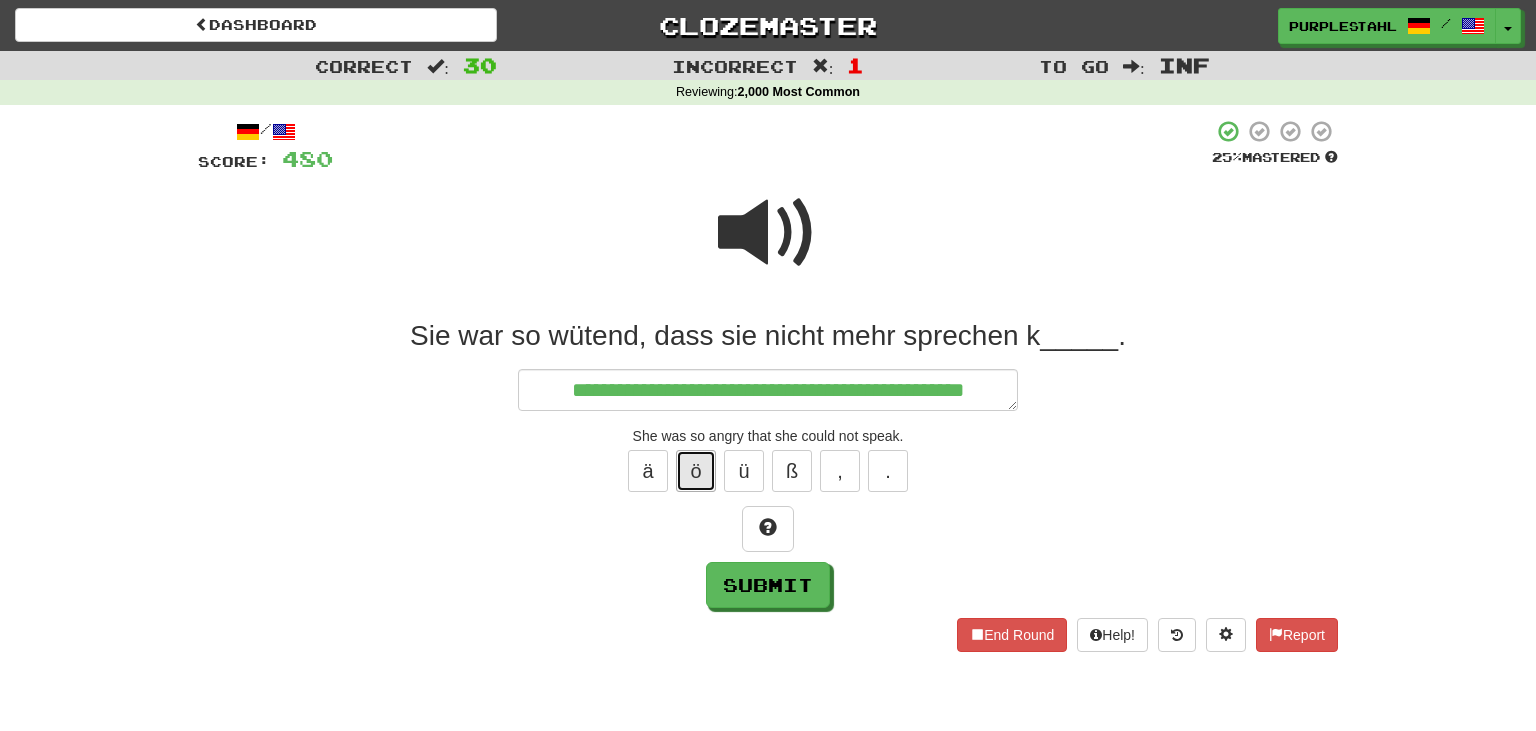 click on "ö" at bounding box center [696, 471] 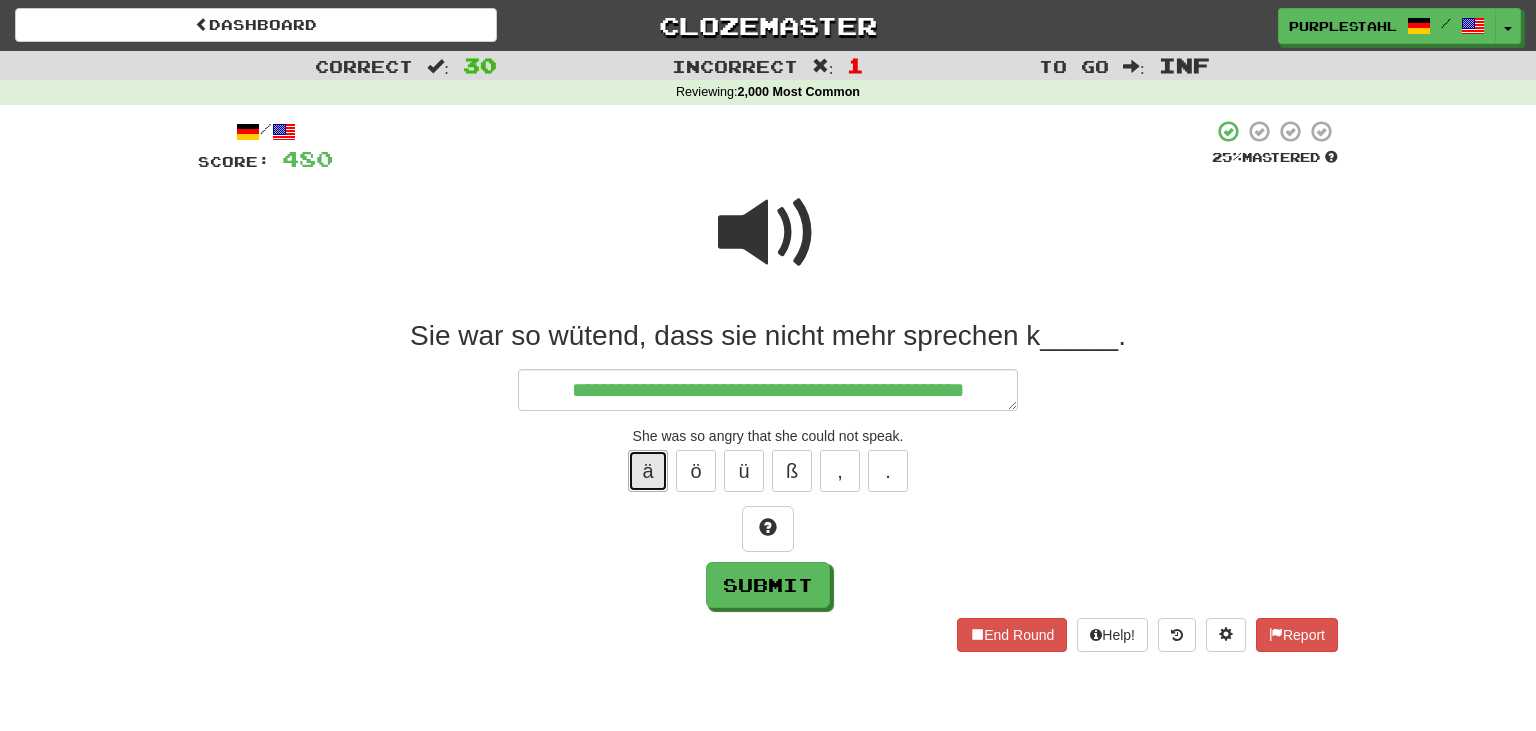 click on "ä" at bounding box center [648, 471] 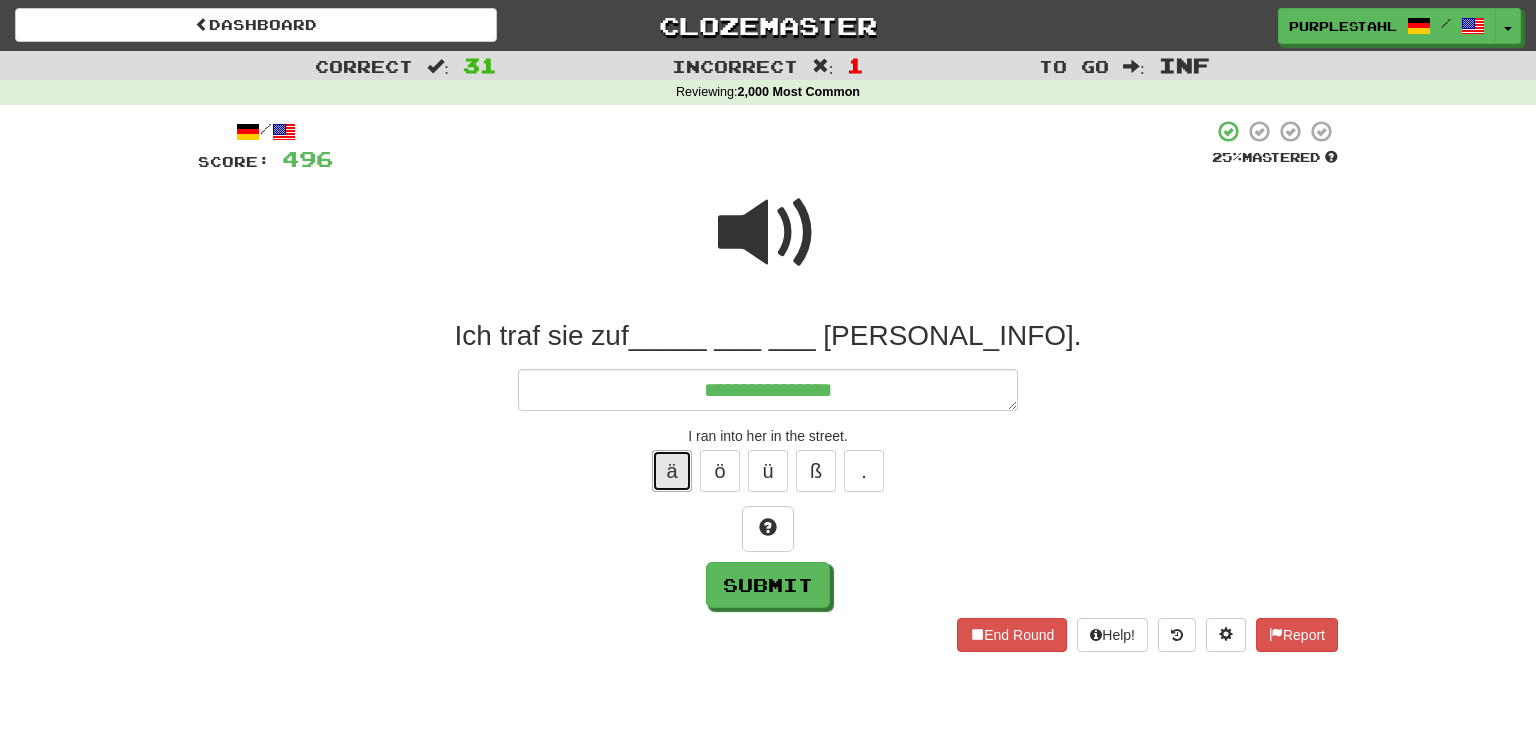 click on "ä" at bounding box center [672, 471] 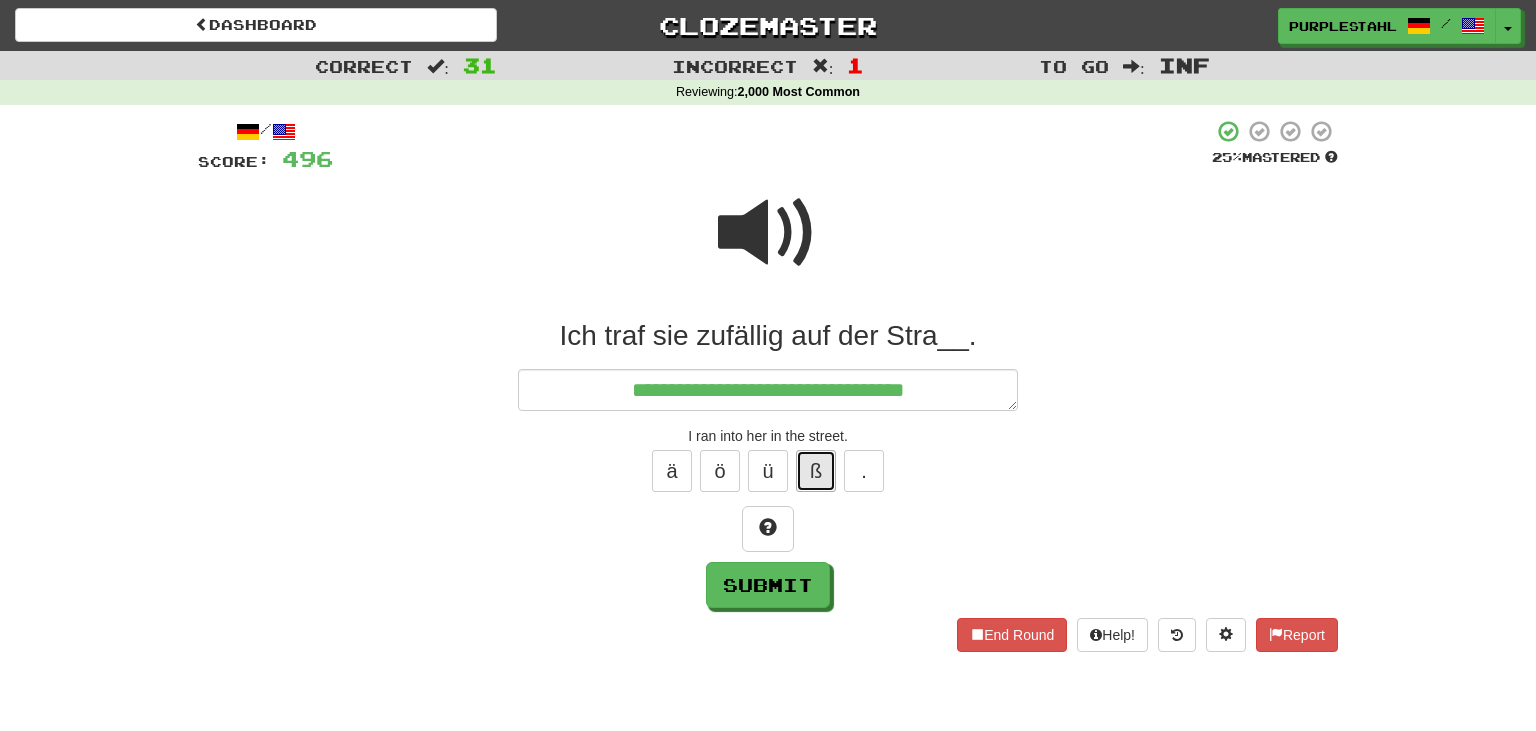 click on "ß" at bounding box center [816, 471] 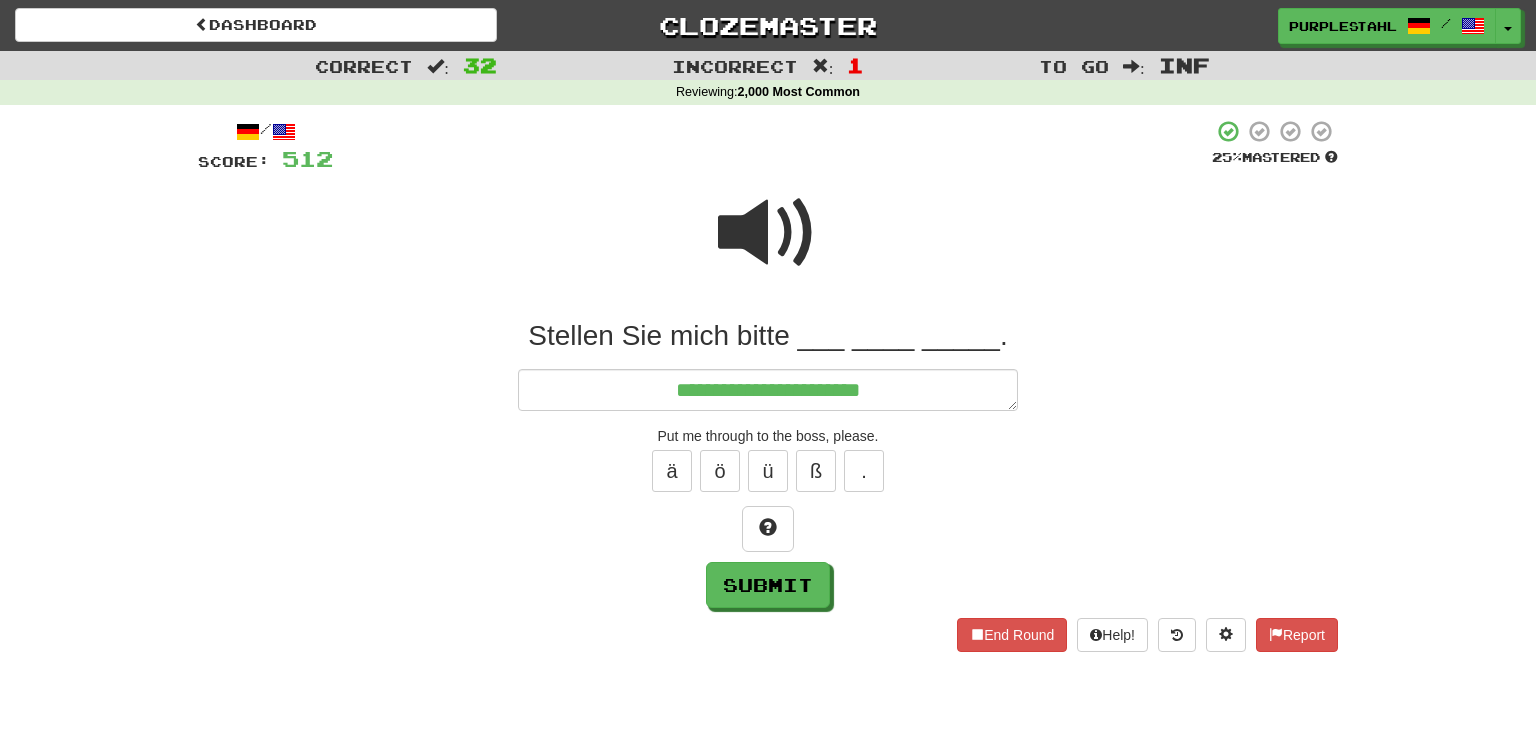 click at bounding box center [768, 233] 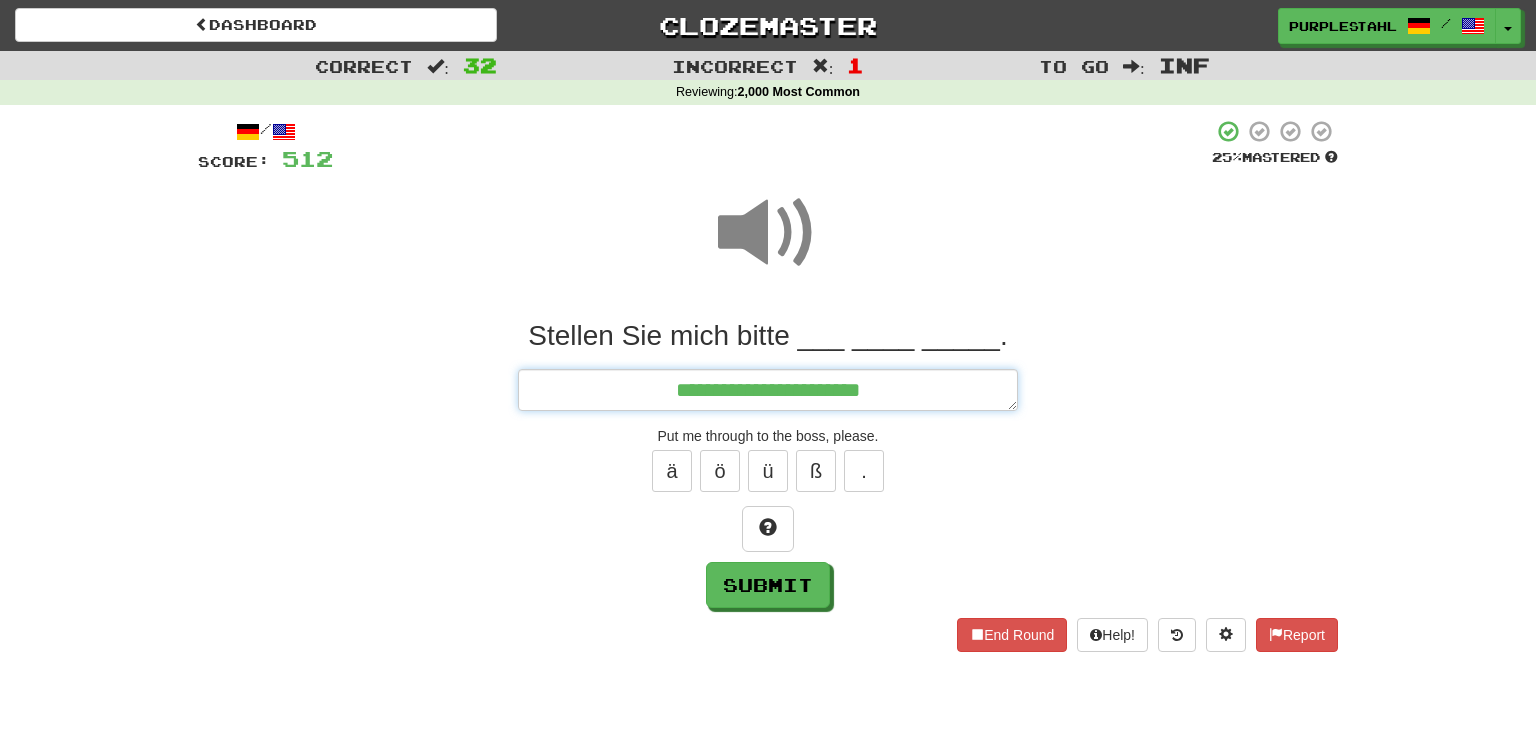 click on "**********" at bounding box center [768, 390] 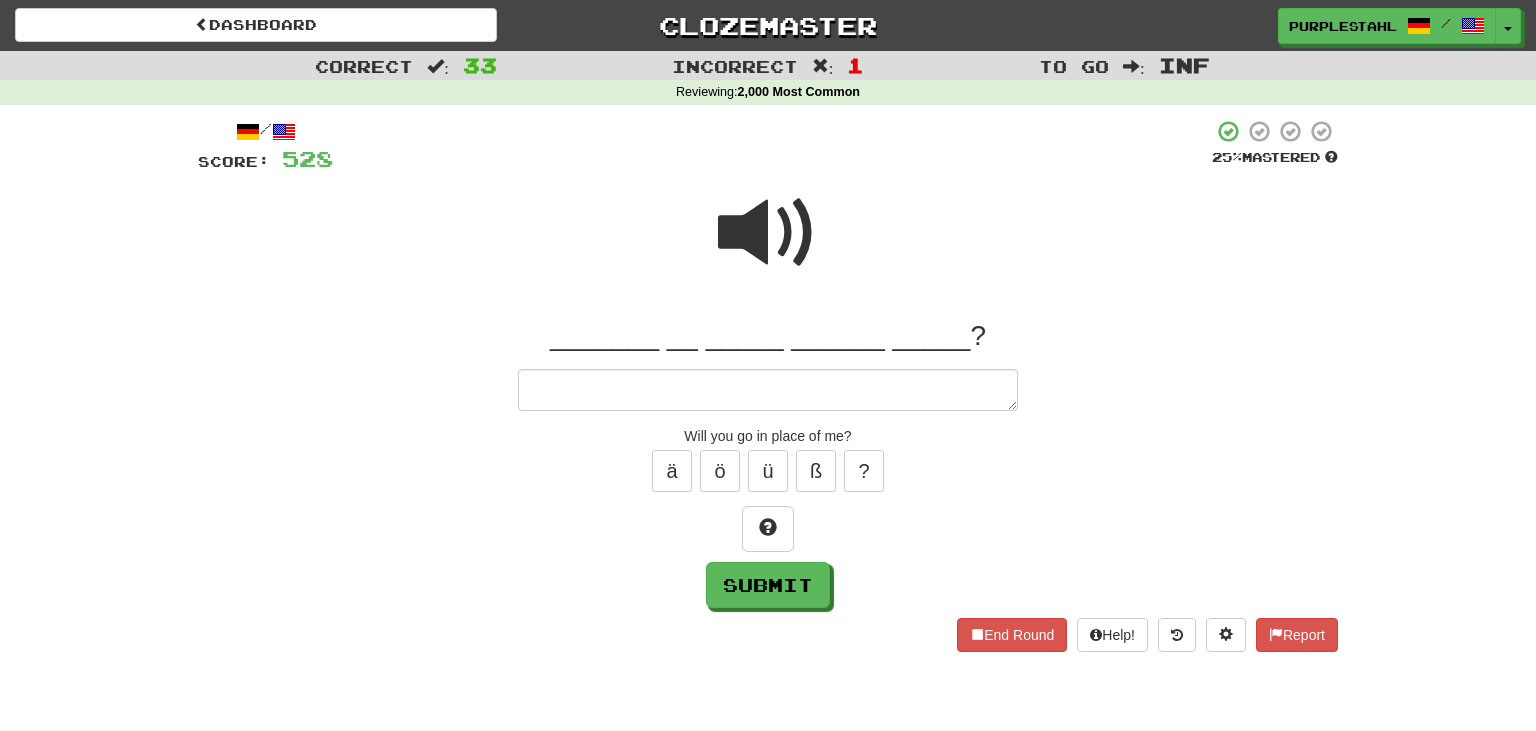 click at bounding box center [768, 233] 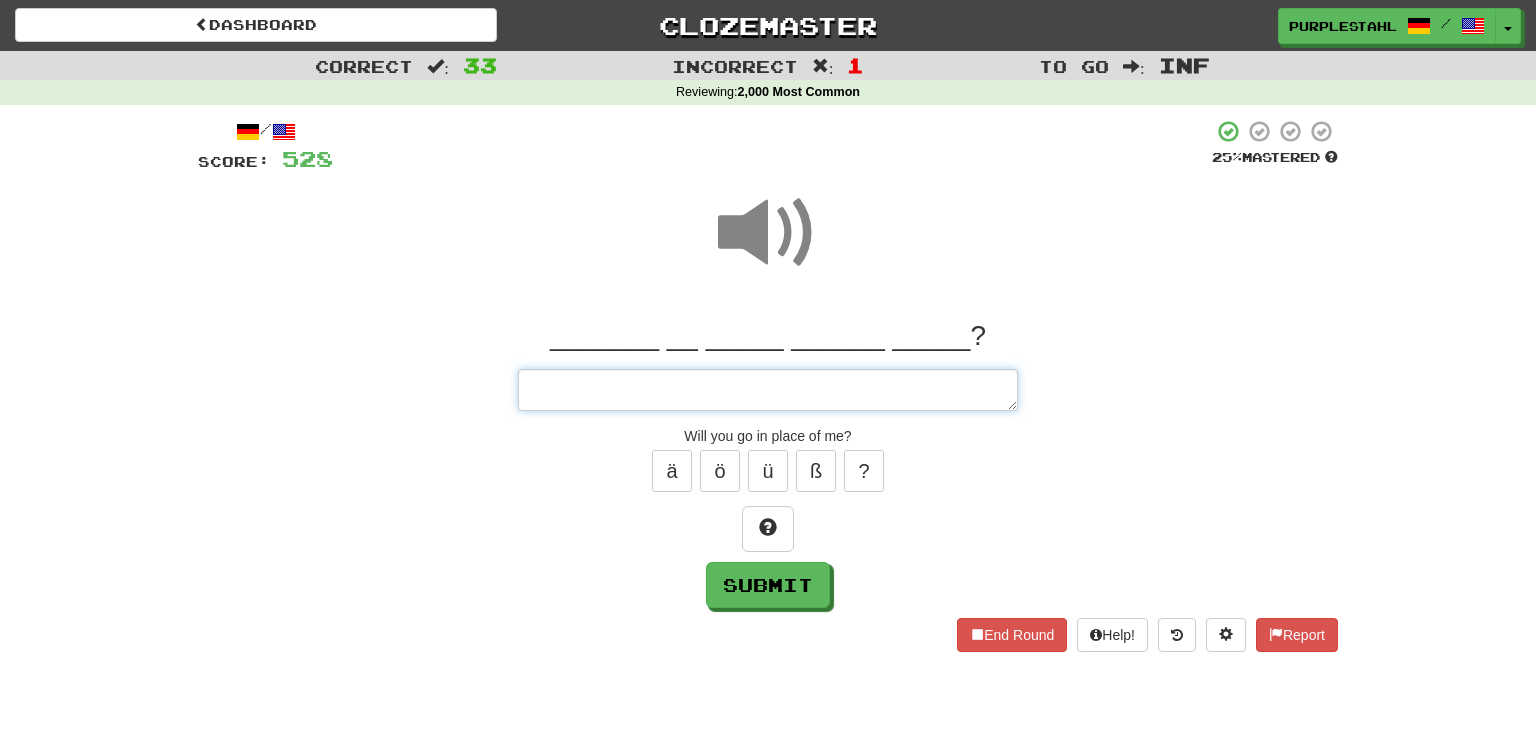 click at bounding box center (768, 390) 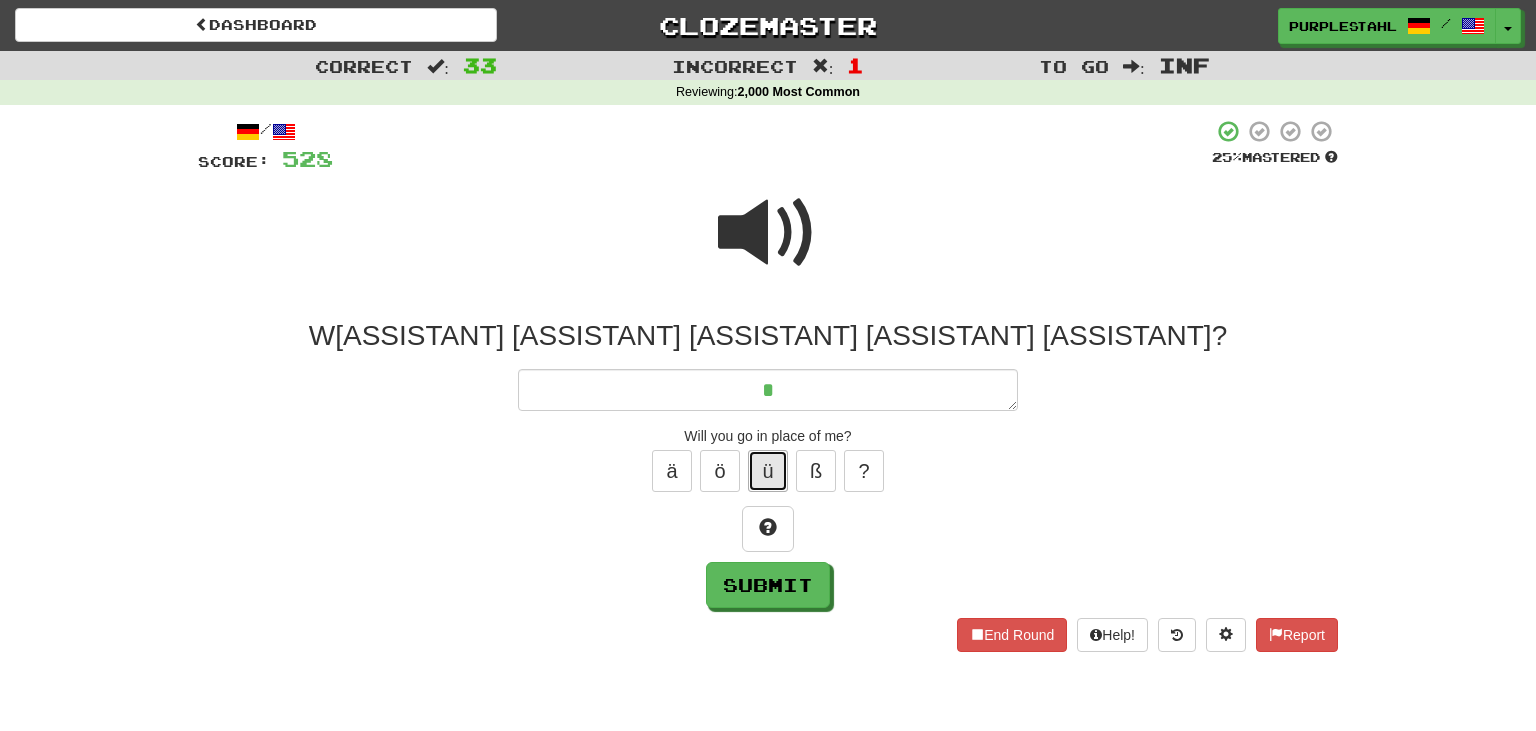 click on "ü" at bounding box center [768, 471] 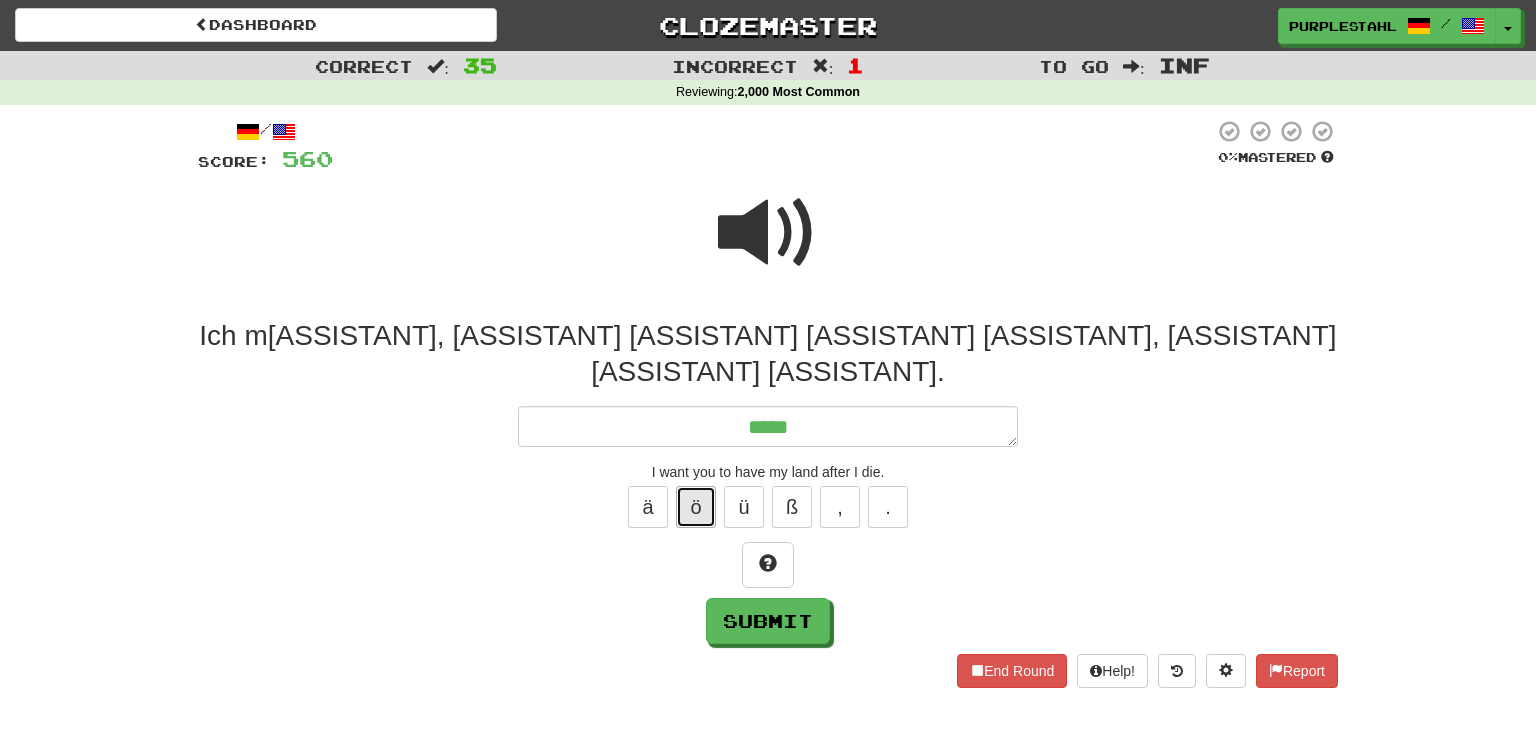 click on "ö" at bounding box center [696, 507] 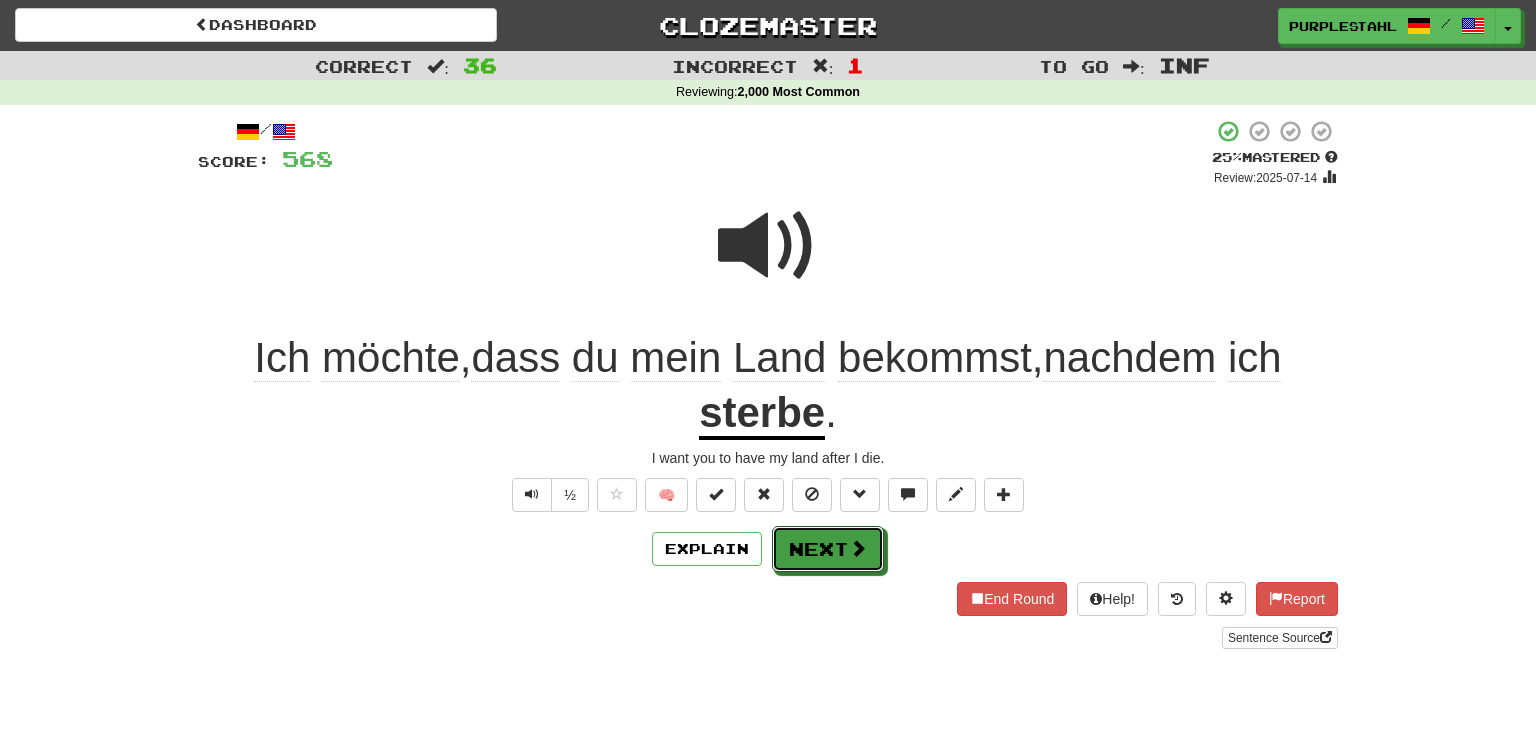 drag, startPoint x: 850, startPoint y: 558, endPoint x: 862, endPoint y: 567, distance: 15 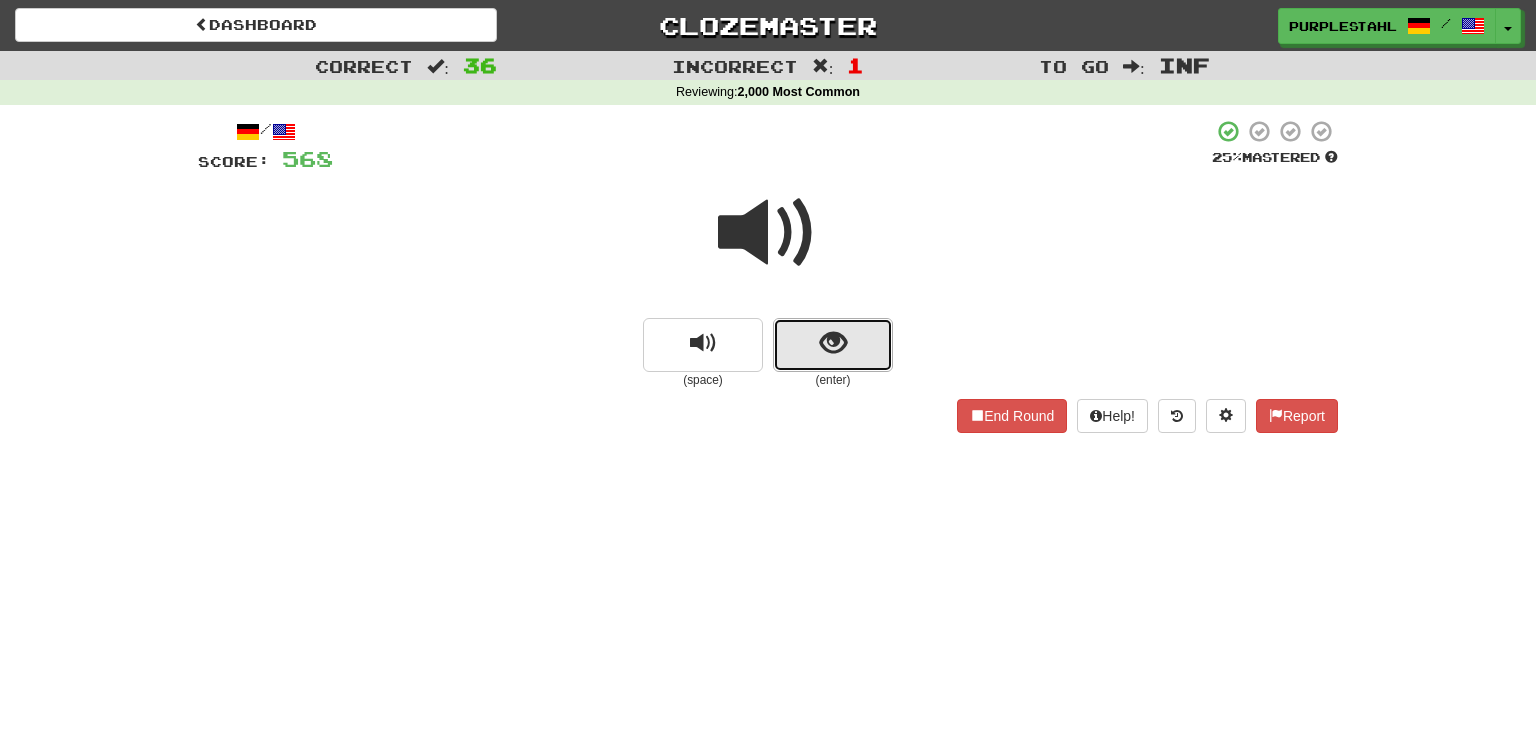 click at bounding box center [833, 345] 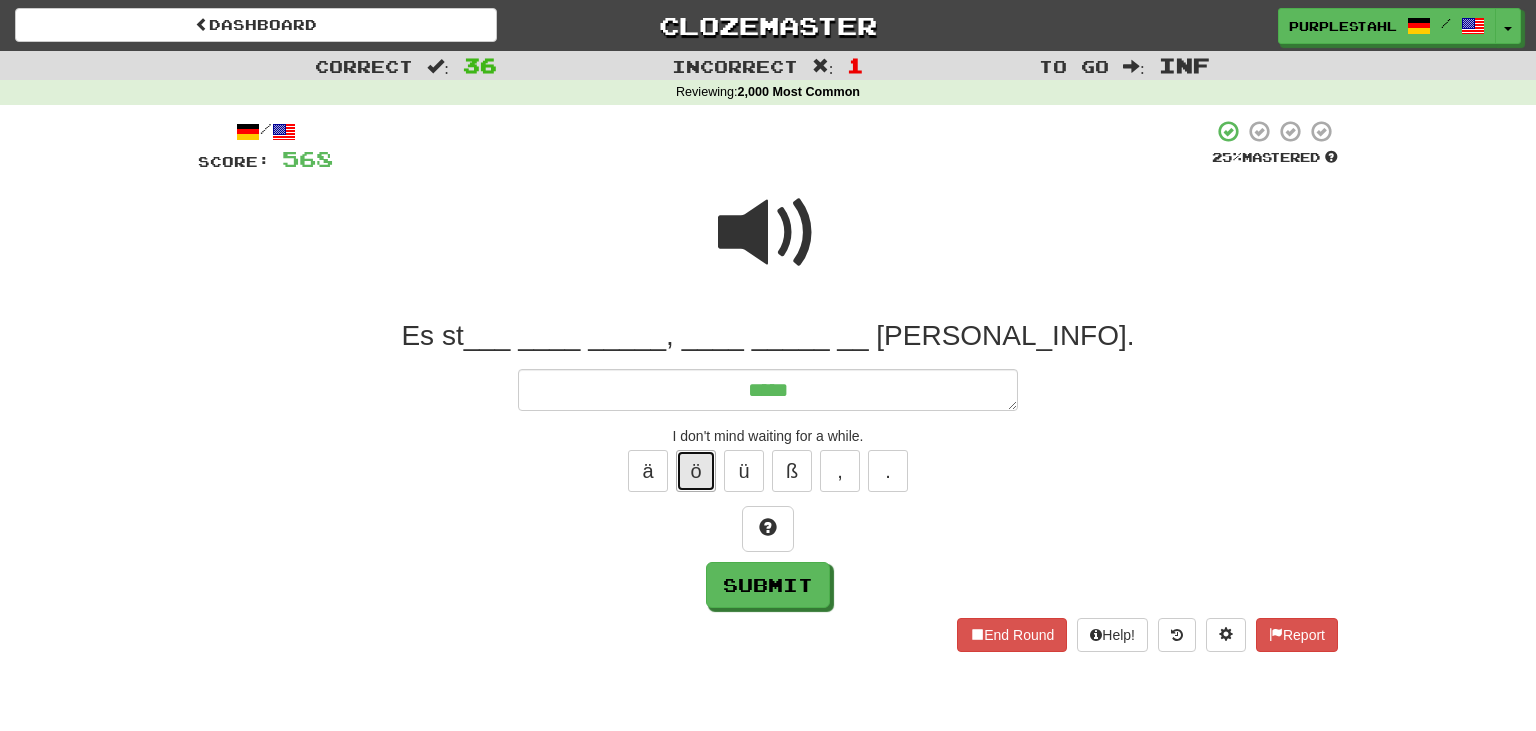 click on "ö" at bounding box center [696, 471] 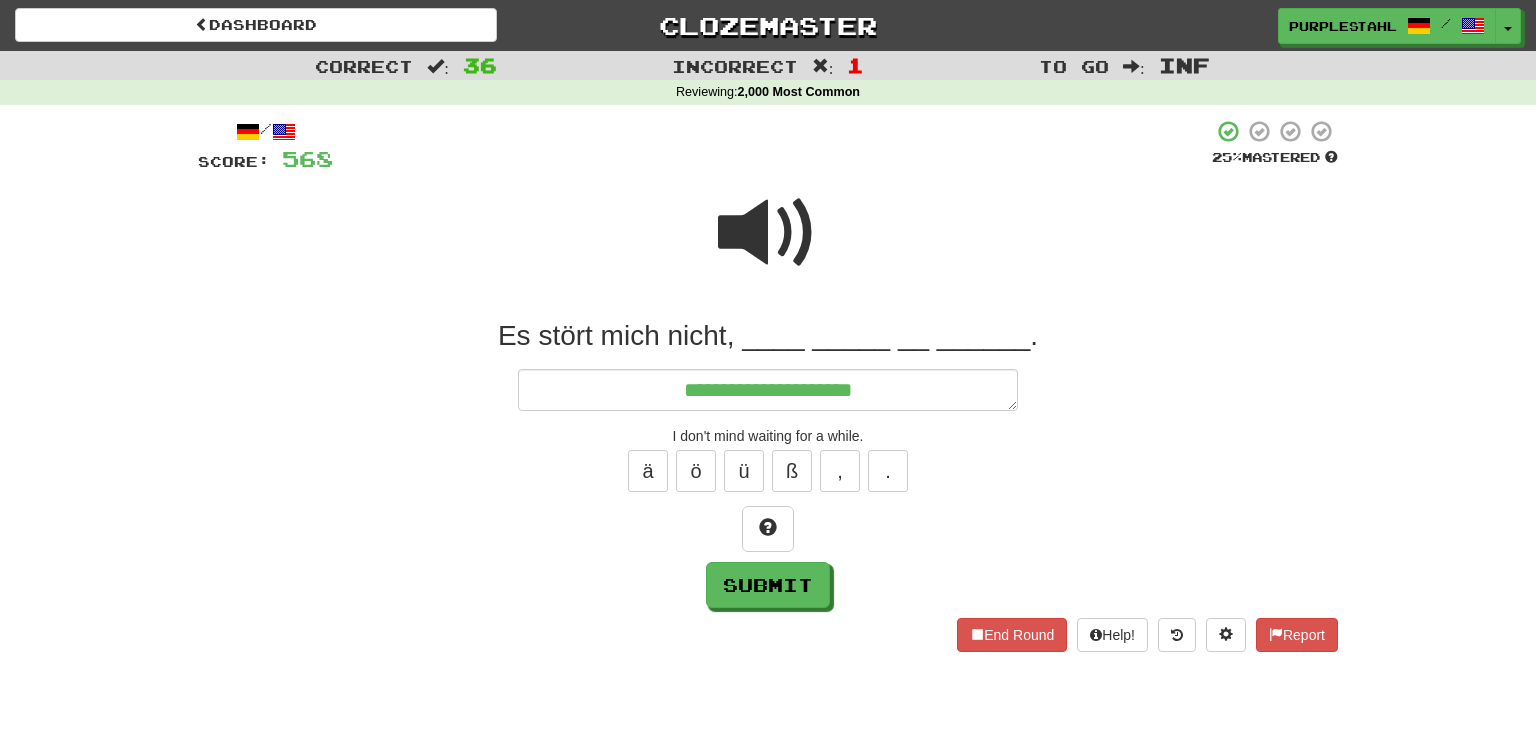 click at bounding box center [768, 233] 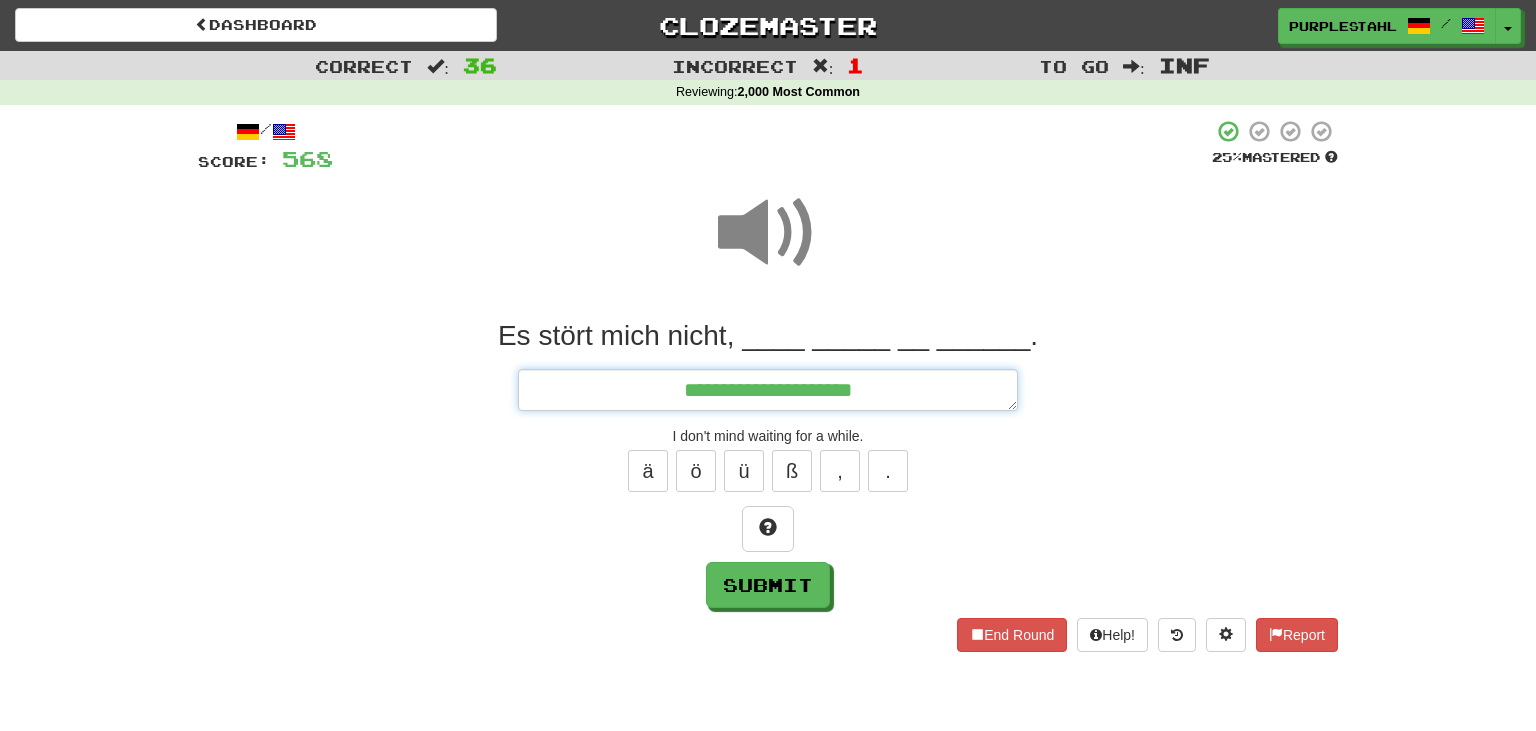 click on "**********" at bounding box center (768, 390) 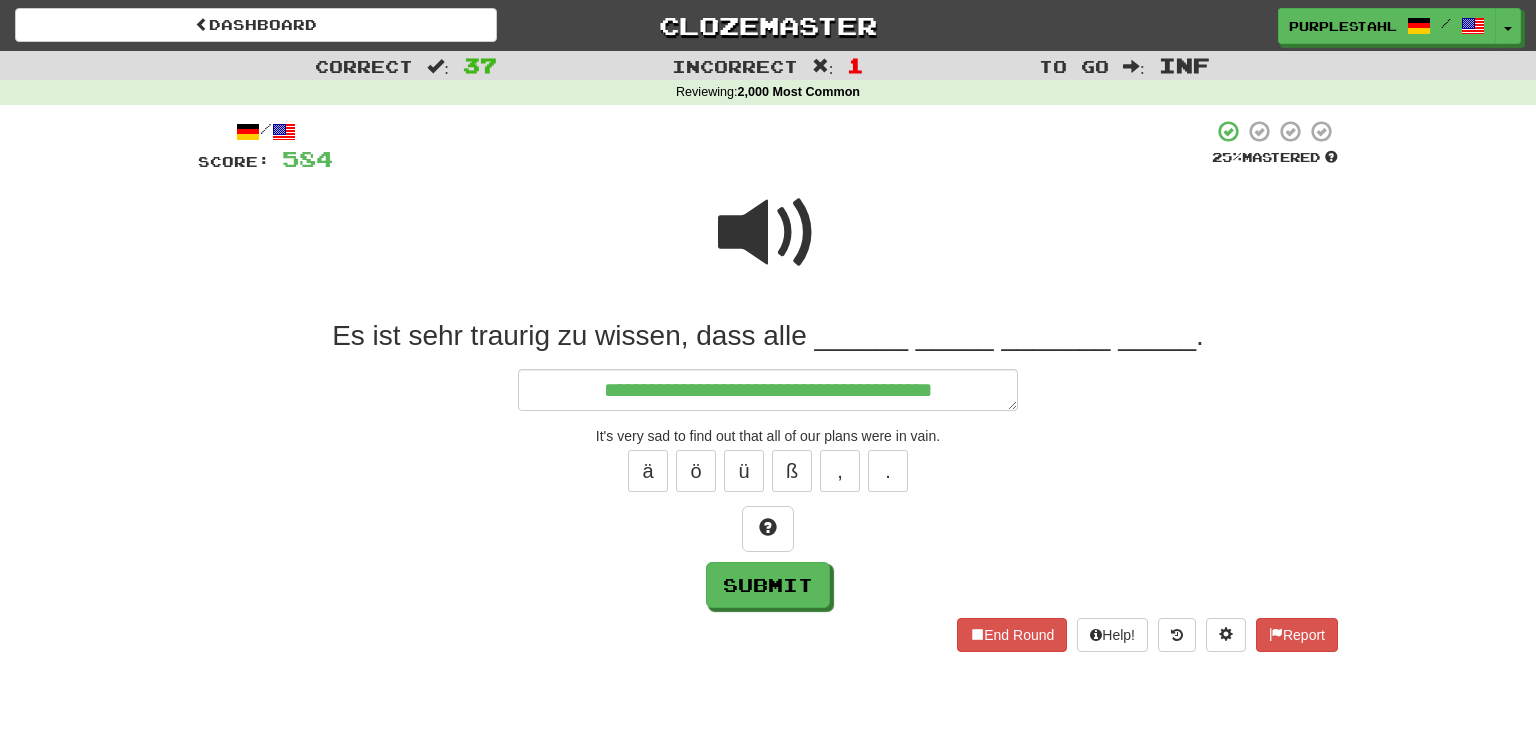 click at bounding box center (768, 233) 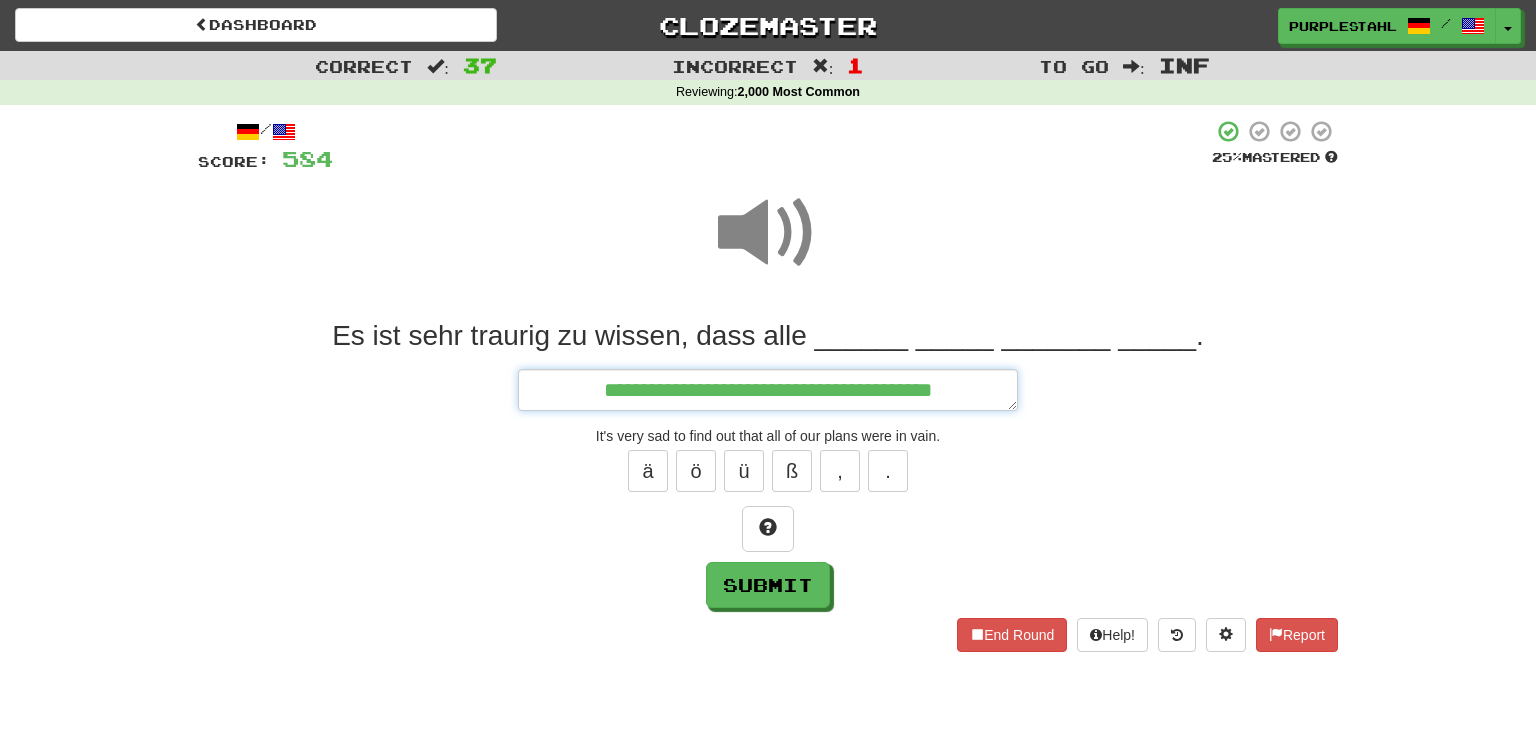 click on "**********" at bounding box center [768, 390] 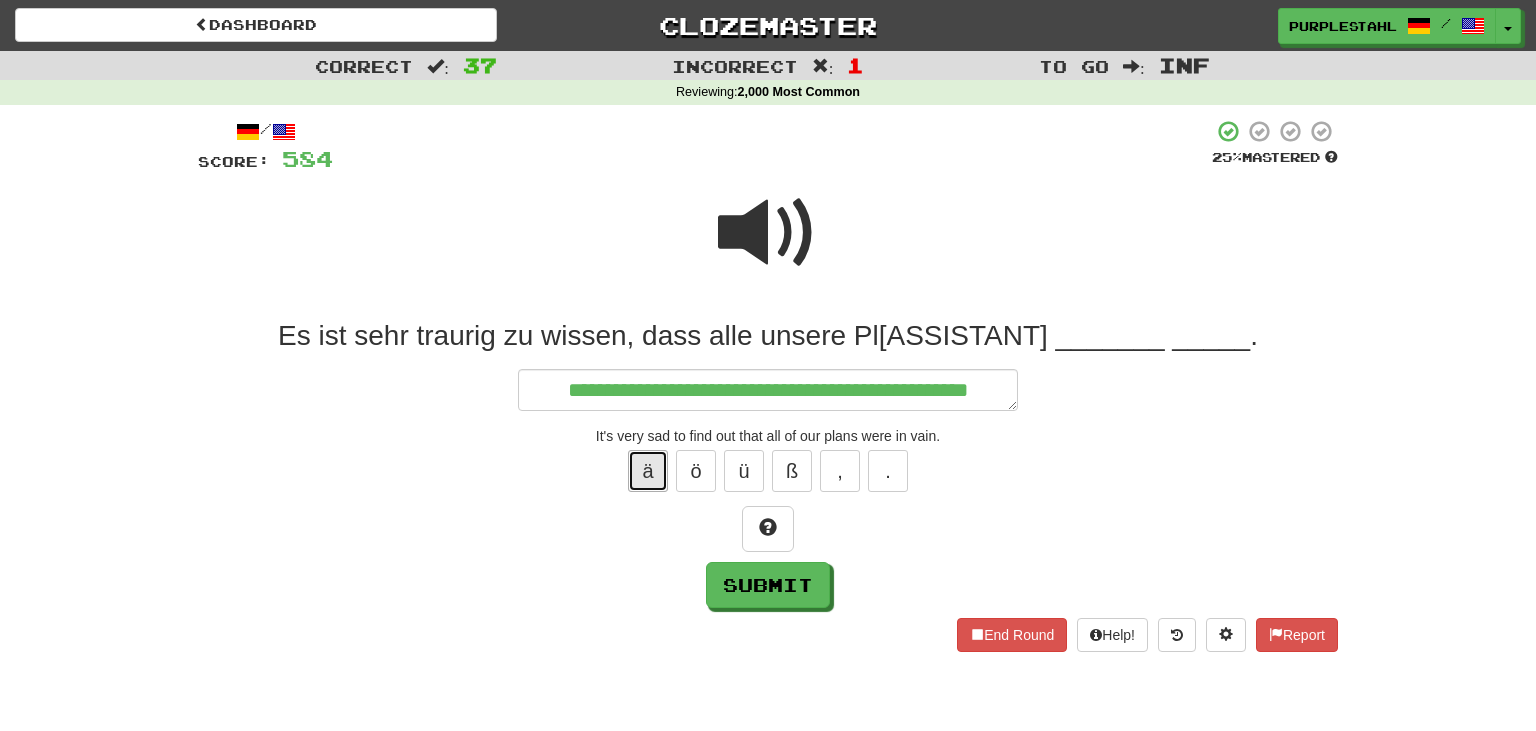 click on "ä" at bounding box center (648, 471) 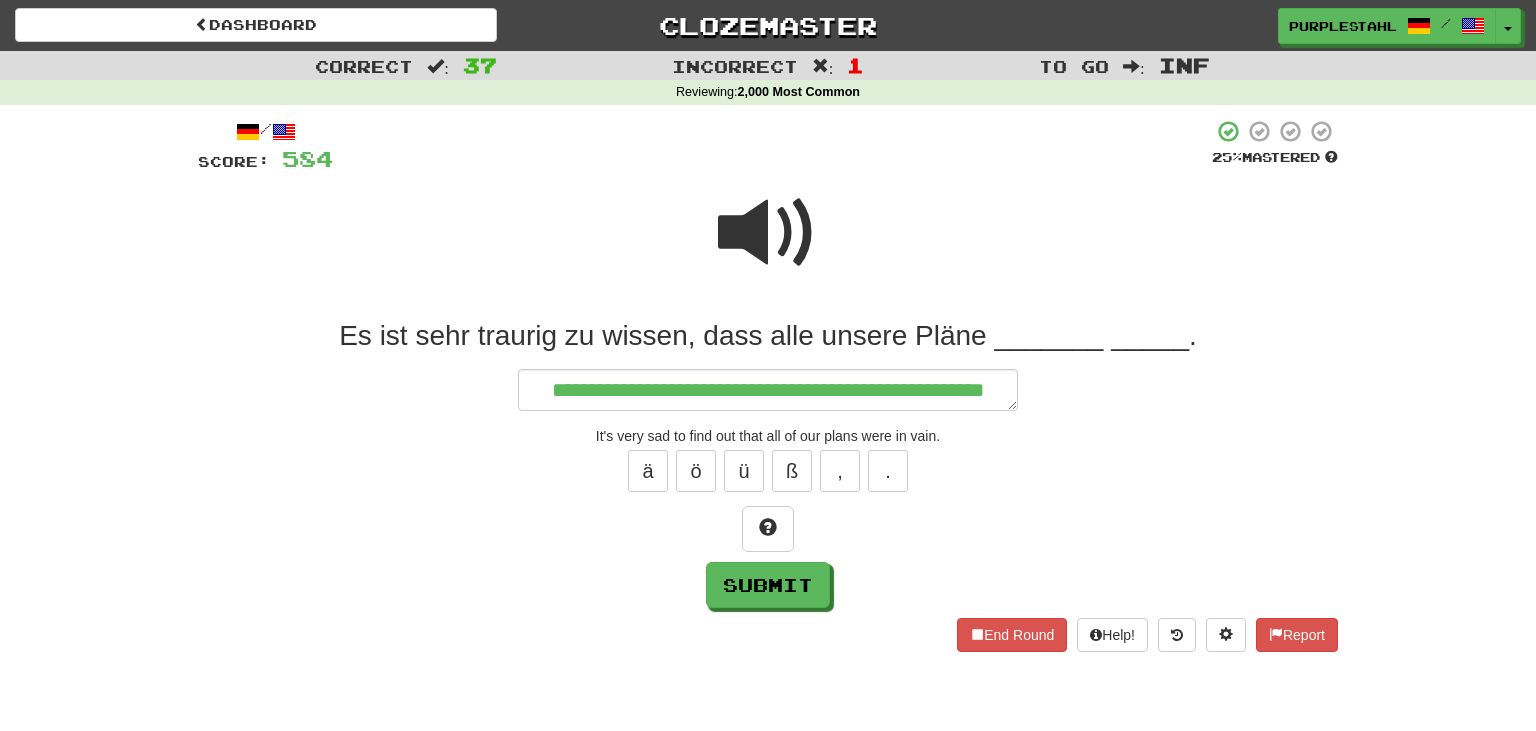 click at bounding box center [768, 233] 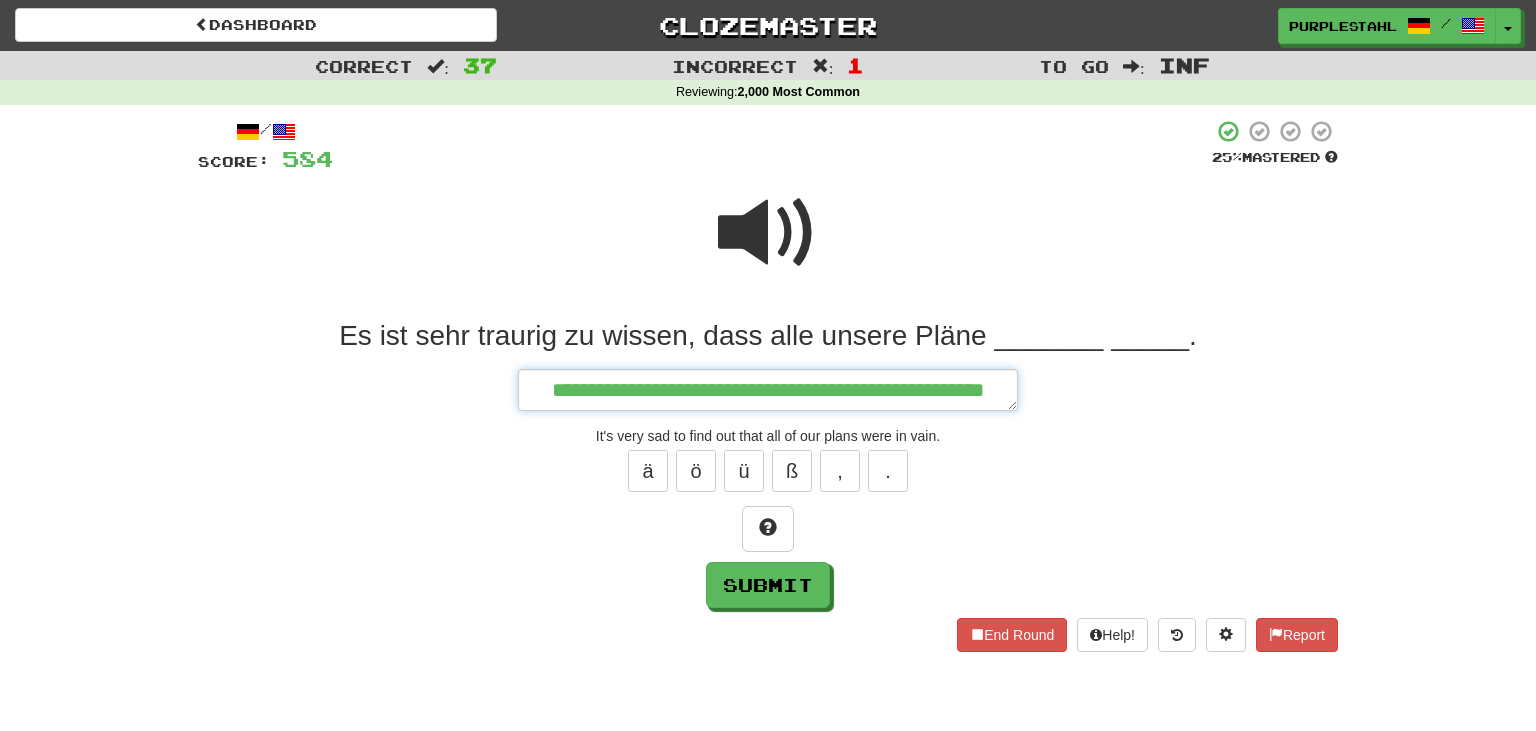 click on "**********" at bounding box center [768, 390] 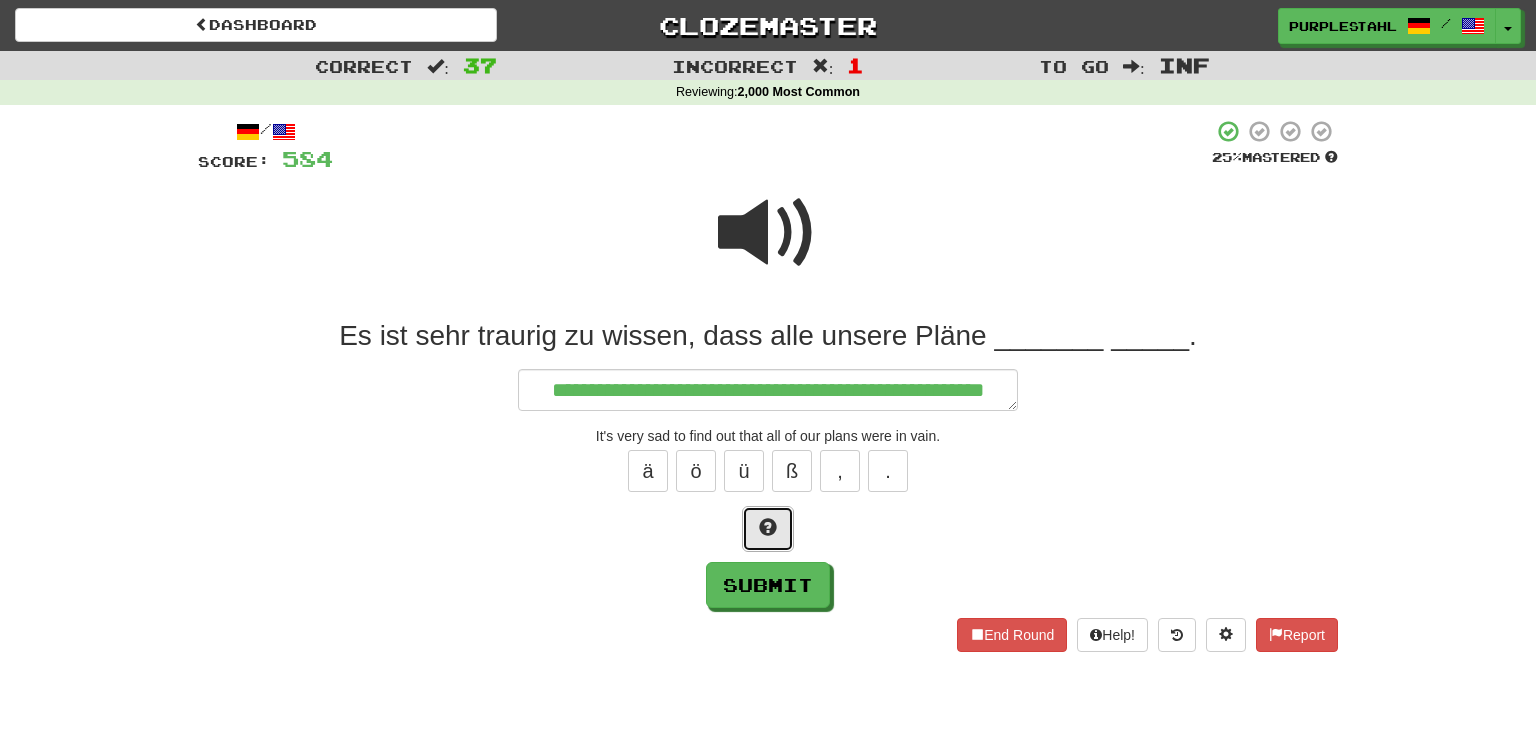 click at bounding box center (768, 529) 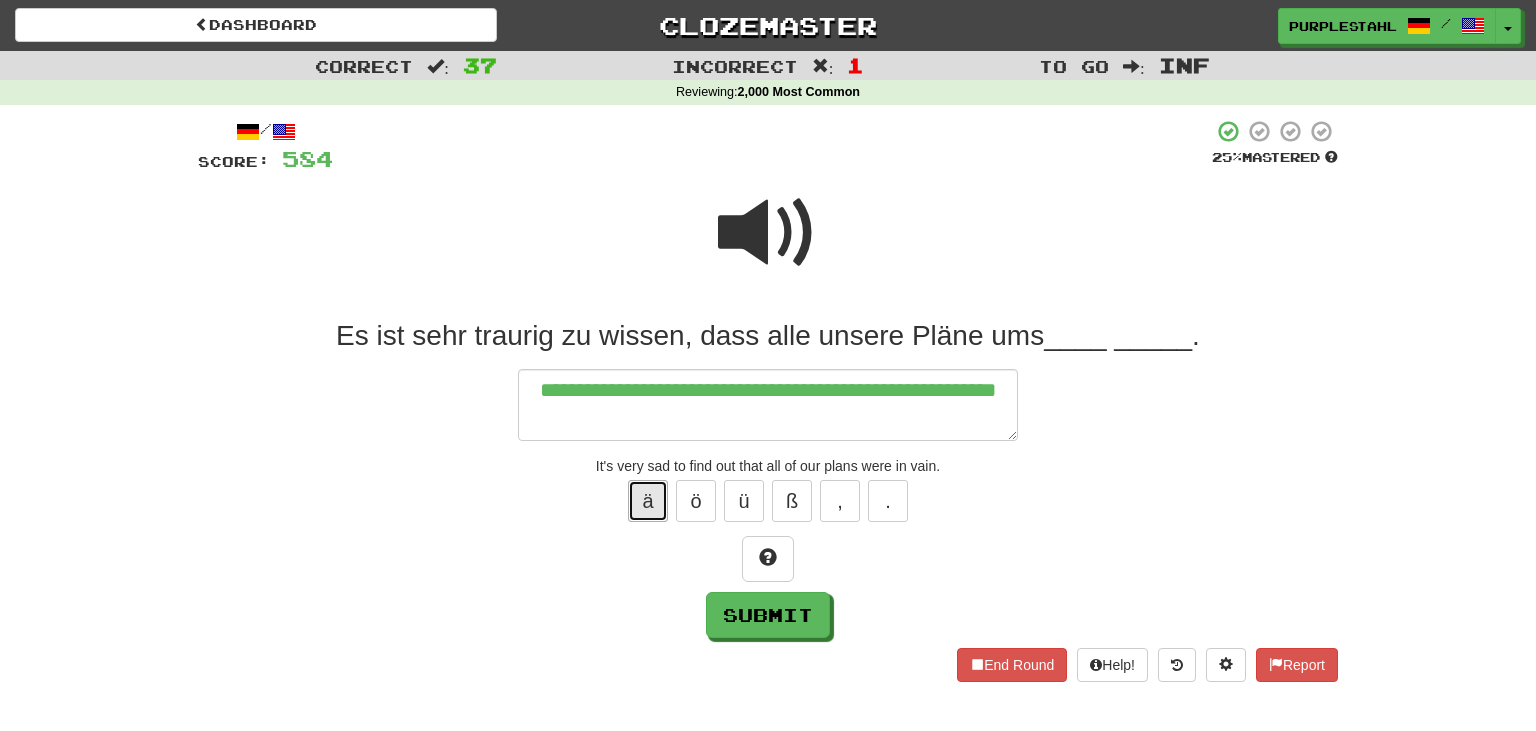 click on "ä" at bounding box center (648, 501) 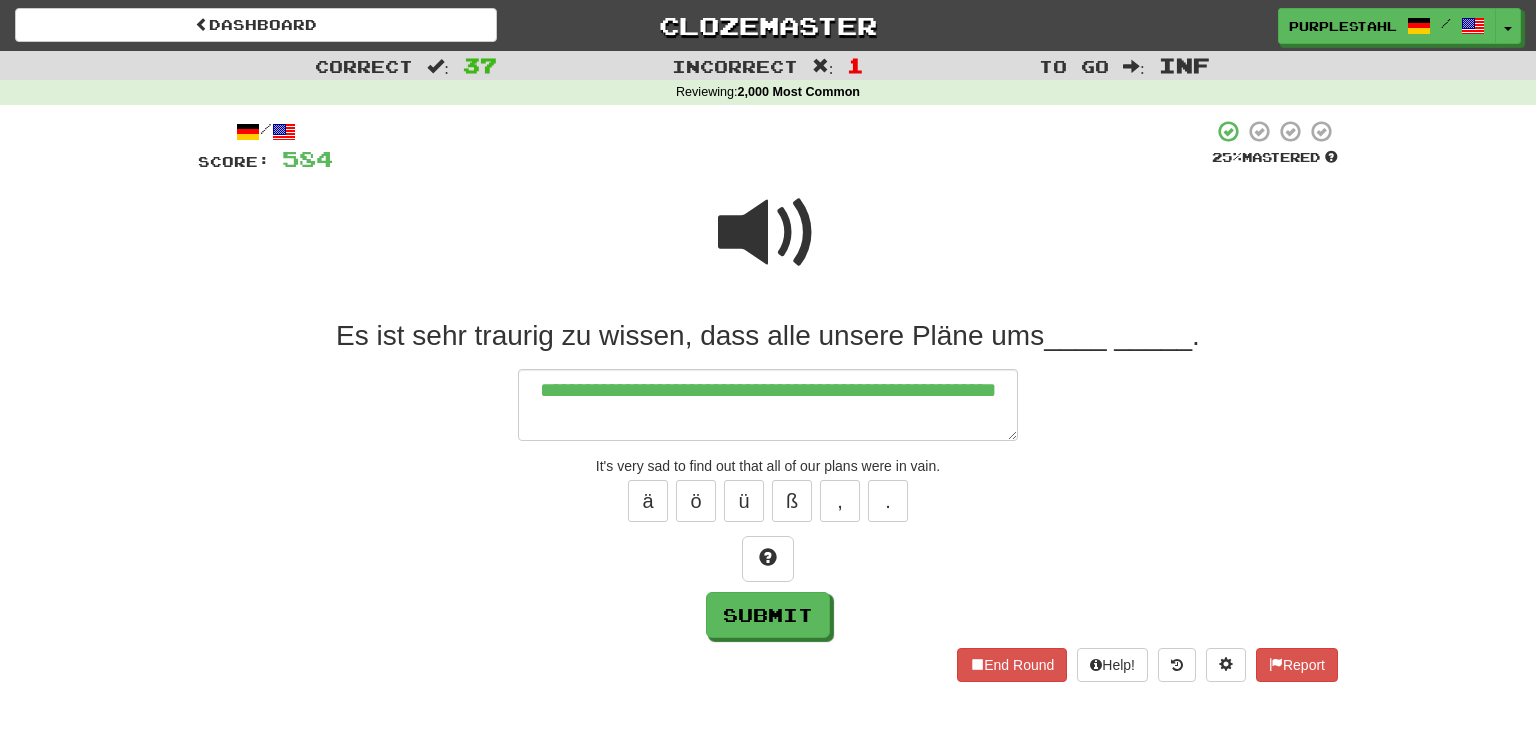 click at bounding box center (768, 233) 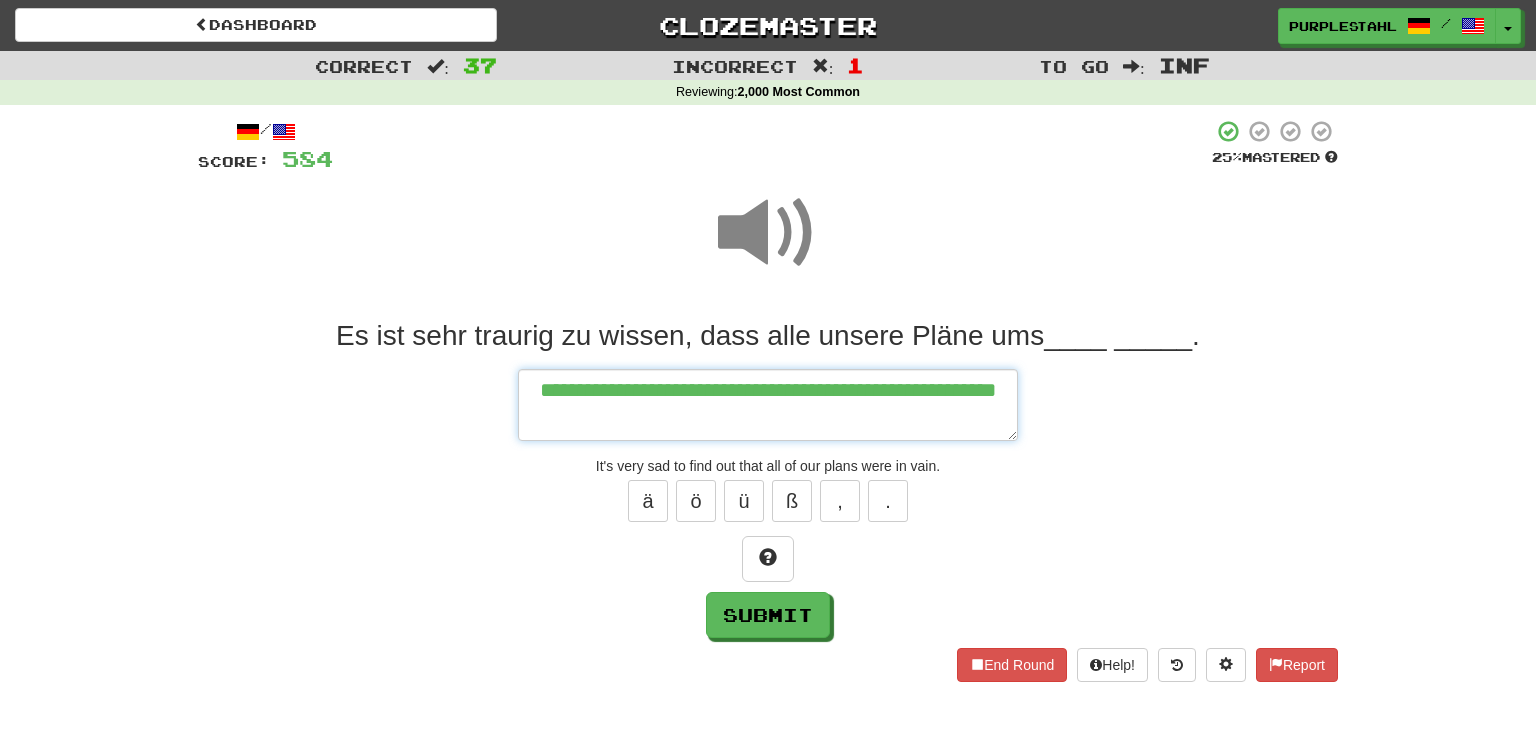 click on "**********" at bounding box center [768, 405] 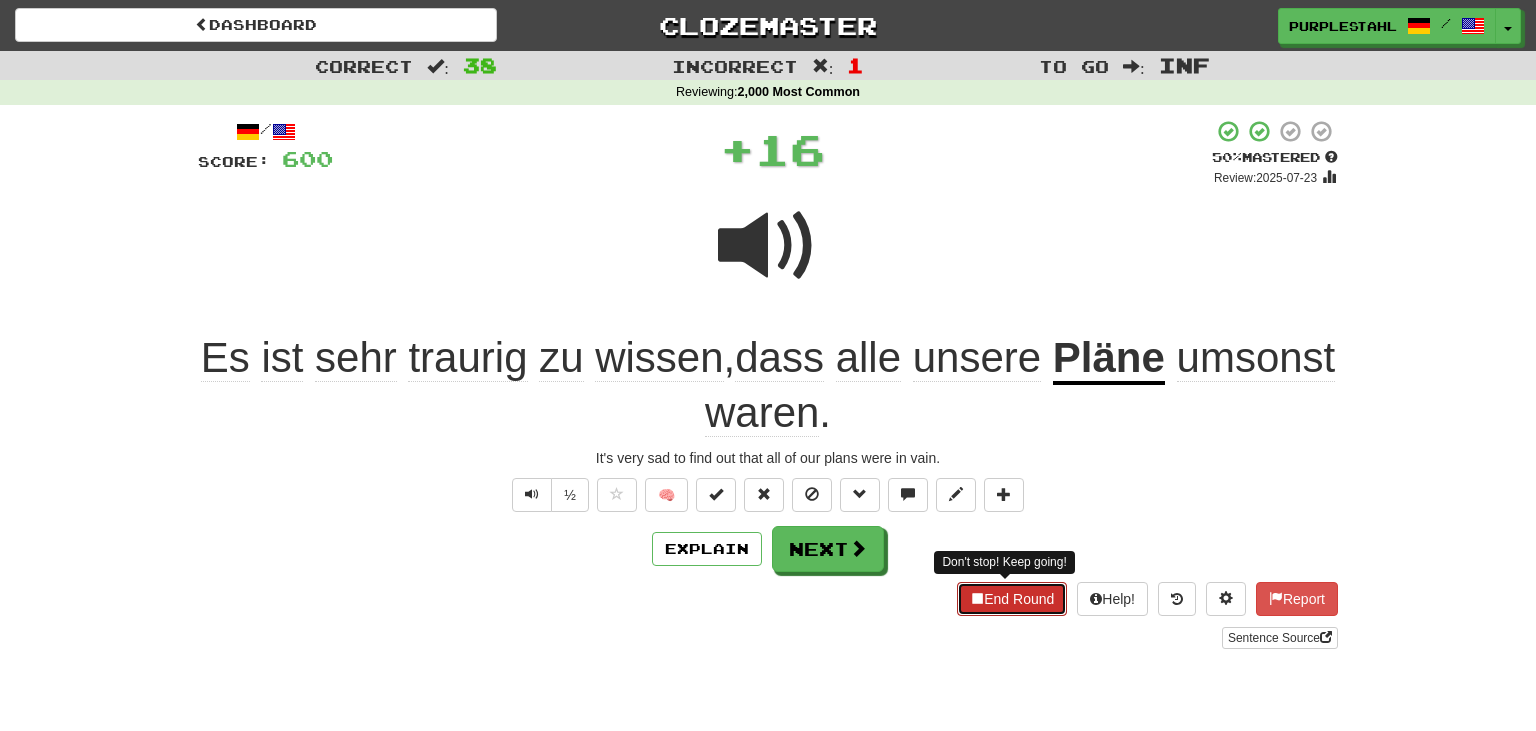 click on "End Round" at bounding box center [1012, 599] 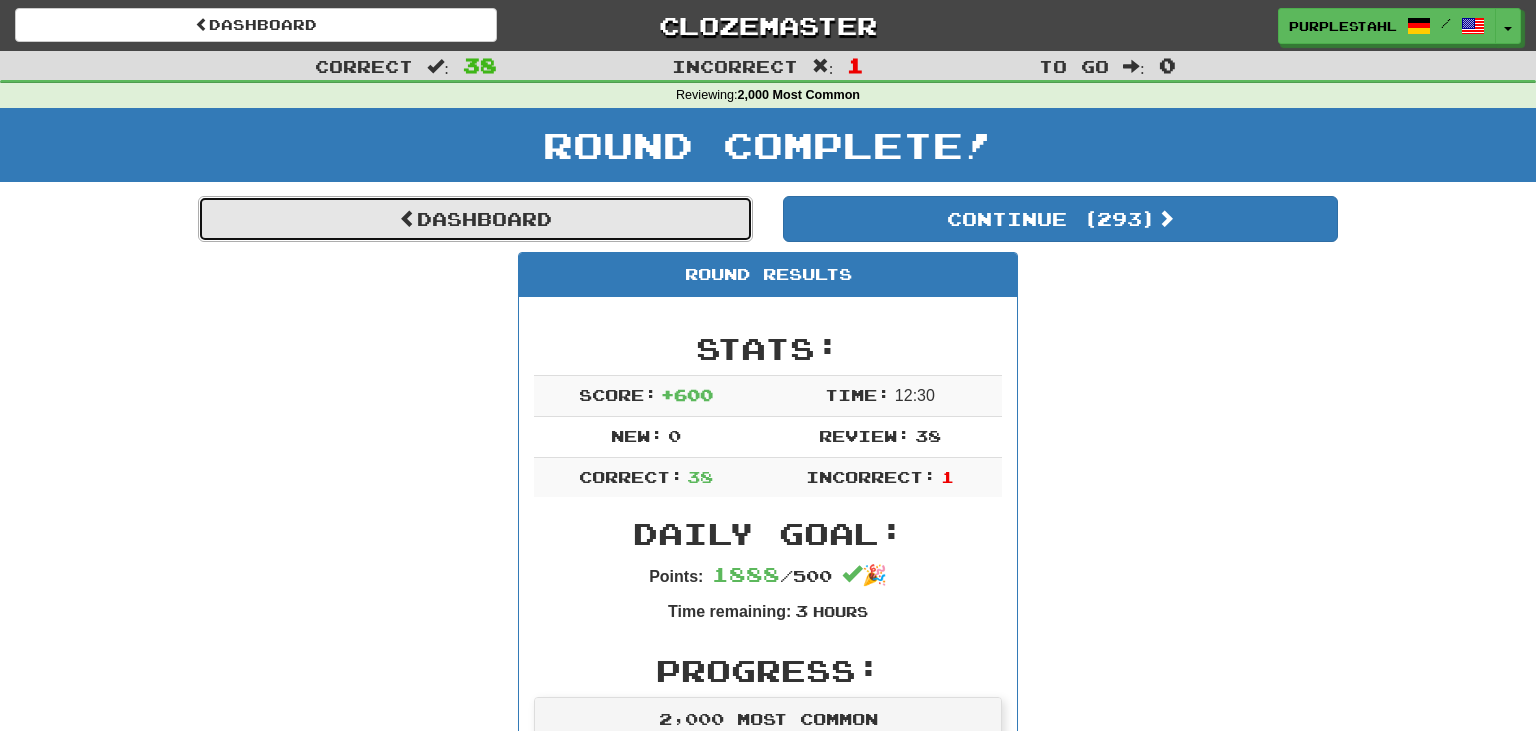 click on "Dashboard" at bounding box center [475, 219] 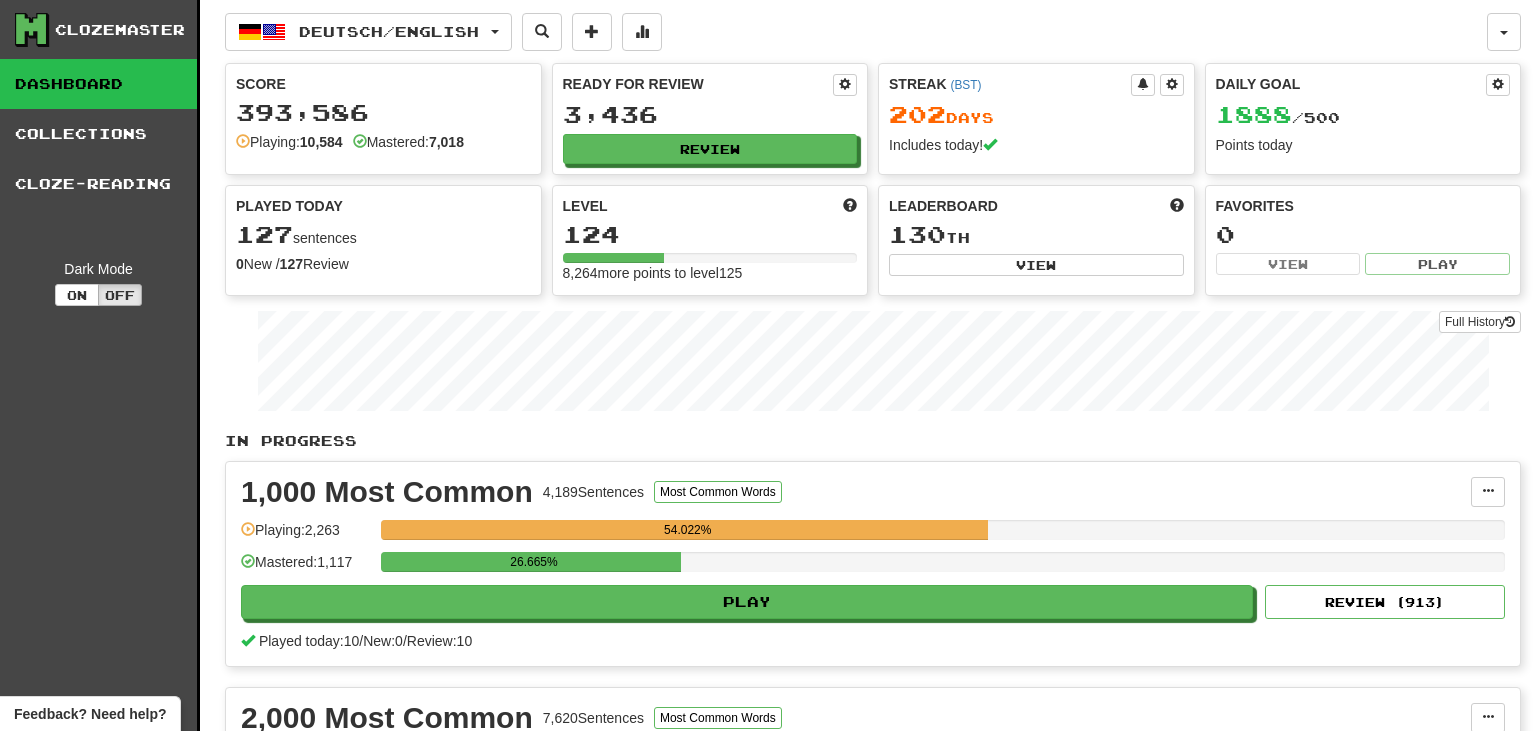 scroll, scrollTop: 0, scrollLeft: 0, axis: both 